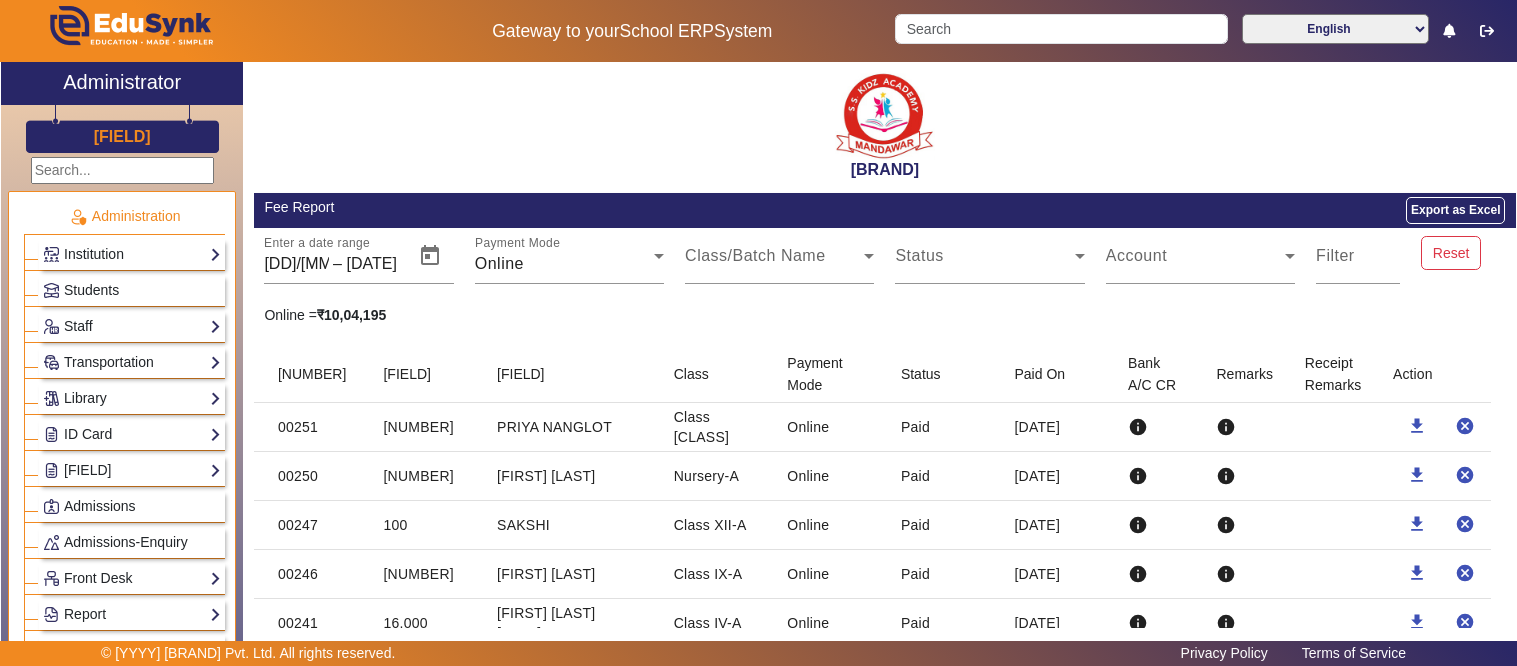 scroll, scrollTop: 0, scrollLeft: 0, axis: both 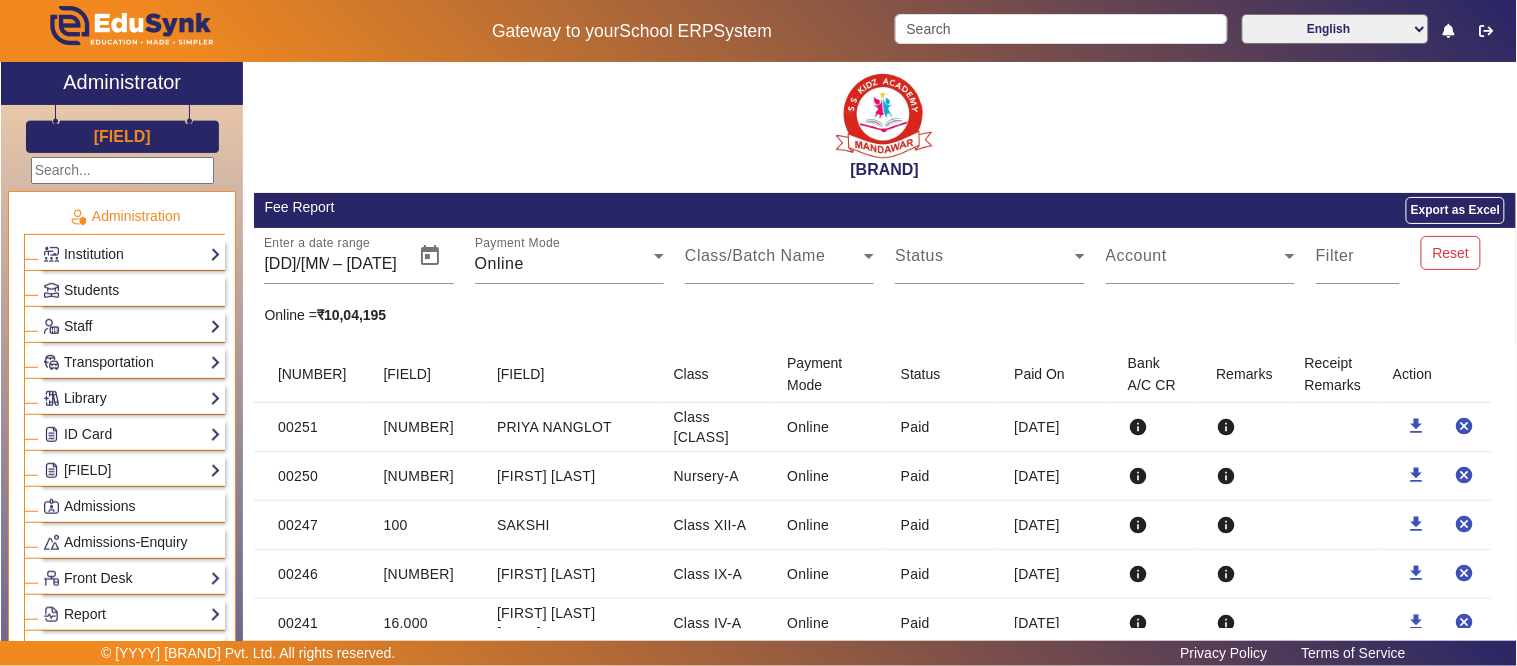 drag, startPoint x: 105, startPoint y: 137, endPoint x: 136, endPoint y: 134, distance: 31.144823 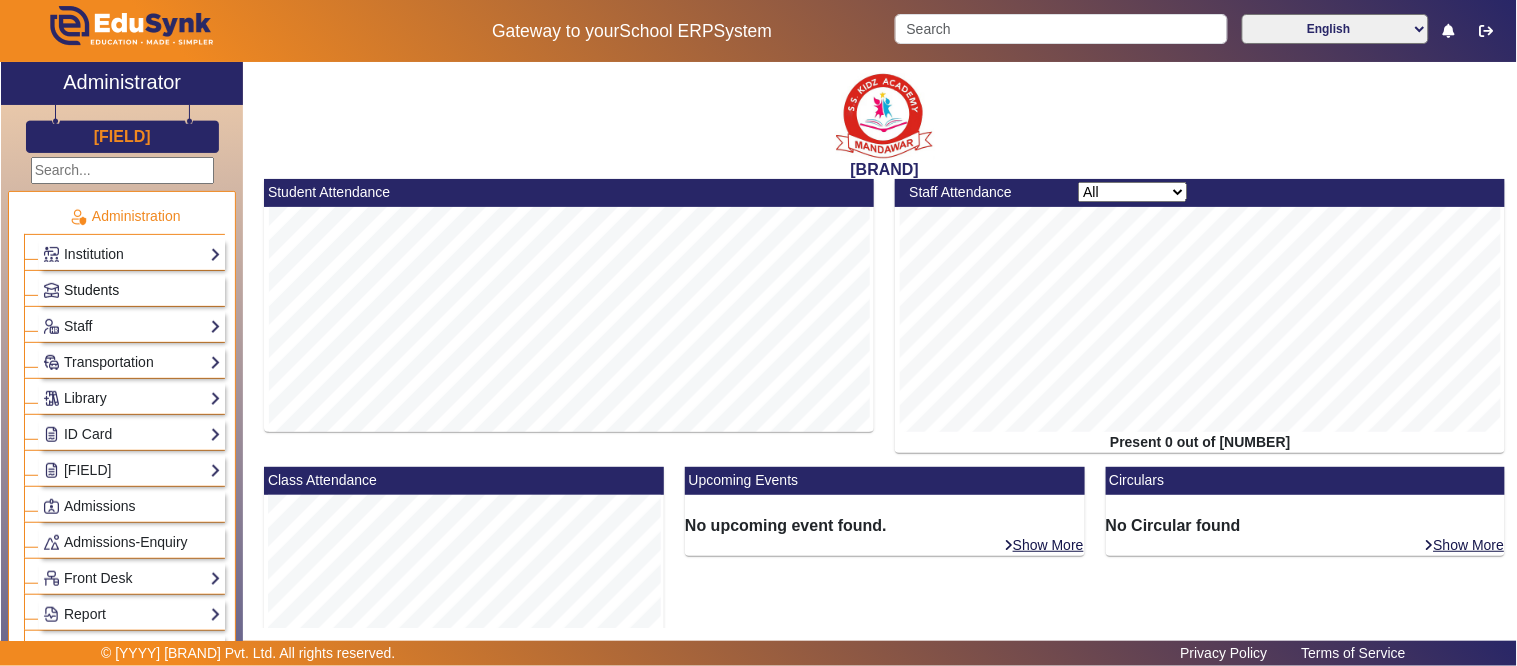 click on "Students" 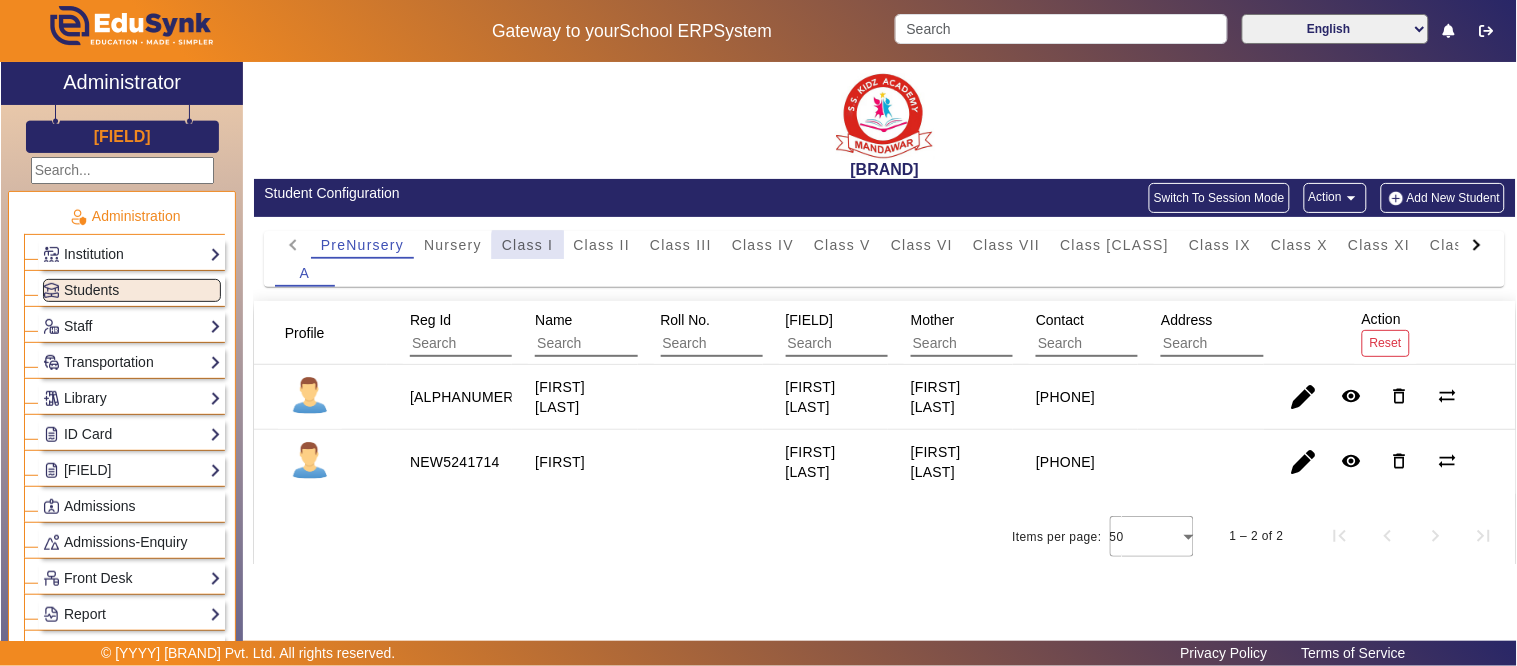click on "Class I" at bounding box center (528, 245) 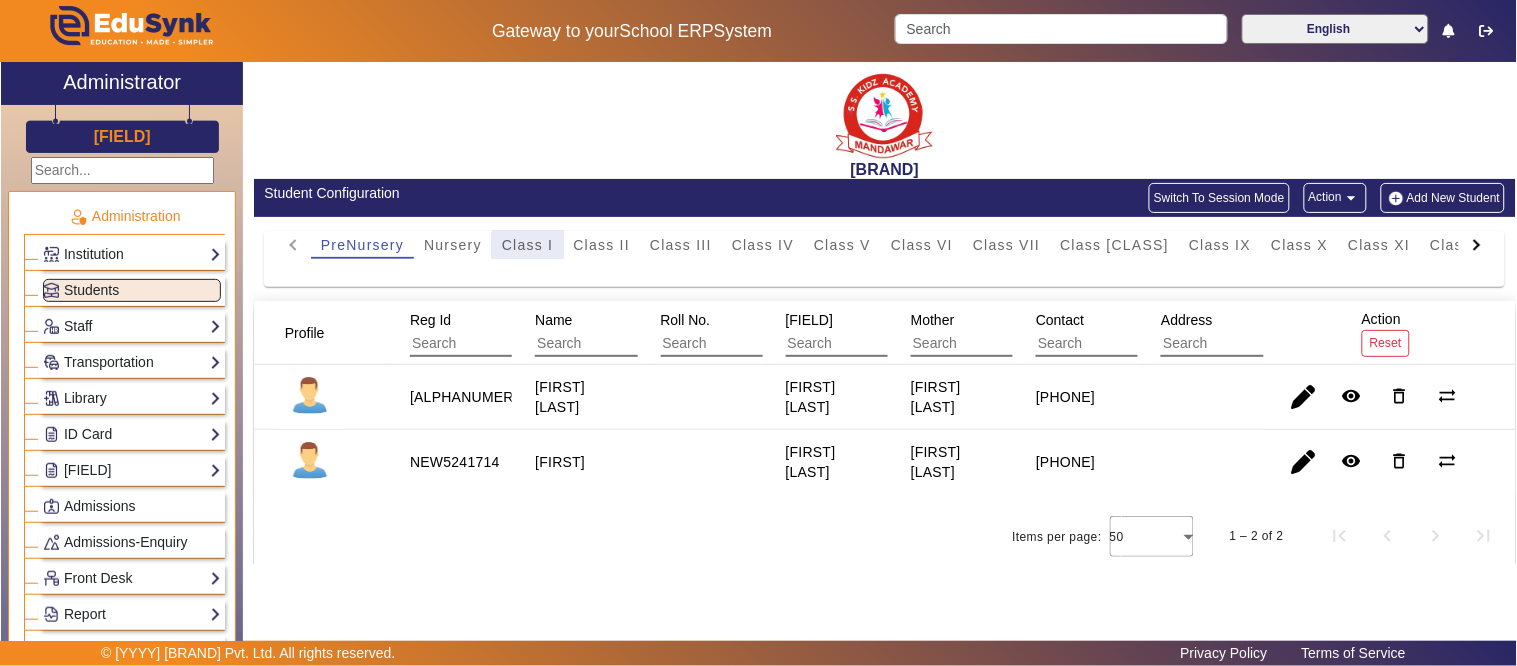 click on "PreNursery Nursery Class I Class II Class III Class IV Class V Class VI Class VII Class VIII Class IX Class X Class XI Class XII L.K.G. U.K.G. A" 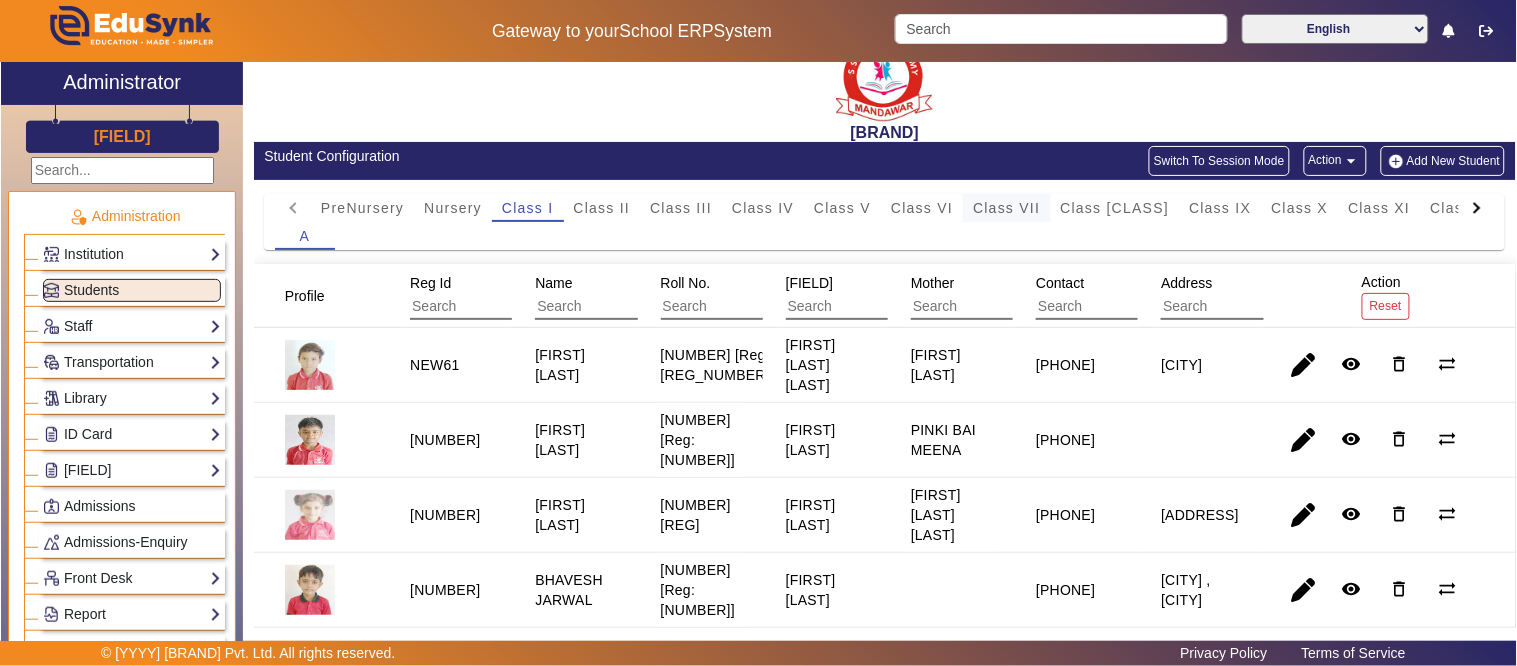 scroll, scrollTop: 0, scrollLeft: 0, axis: both 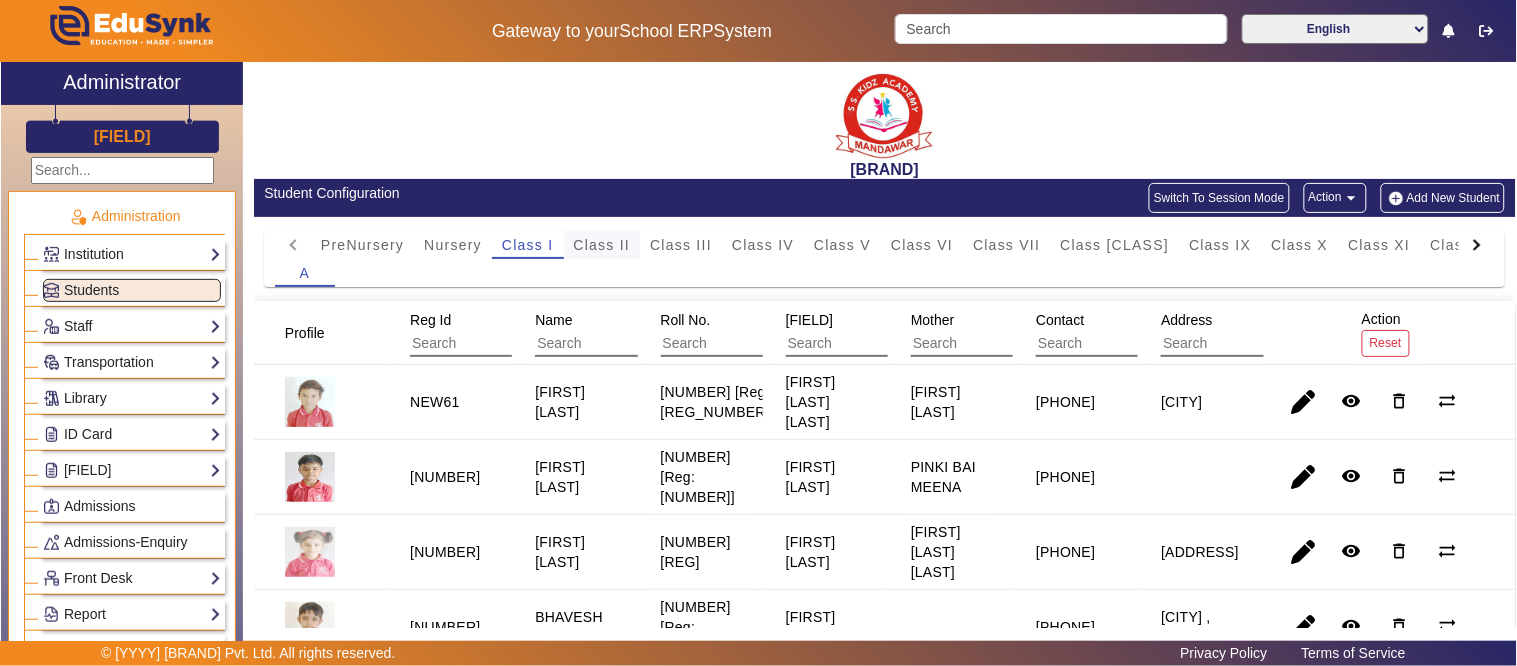 click on "Class II" at bounding box center [602, 245] 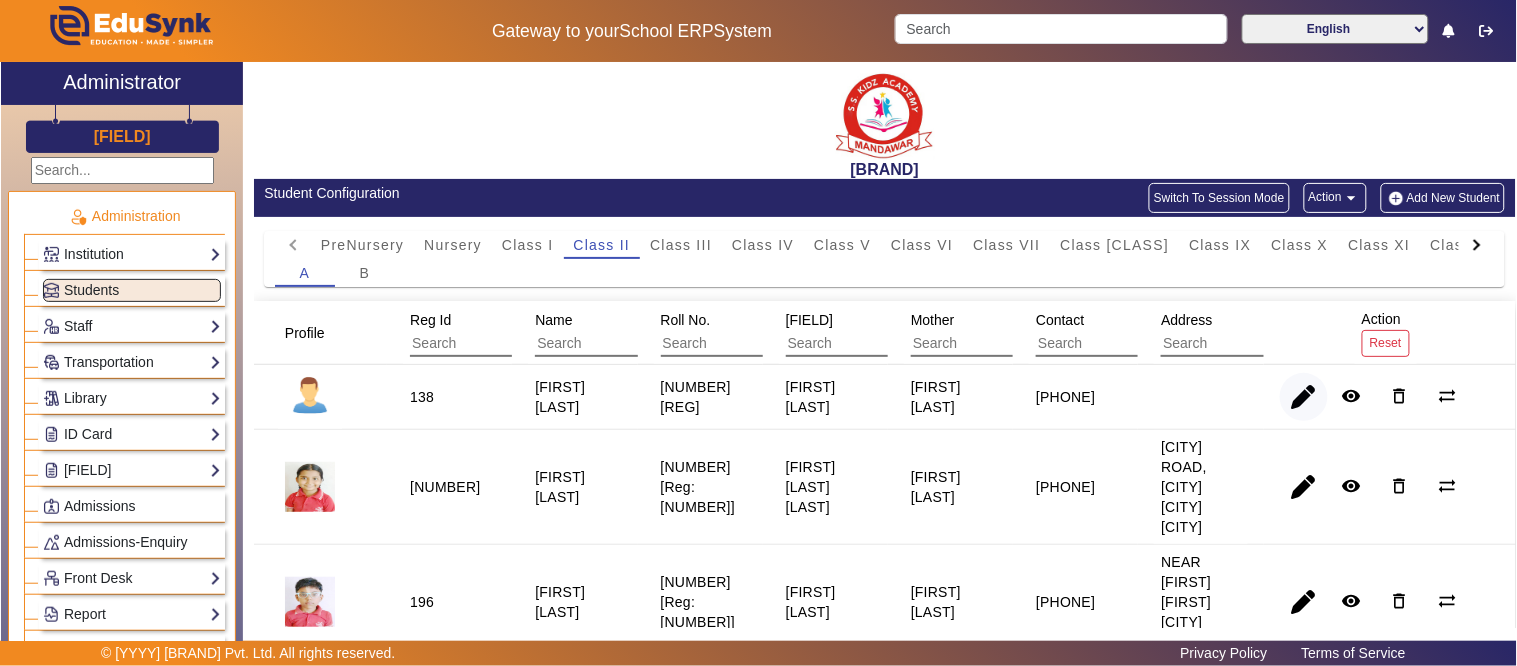 click at bounding box center [1304, 487] 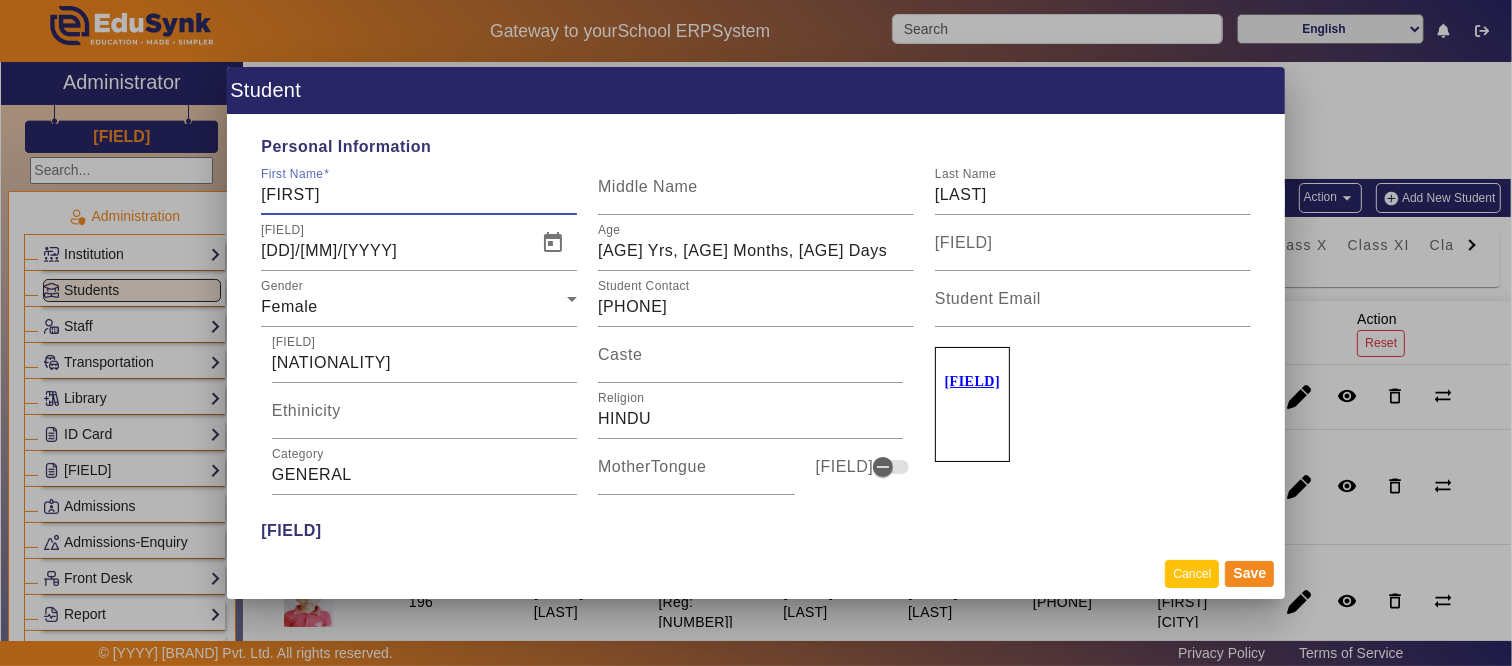 click on "Cancel" at bounding box center [1192, 573] 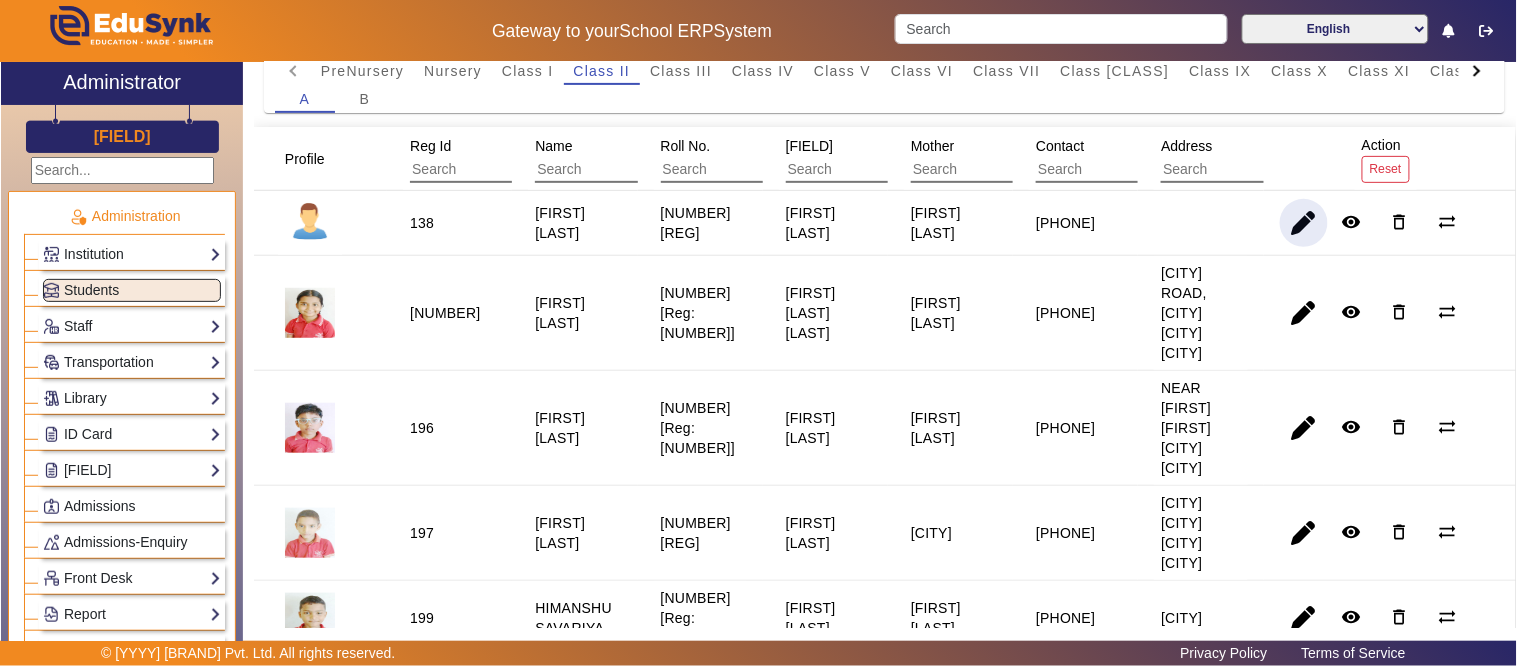 scroll, scrollTop: 222, scrollLeft: 0, axis: vertical 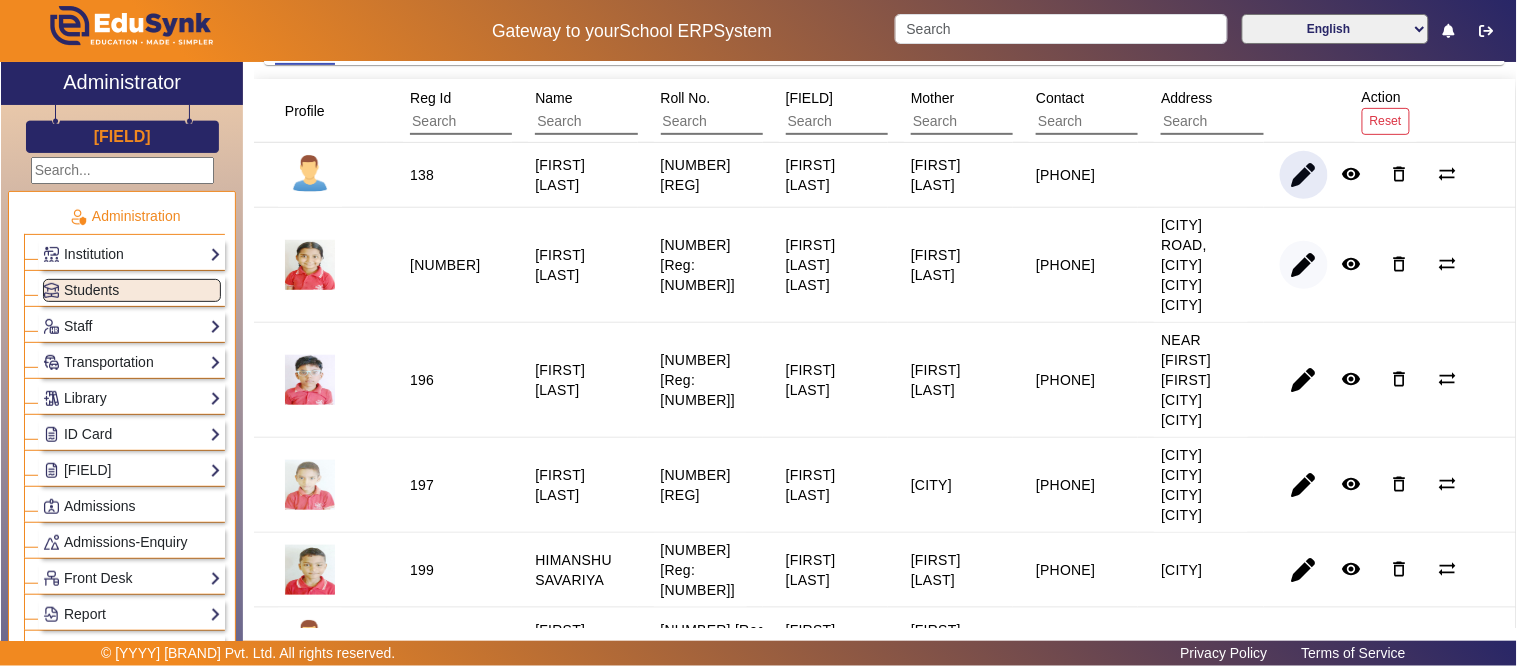 click at bounding box center [1304, 380] 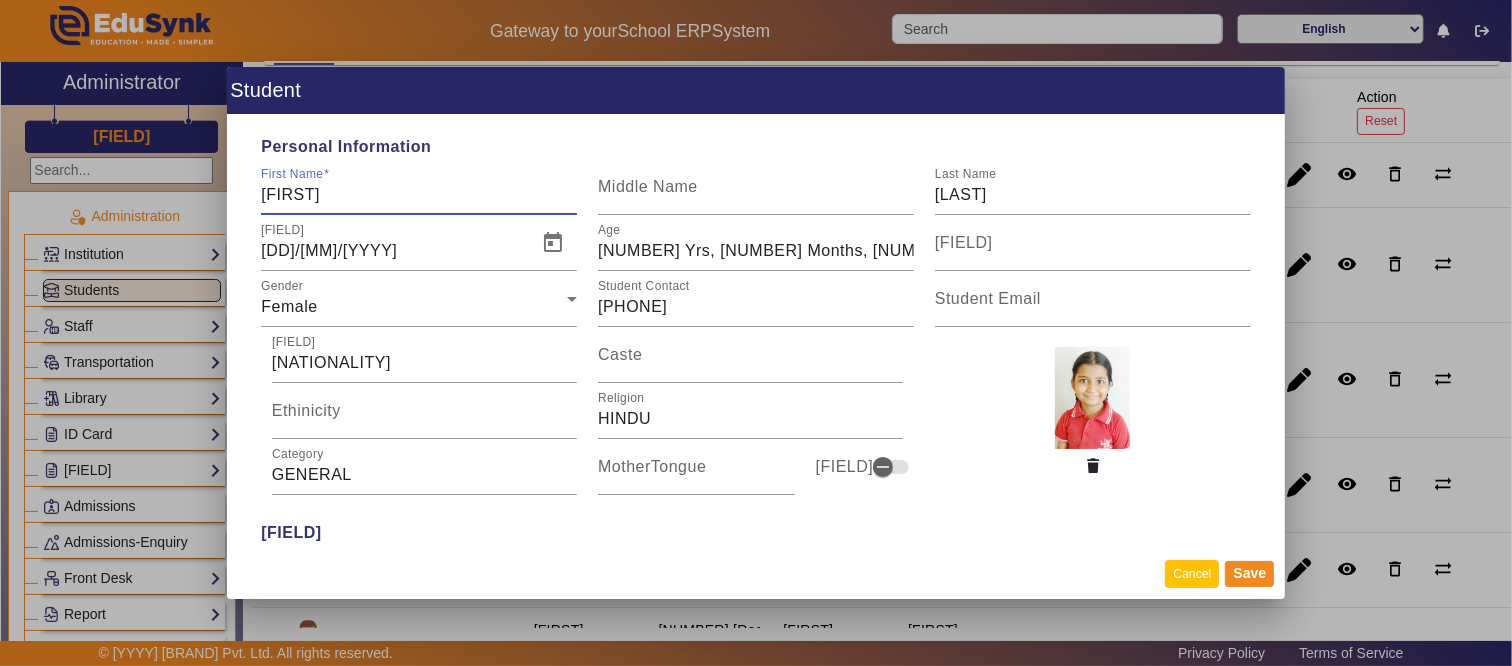 click on "Cancel" at bounding box center [1192, 573] 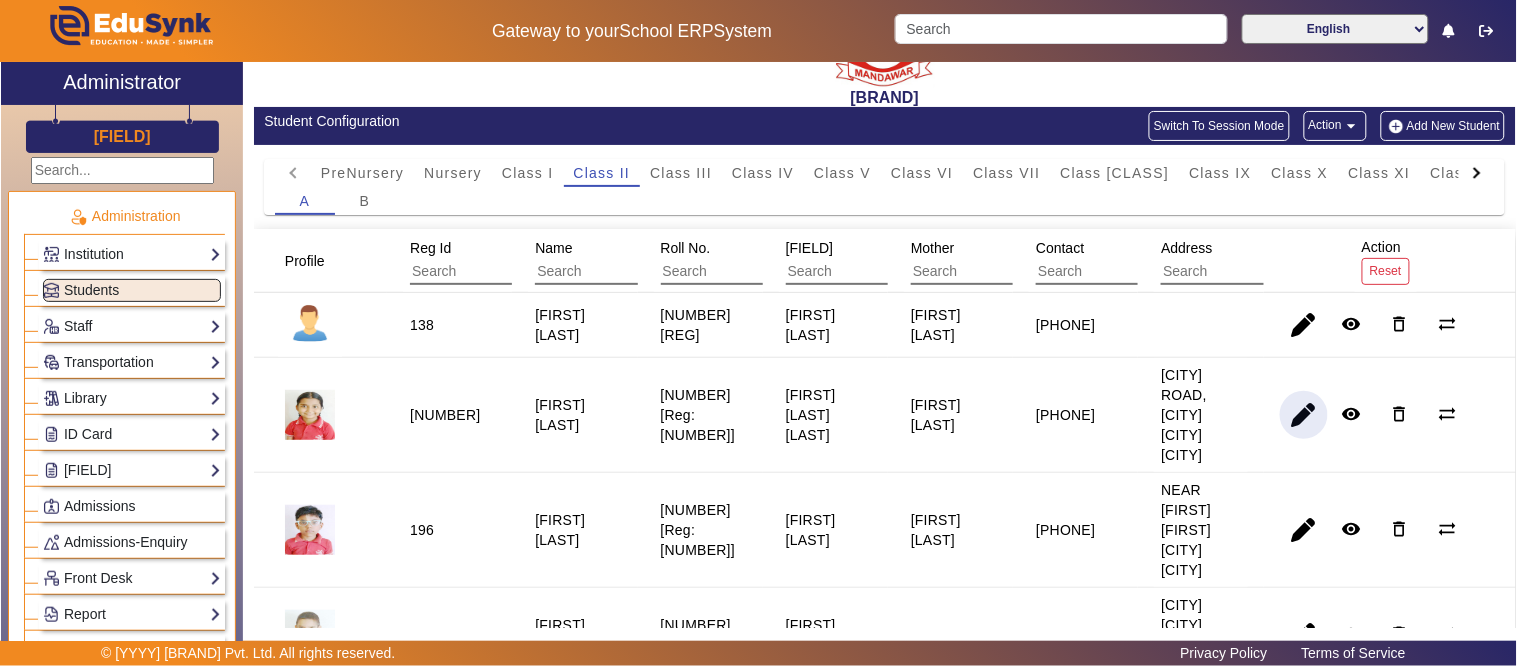 scroll, scrollTop: 111, scrollLeft: 0, axis: vertical 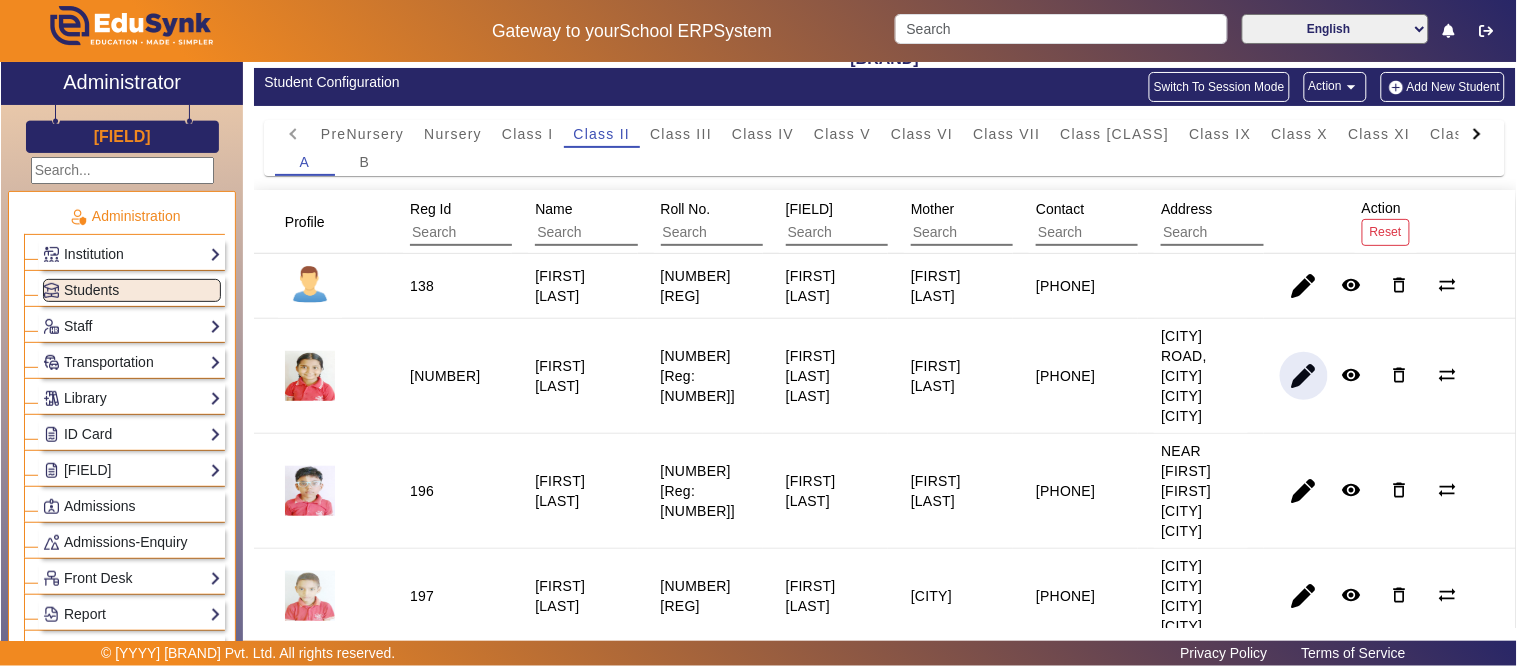 click 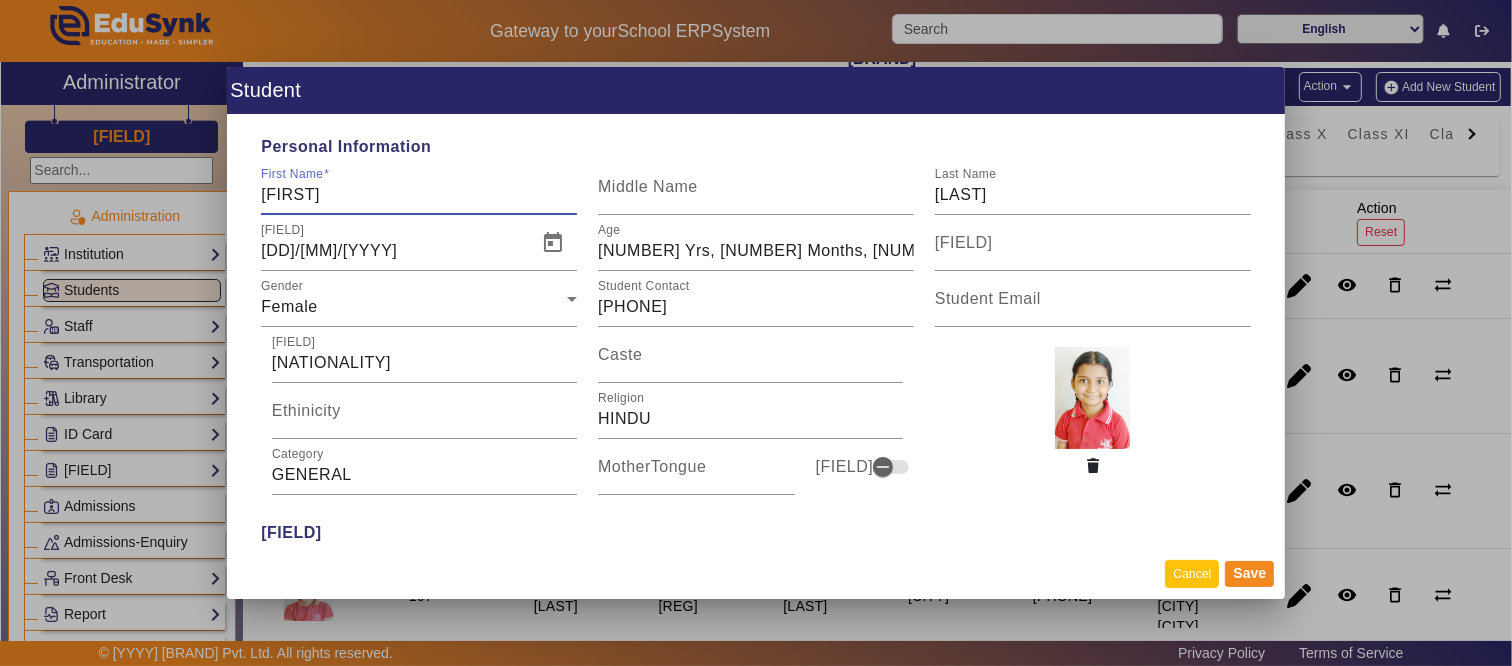 click on "Cancel" at bounding box center [1192, 573] 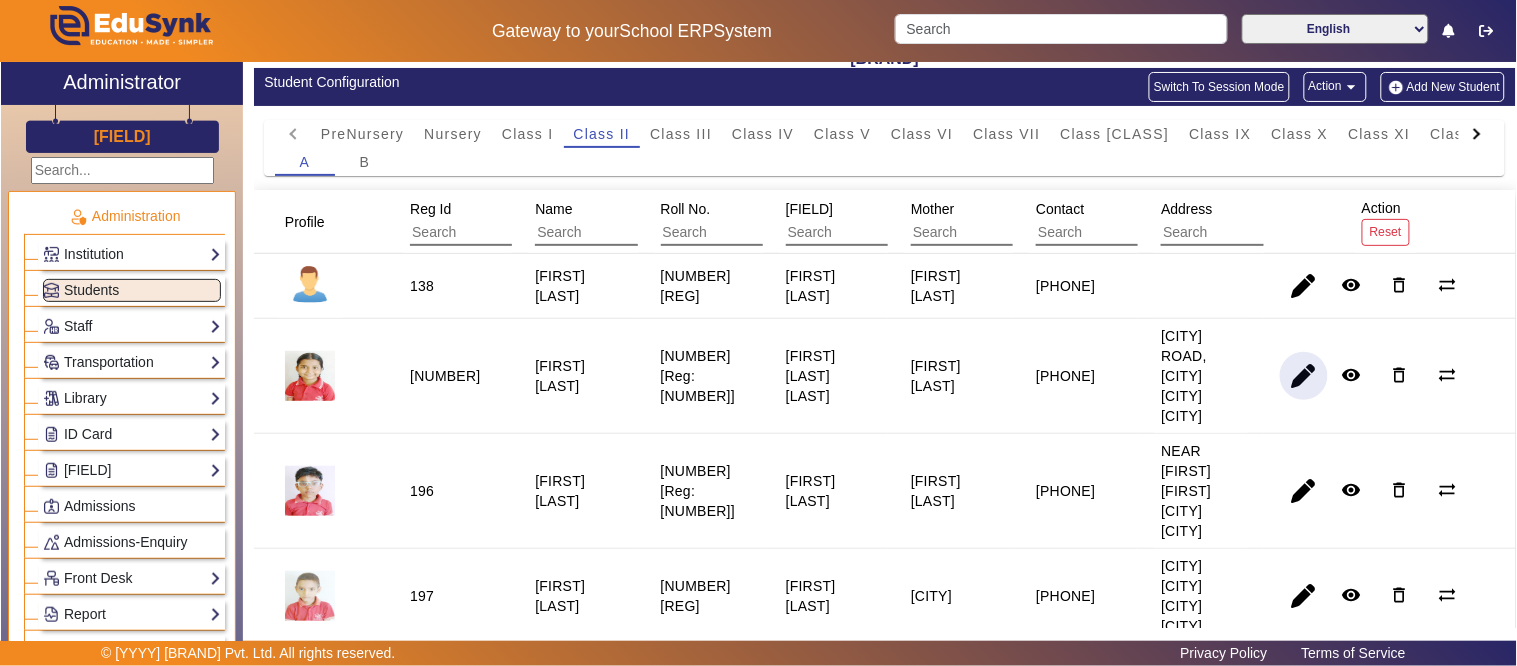 drag, startPoint x: 1261, startPoint y: 135, endPoint x: 1245, endPoint y: 175, distance: 43.081318 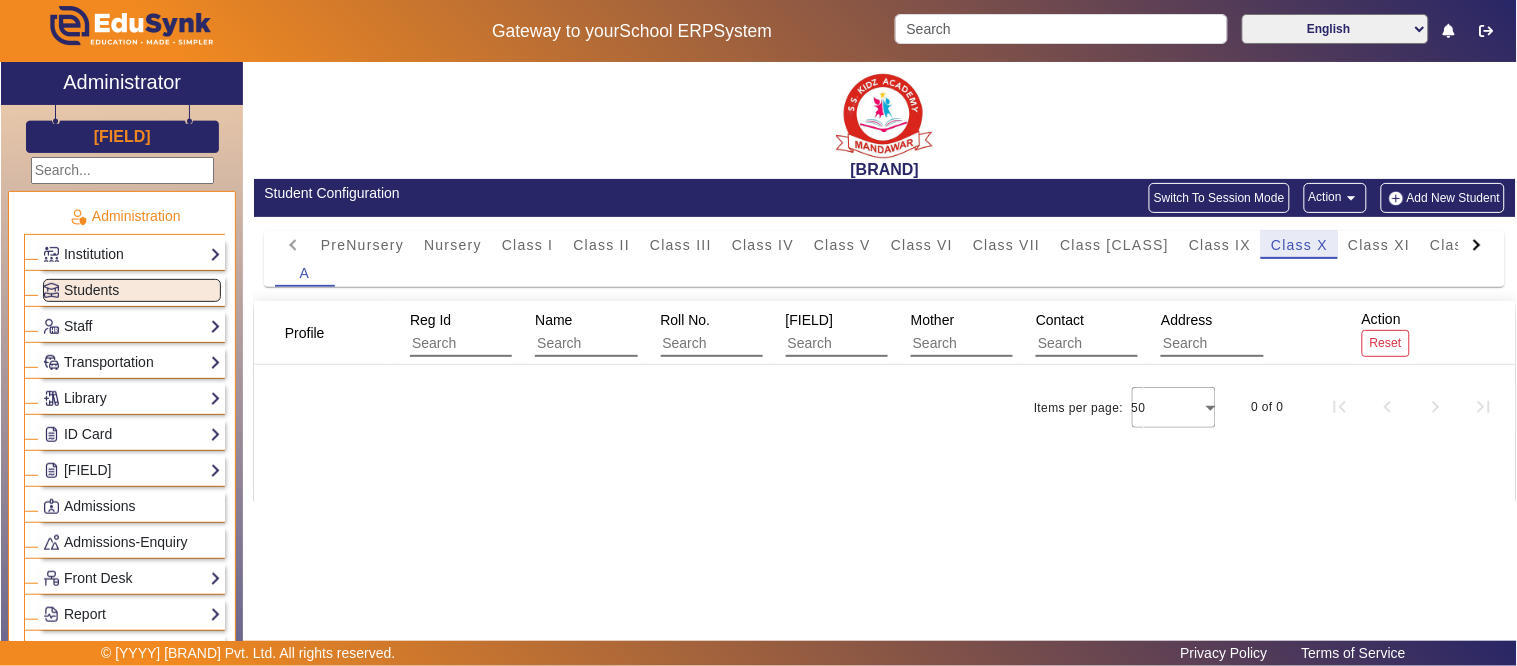 scroll, scrollTop: 0, scrollLeft: 0, axis: both 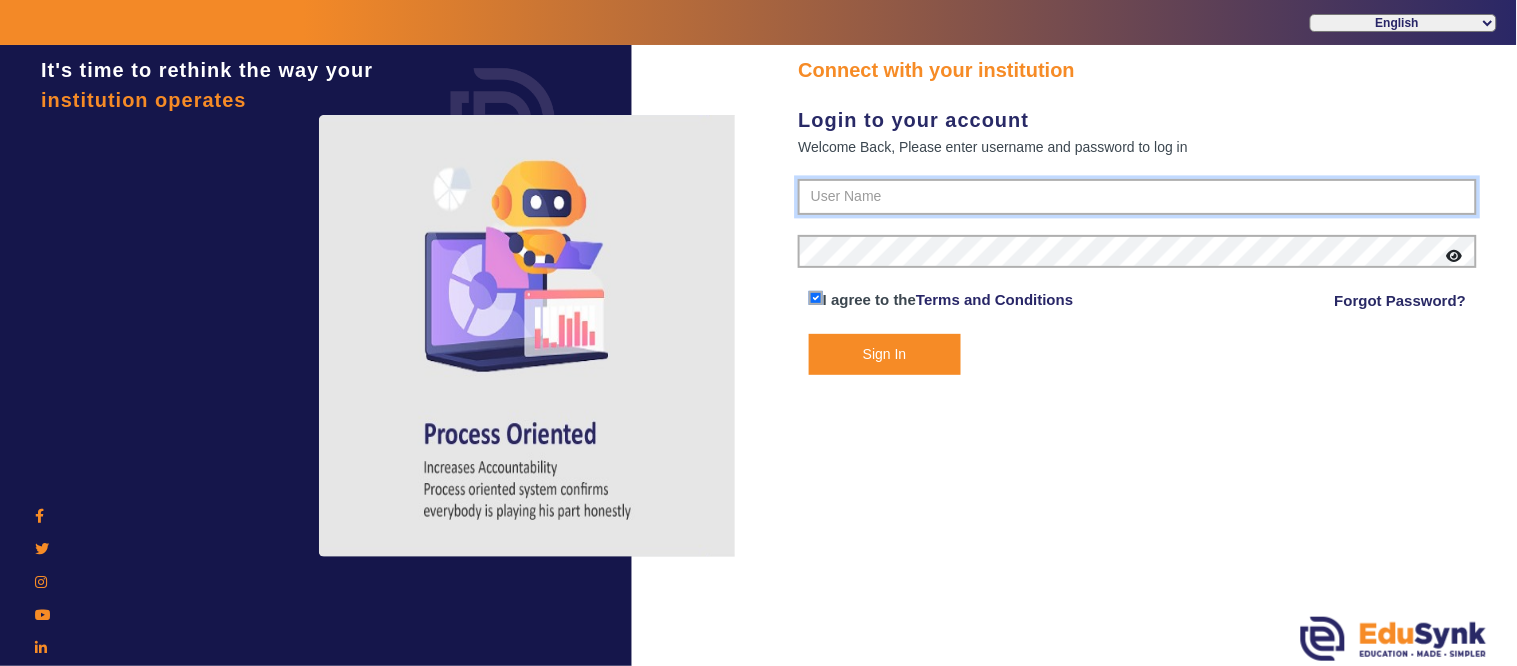 type on "[PHONE]" 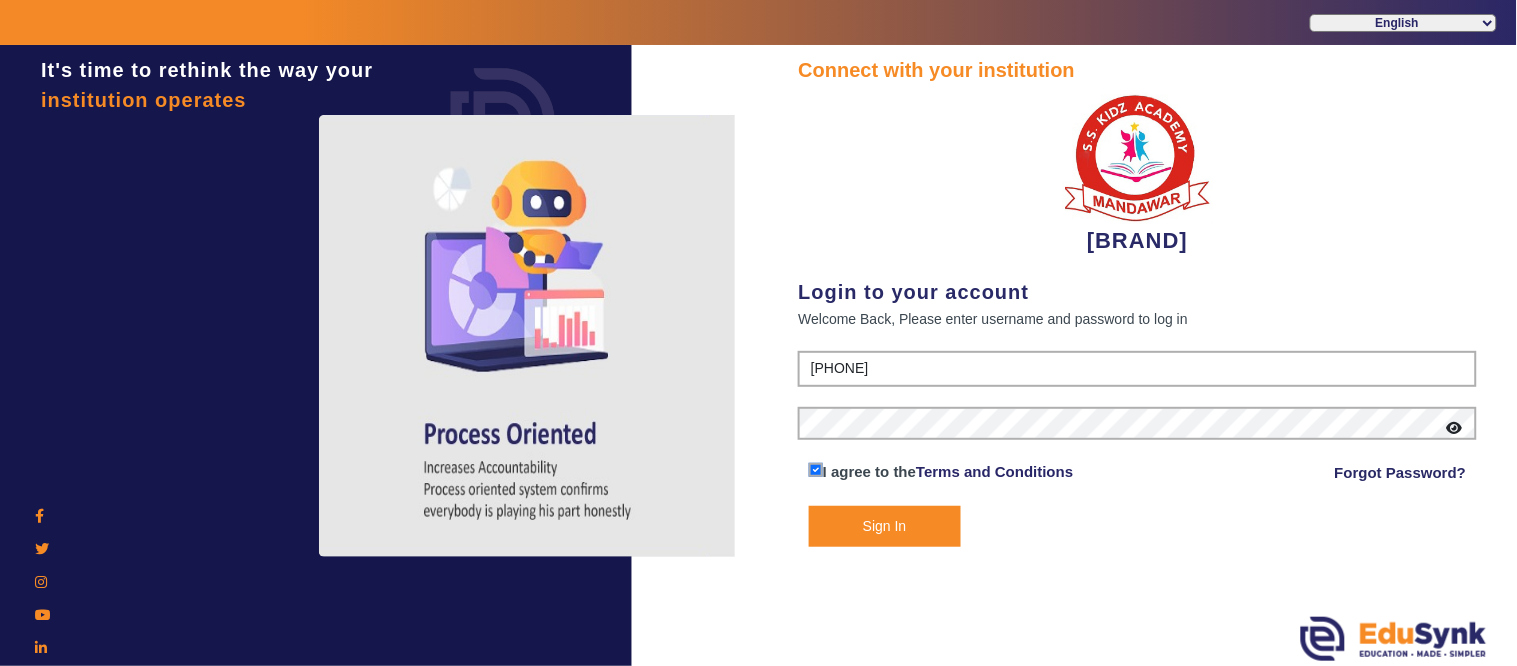 drag, startPoint x: 863, startPoint y: 503, endPoint x: 857, endPoint y: 523, distance: 20.880613 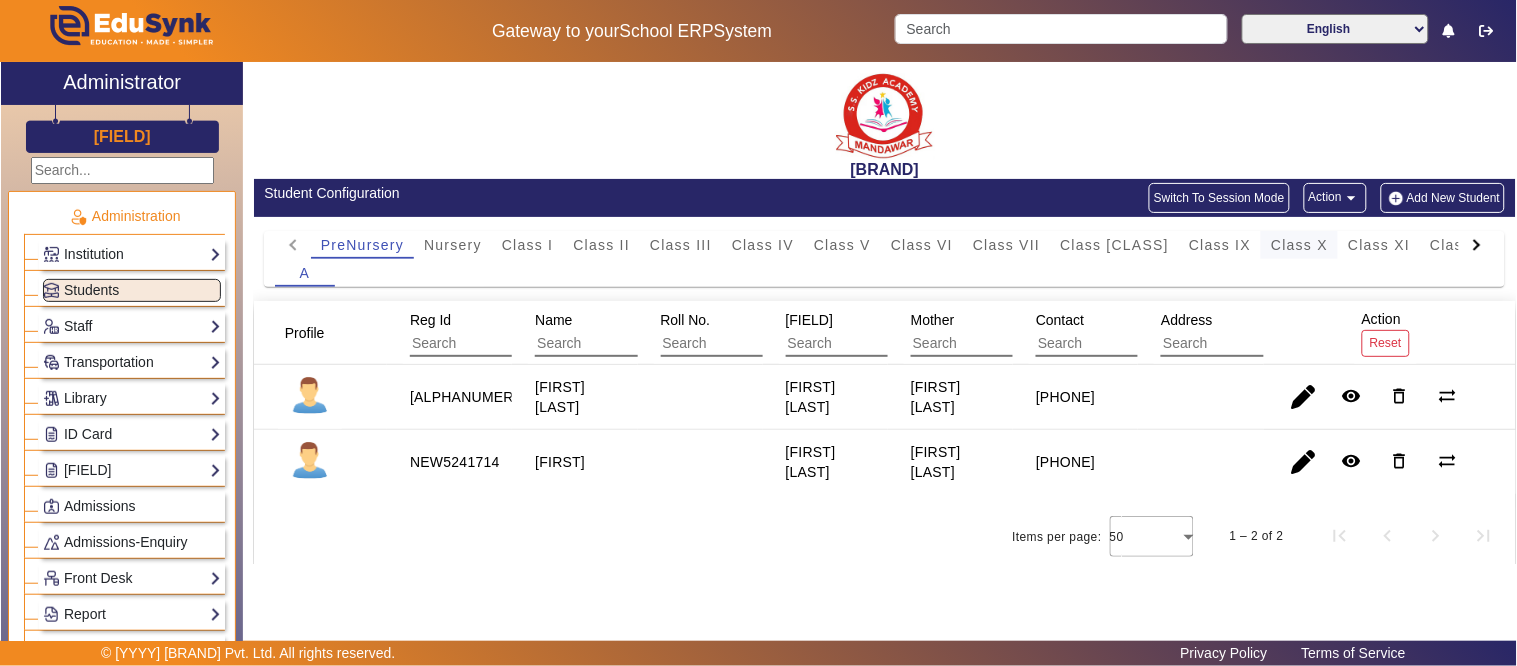 click on "Class X" at bounding box center [1299, 245] 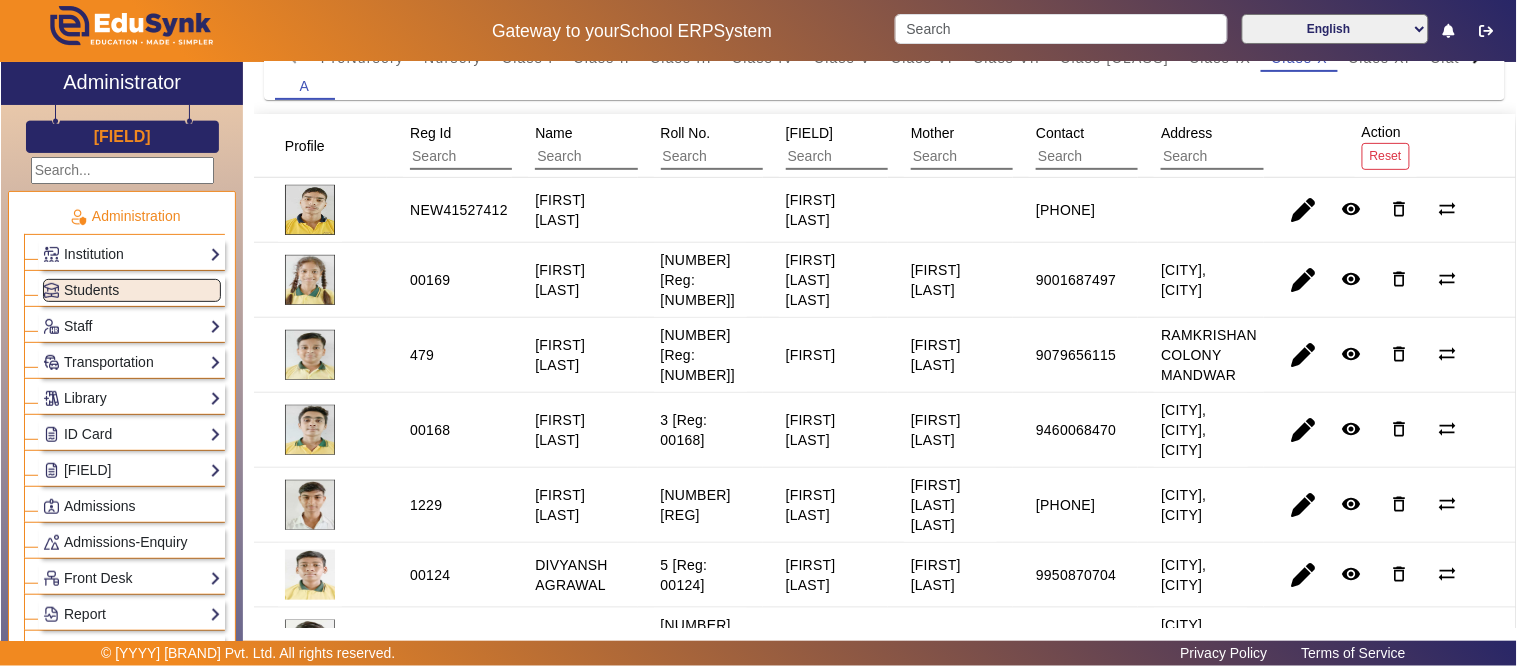 scroll, scrollTop: 222, scrollLeft: 0, axis: vertical 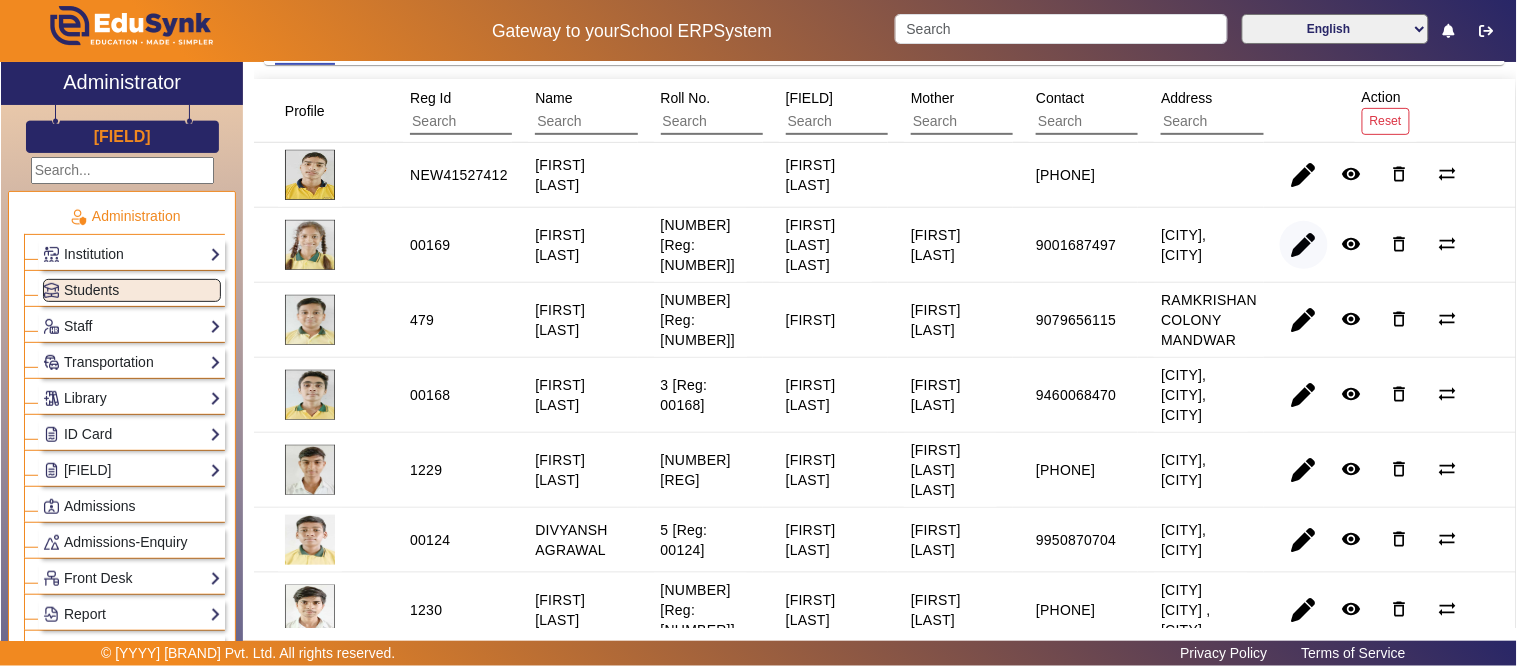 click at bounding box center (1304, 320) 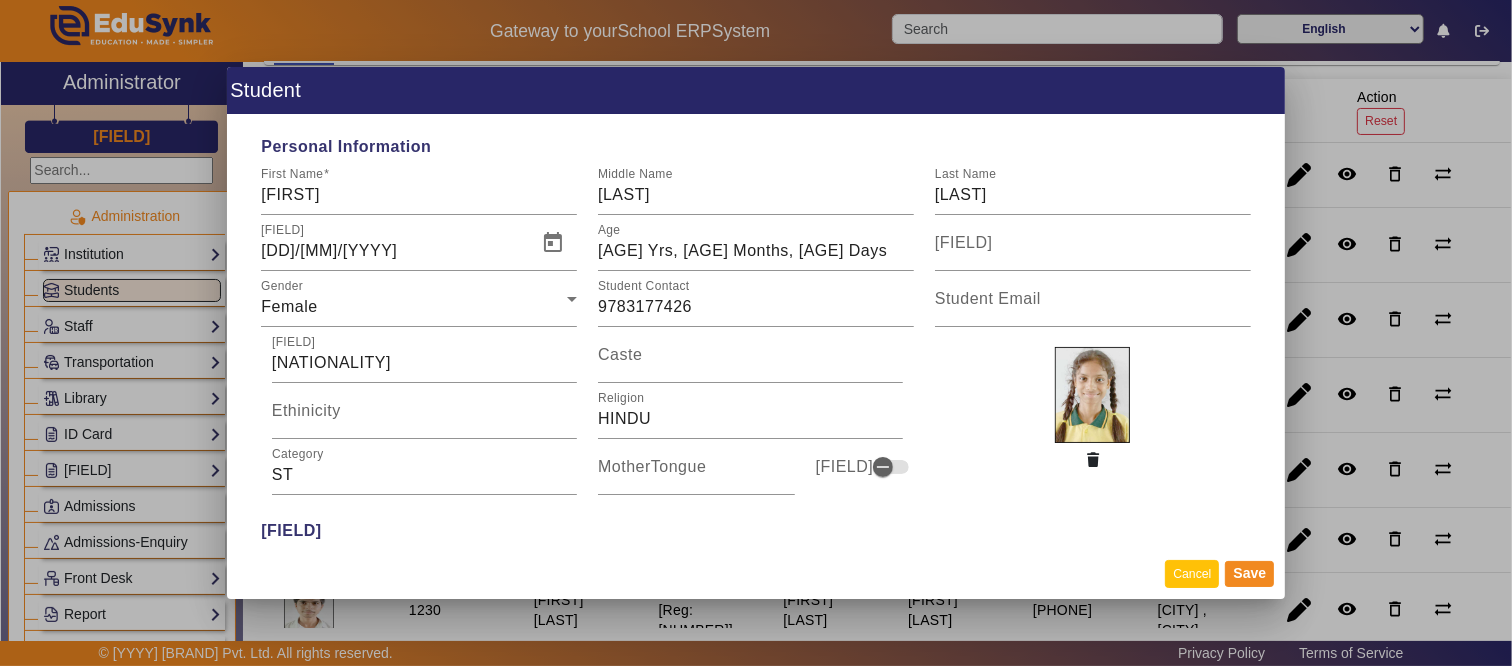 click on "Cancel" at bounding box center [1192, 573] 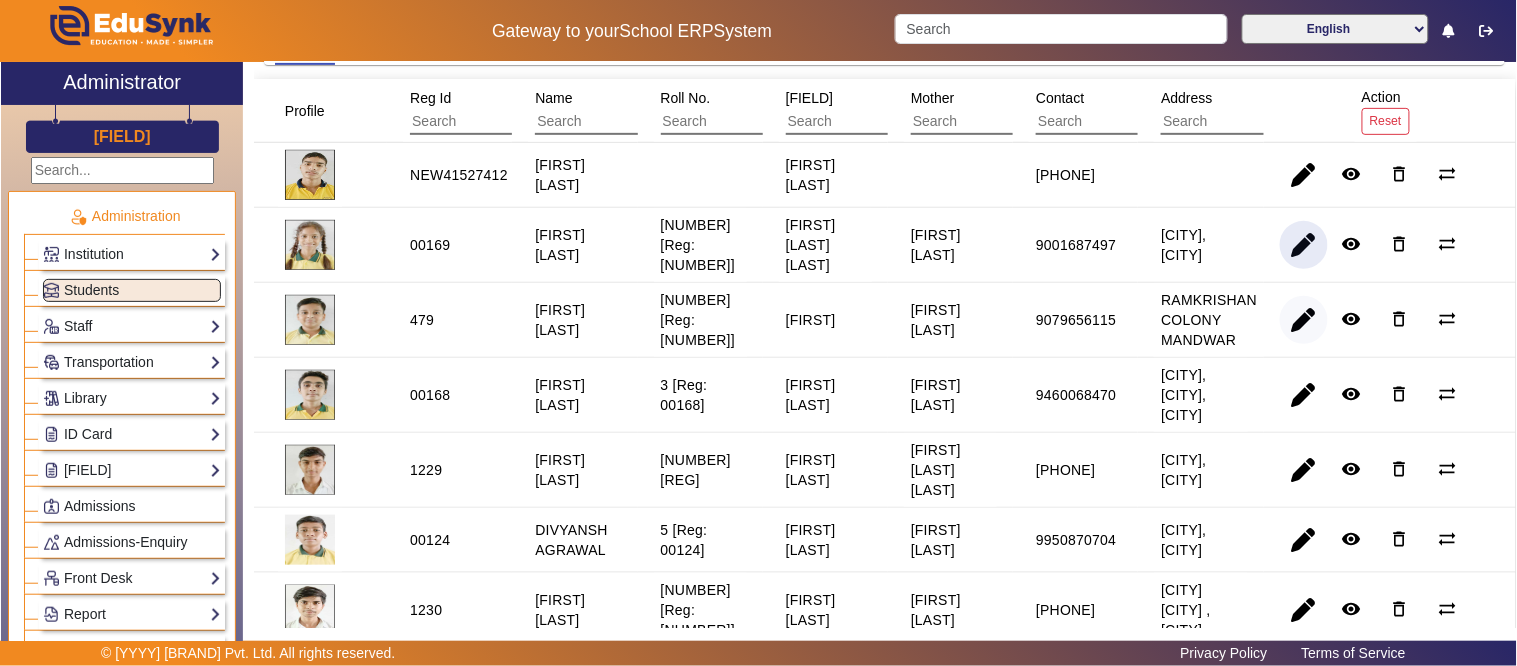 click at bounding box center (1304, 395) 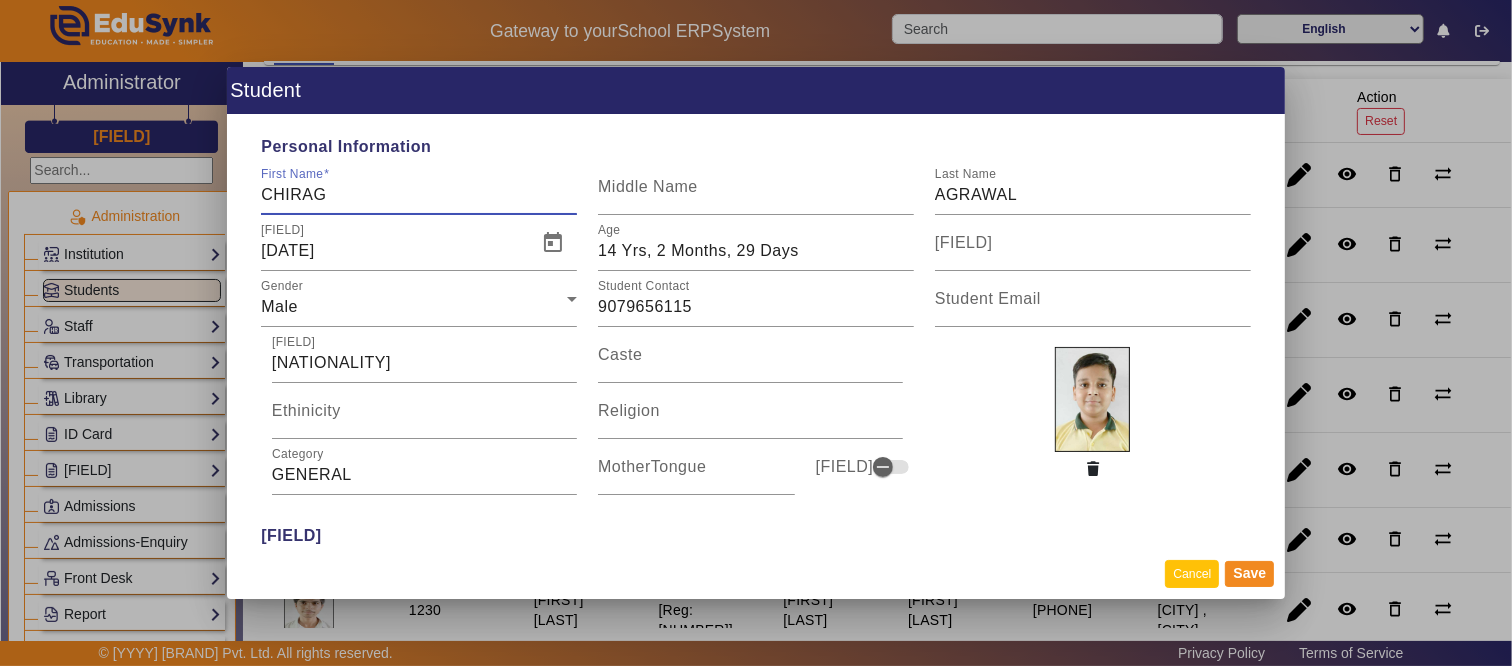 click on "Cancel" at bounding box center [1192, 573] 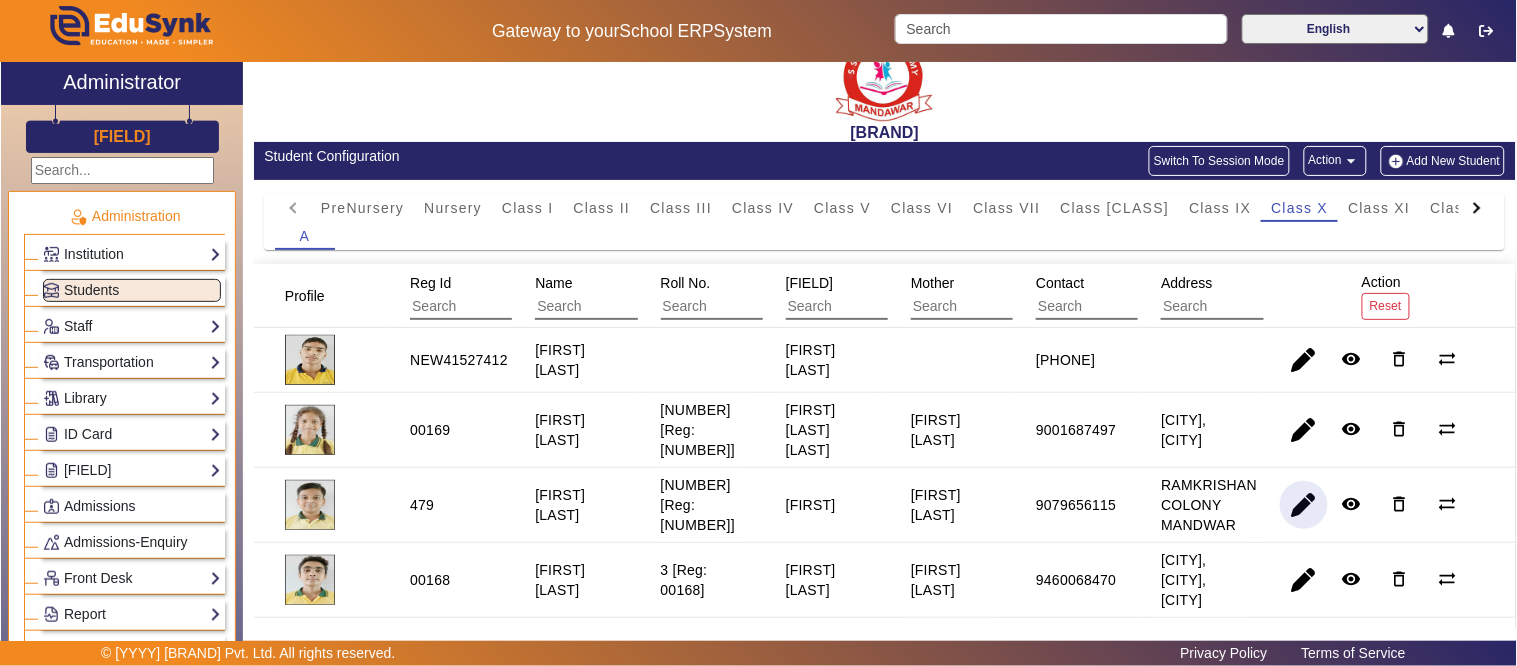scroll, scrollTop: 0, scrollLeft: 0, axis: both 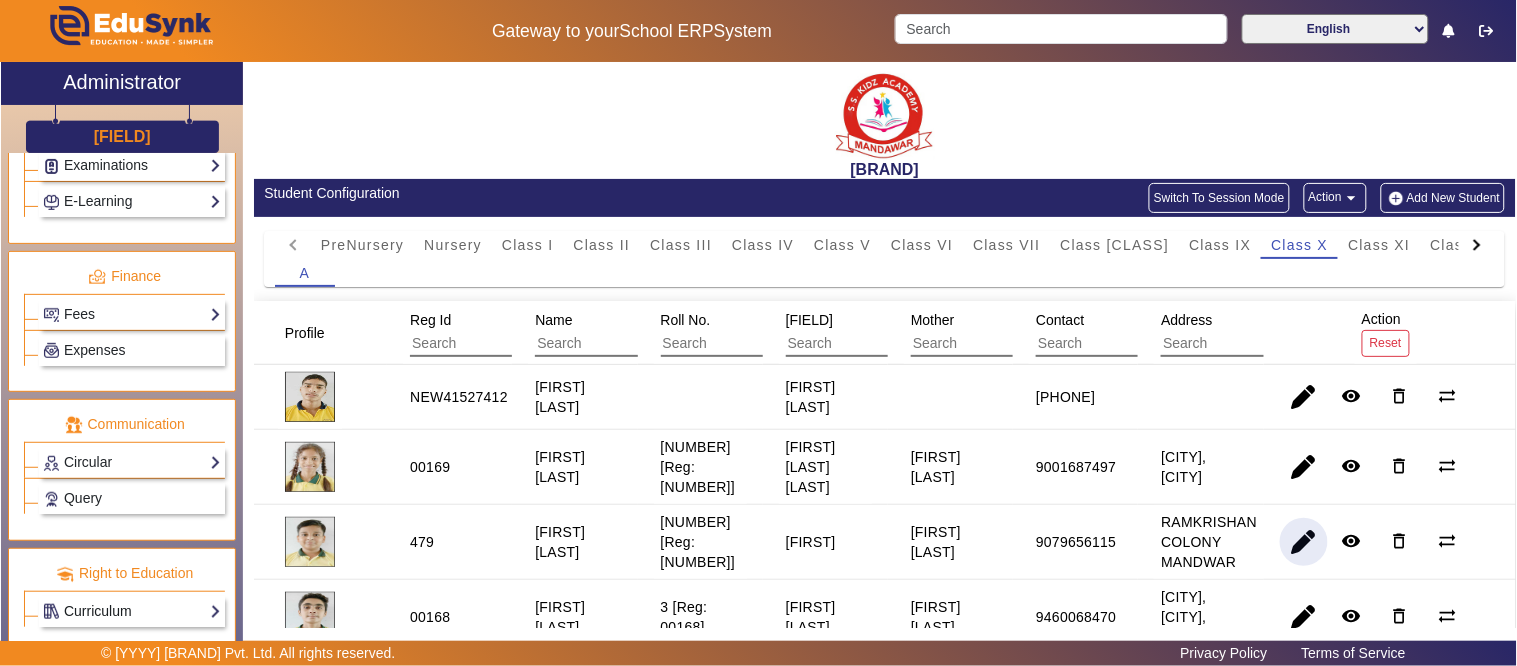 click on "Curriculum" 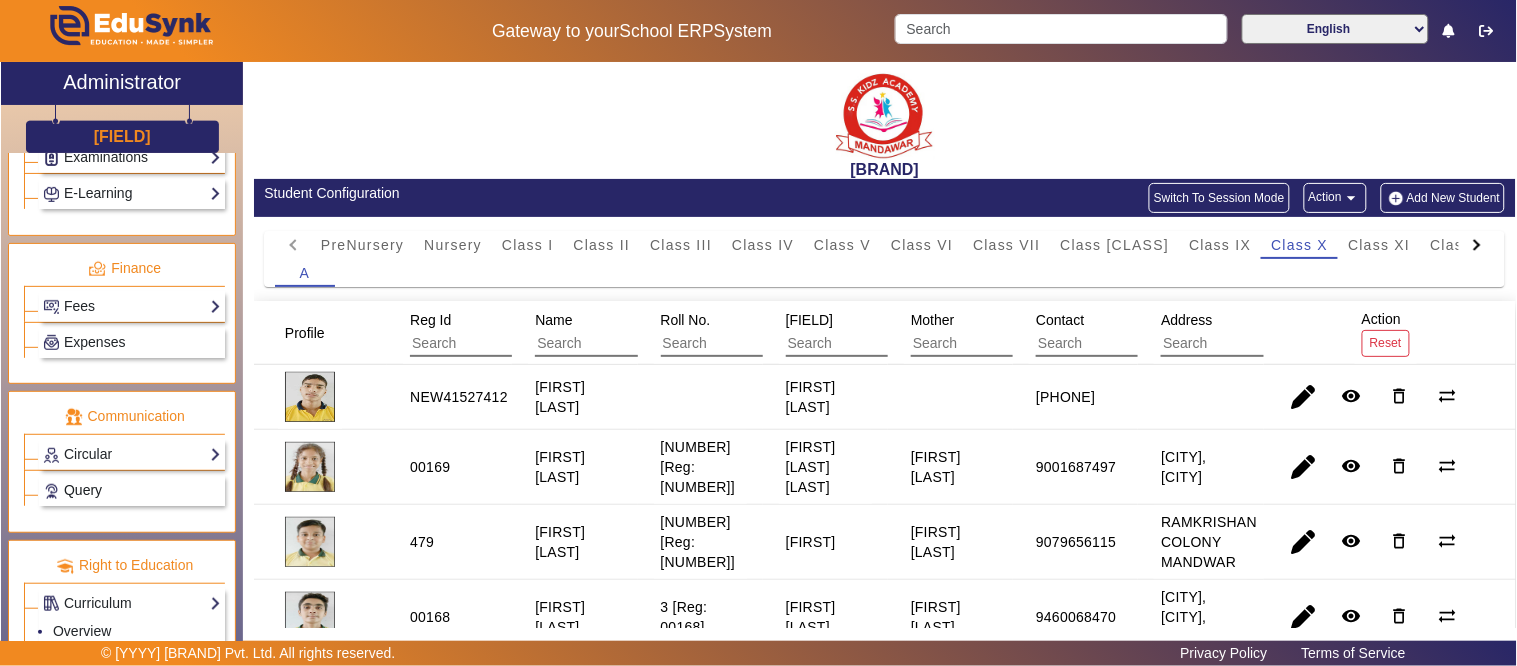 click on "Query" 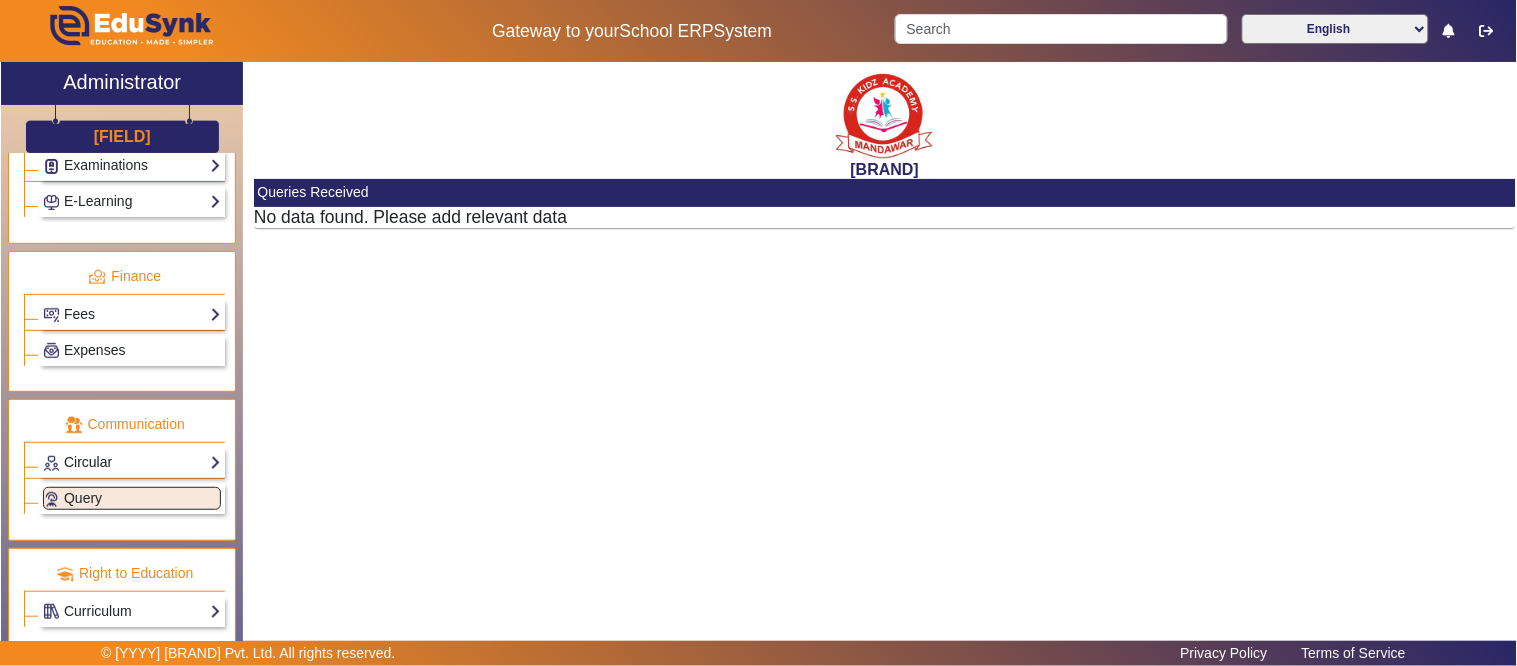 click on "Circular" 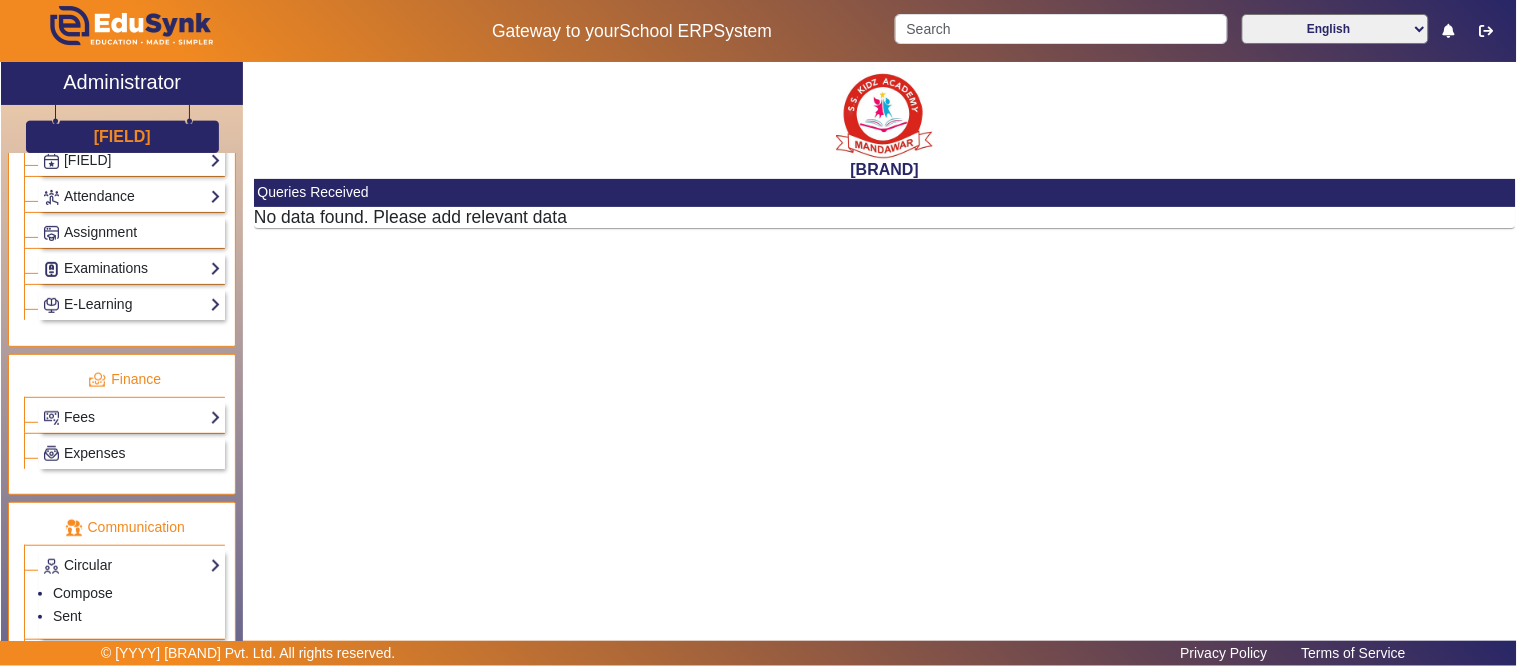 scroll, scrollTop: 778, scrollLeft: 0, axis: vertical 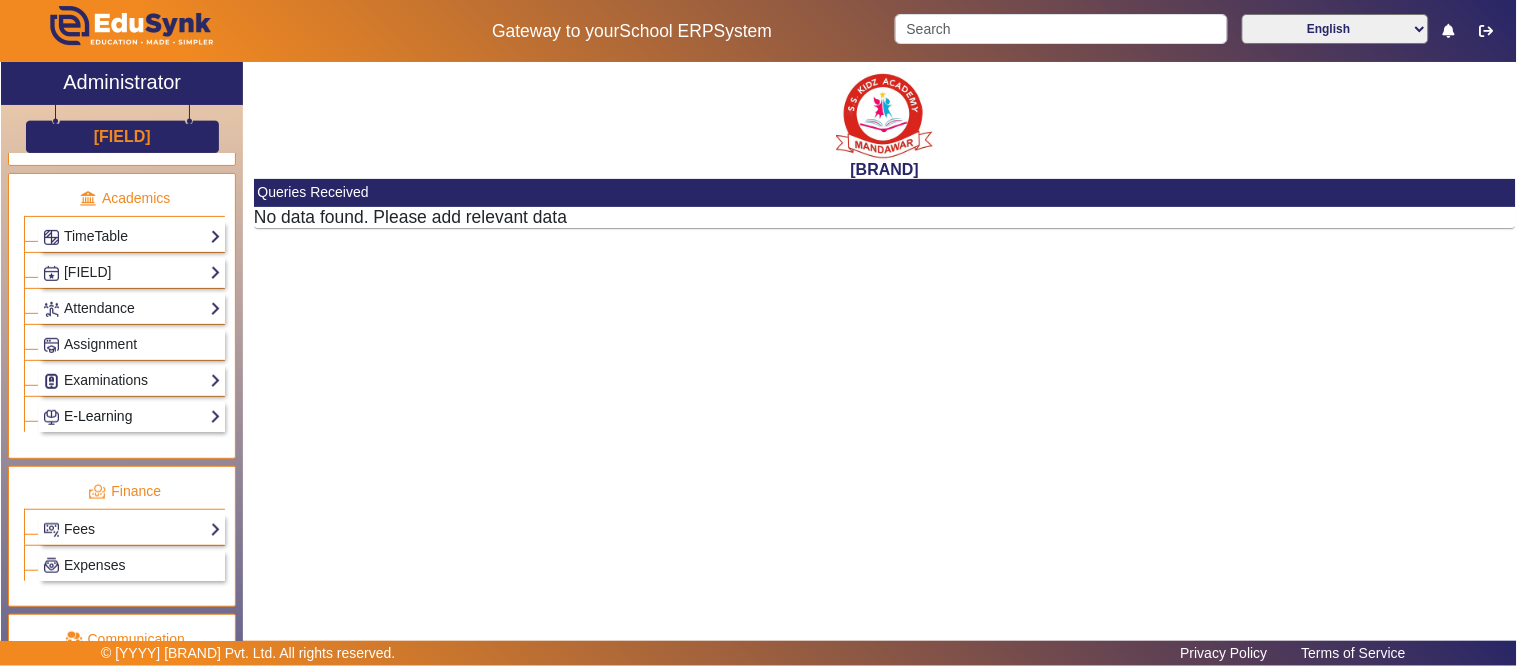 click on "E-Learning" 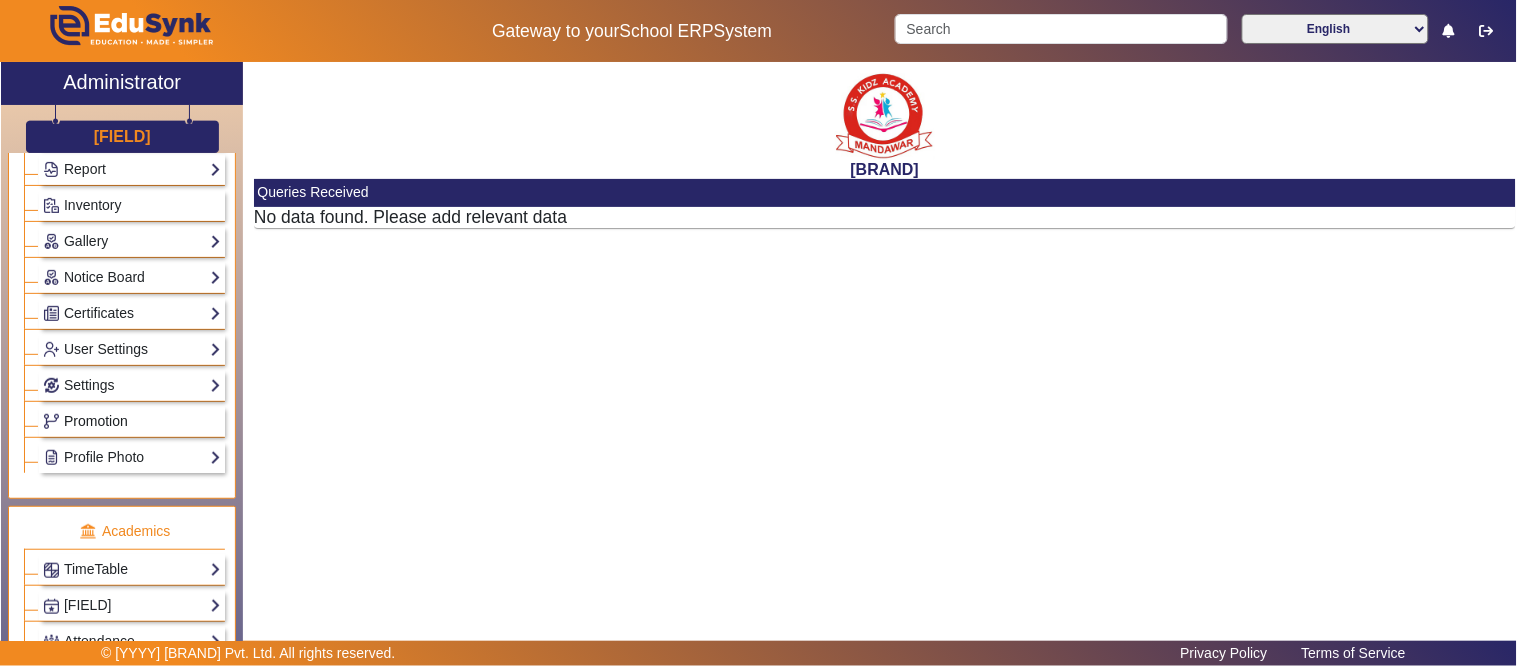 scroll, scrollTop: 334, scrollLeft: 0, axis: vertical 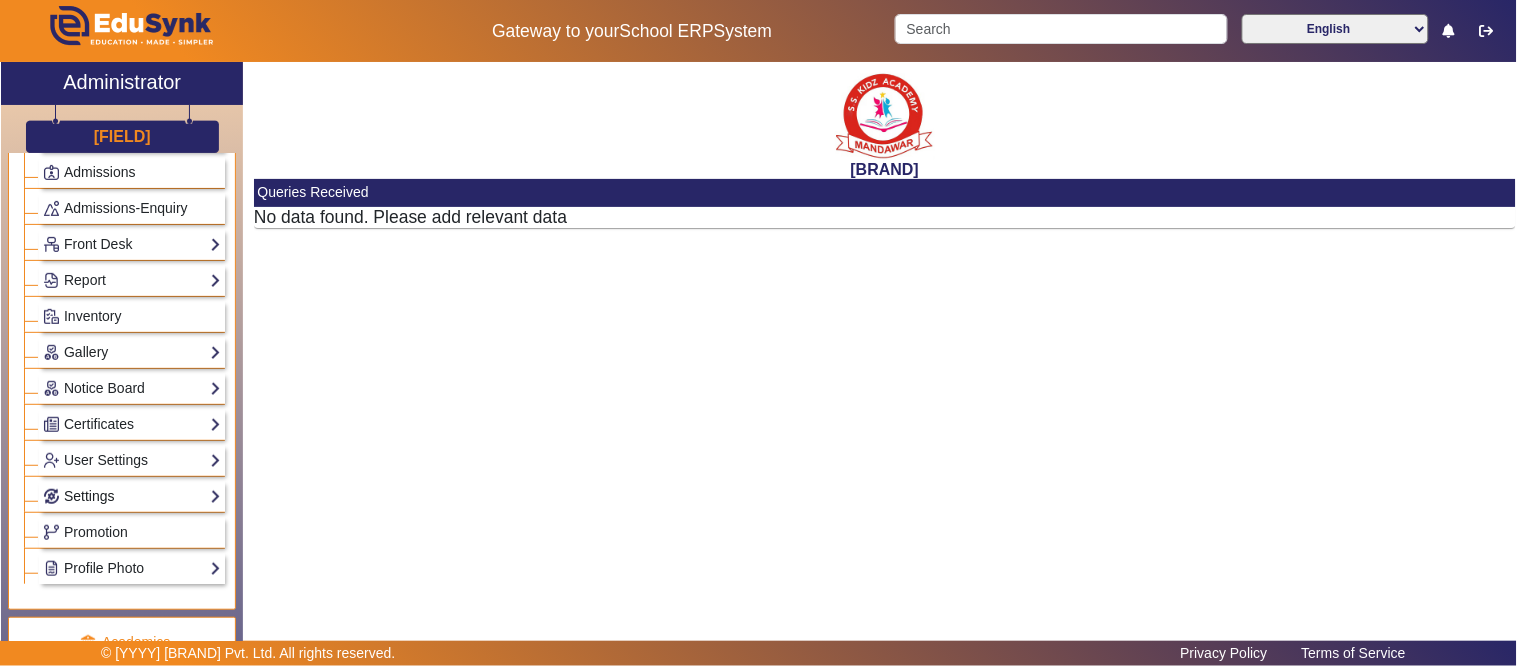 click on "Settings" 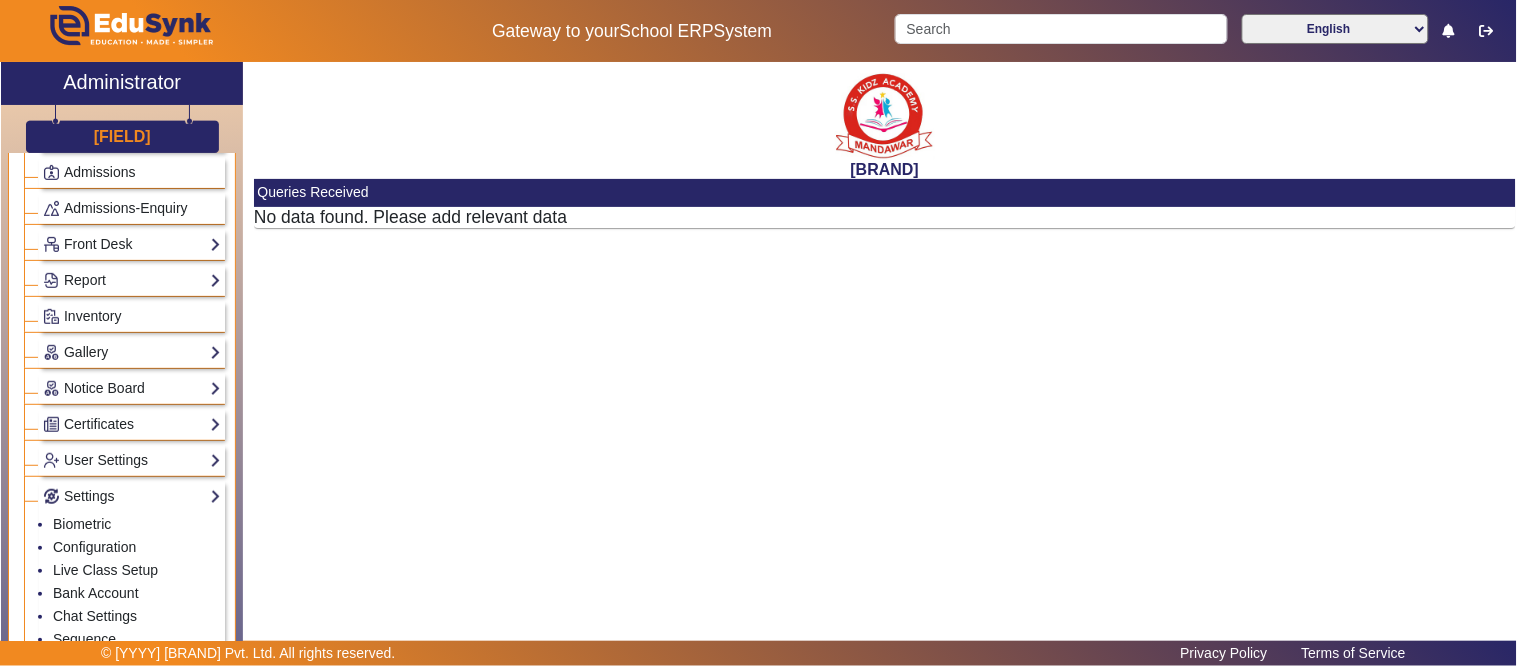 scroll, scrollTop: 445, scrollLeft: 0, axis: vertical 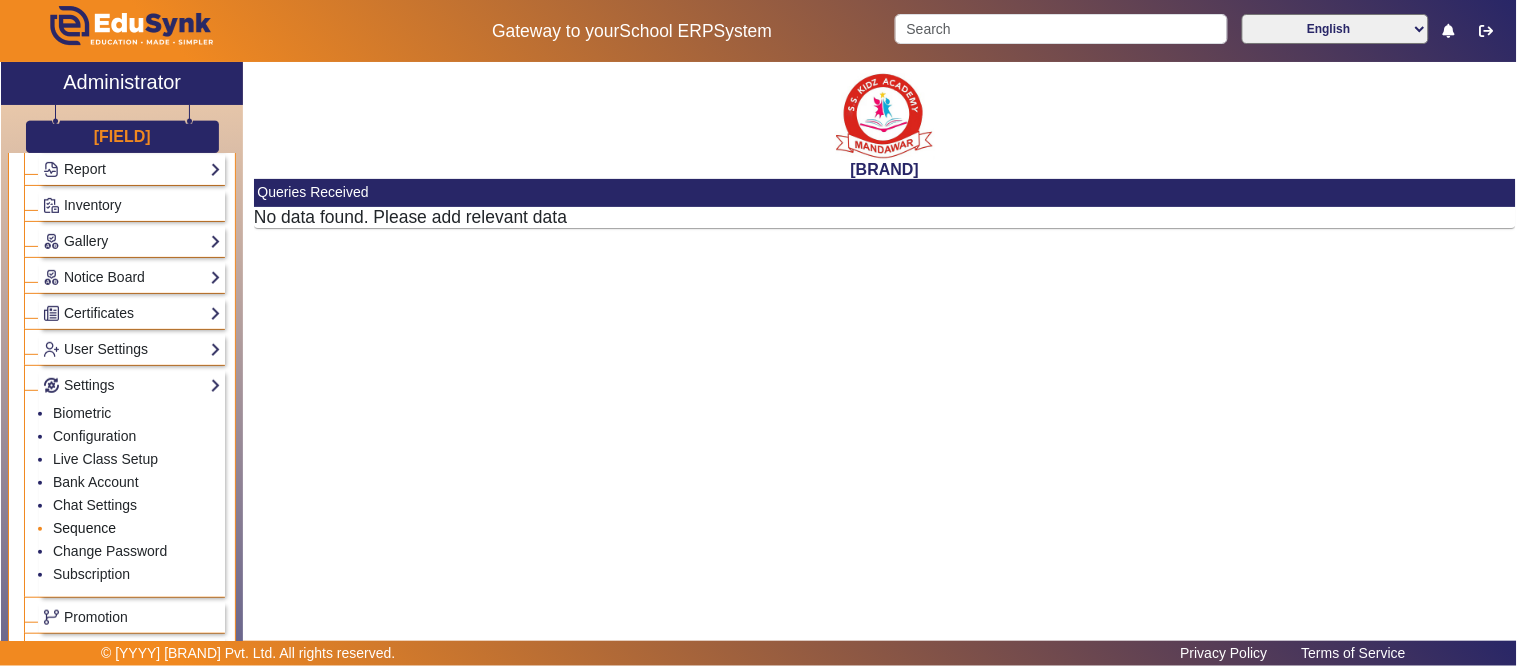 click on "Sequence" 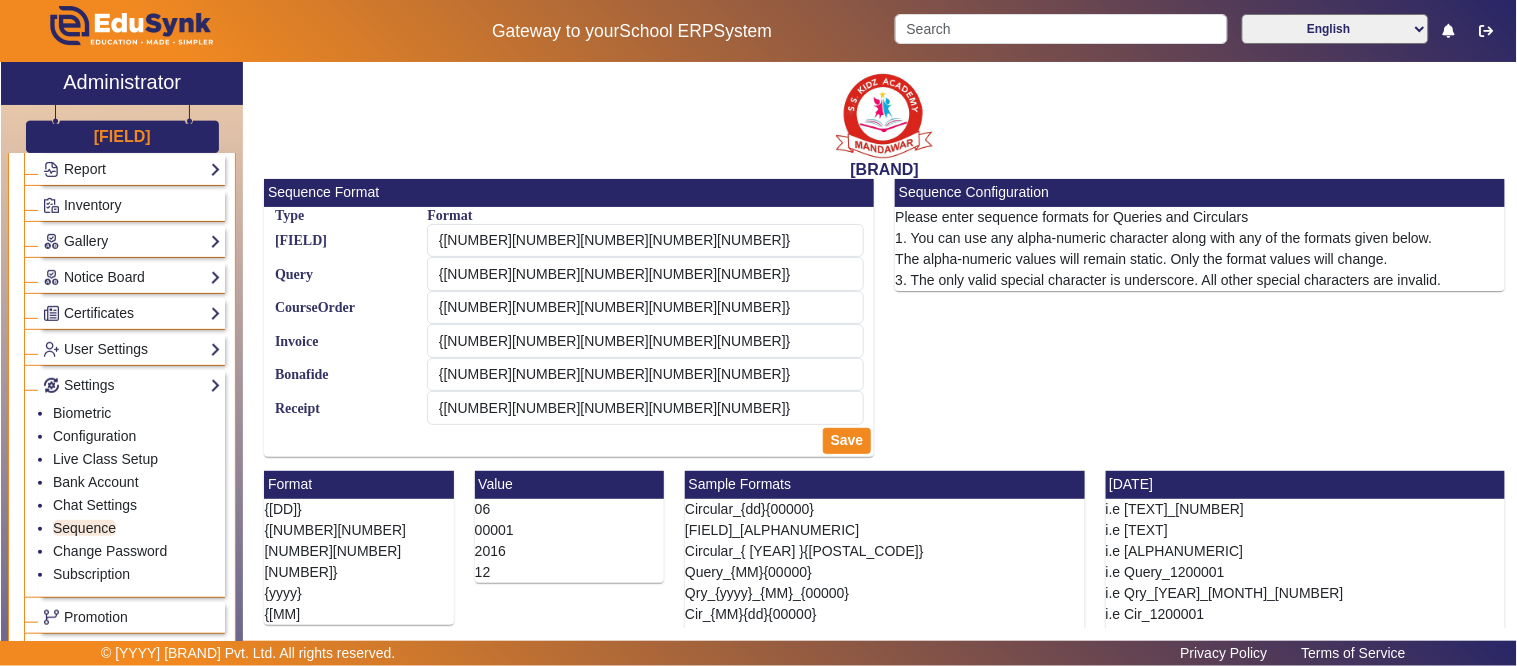 click on "Format" 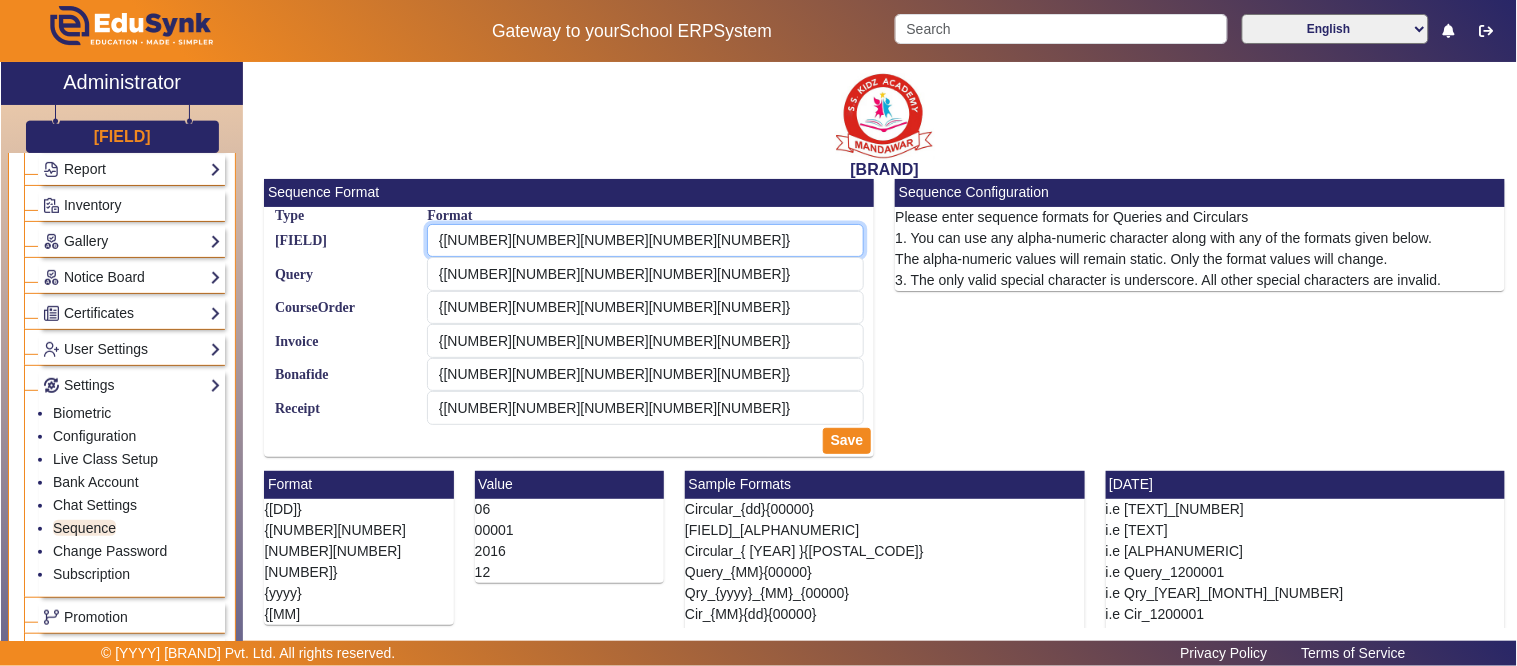 click on "{[NUMBER][NUMBER][NUMBER][NUMBER][NUMBER]}" 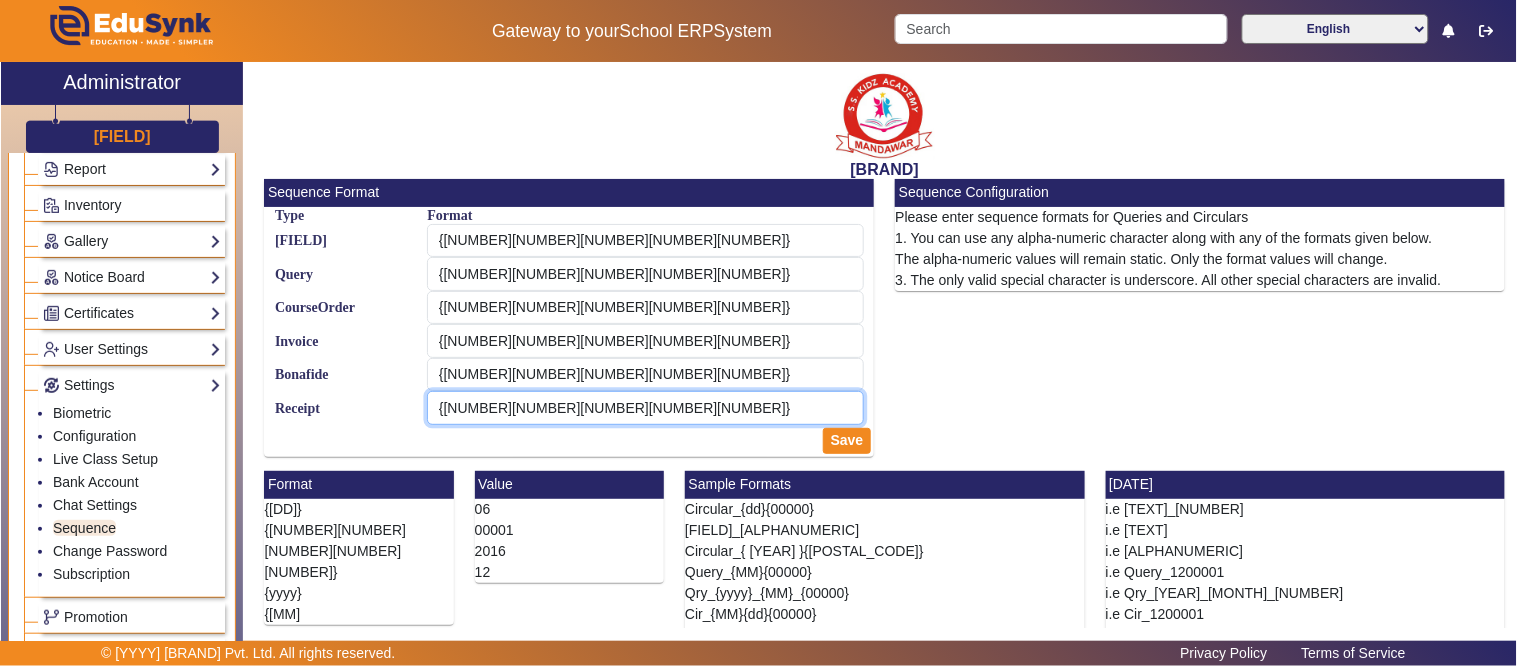 click on "{[NUMBER][NUMBER][NUMBER][NUMBER][NUMBER]}" 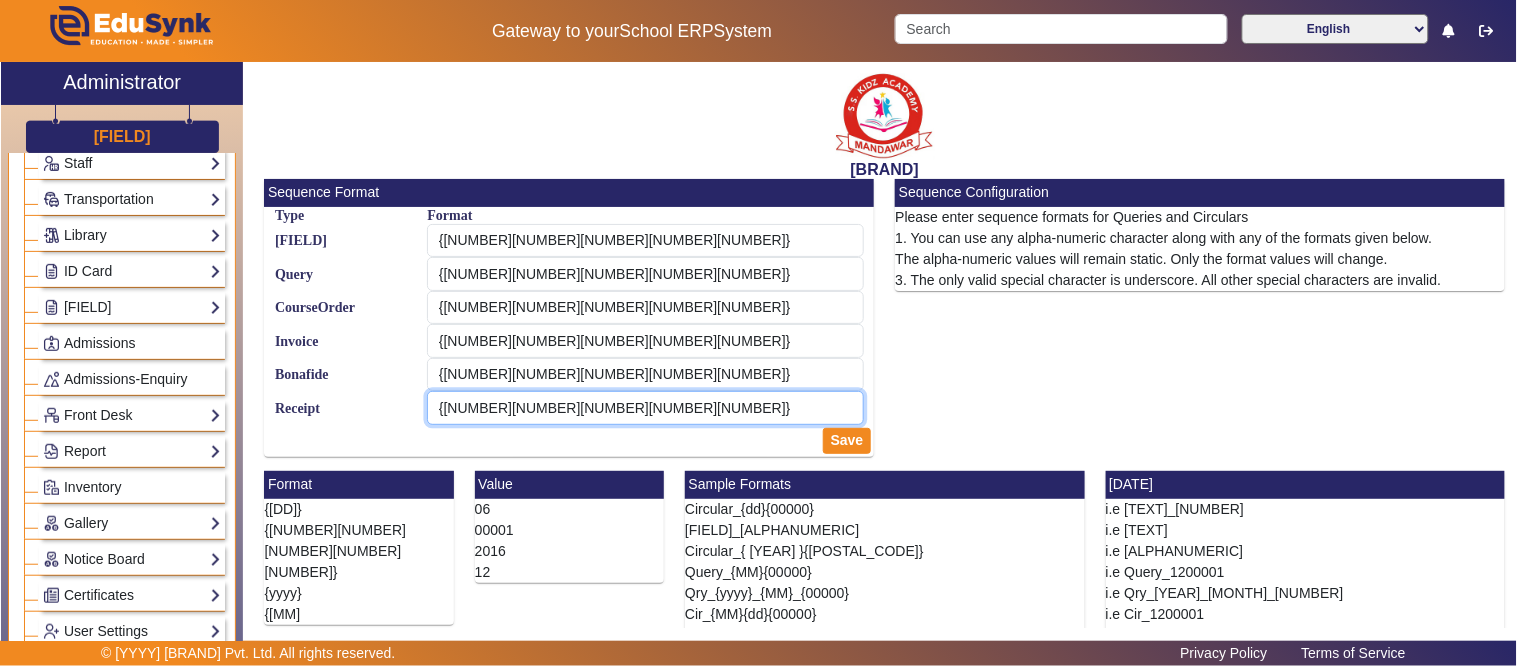 scroll, scrollTop: 0, scrollLeft: 0, axis: both 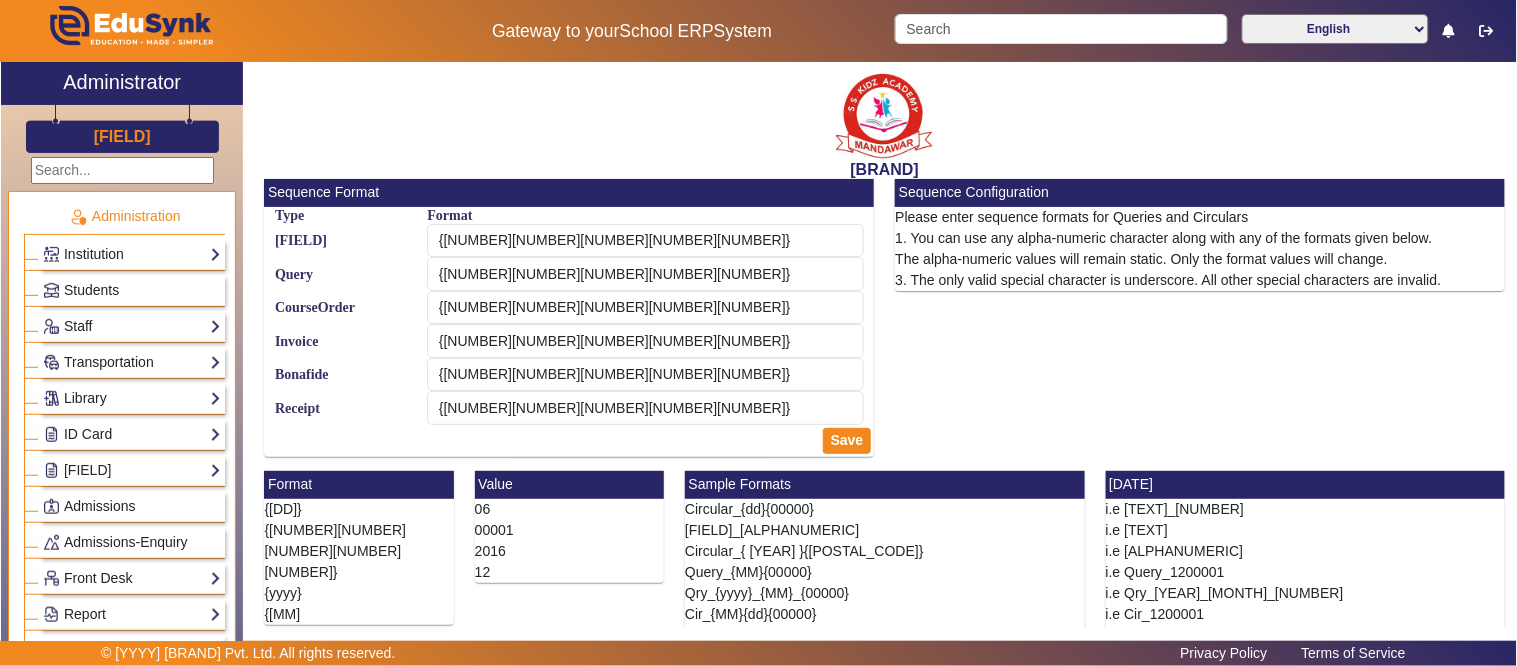 click on "[FIELD]" 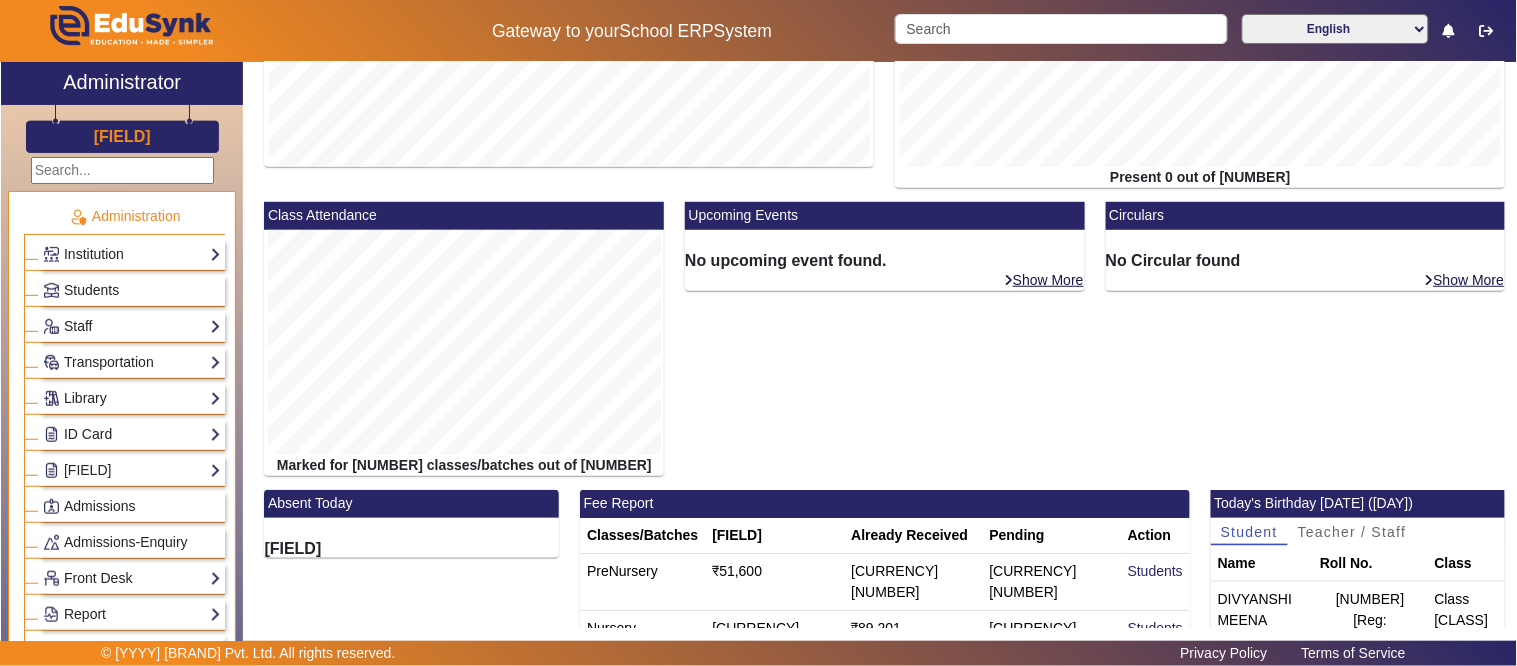 scroll, scrollTop: 440, scrollLeft: 0, axis: vertical 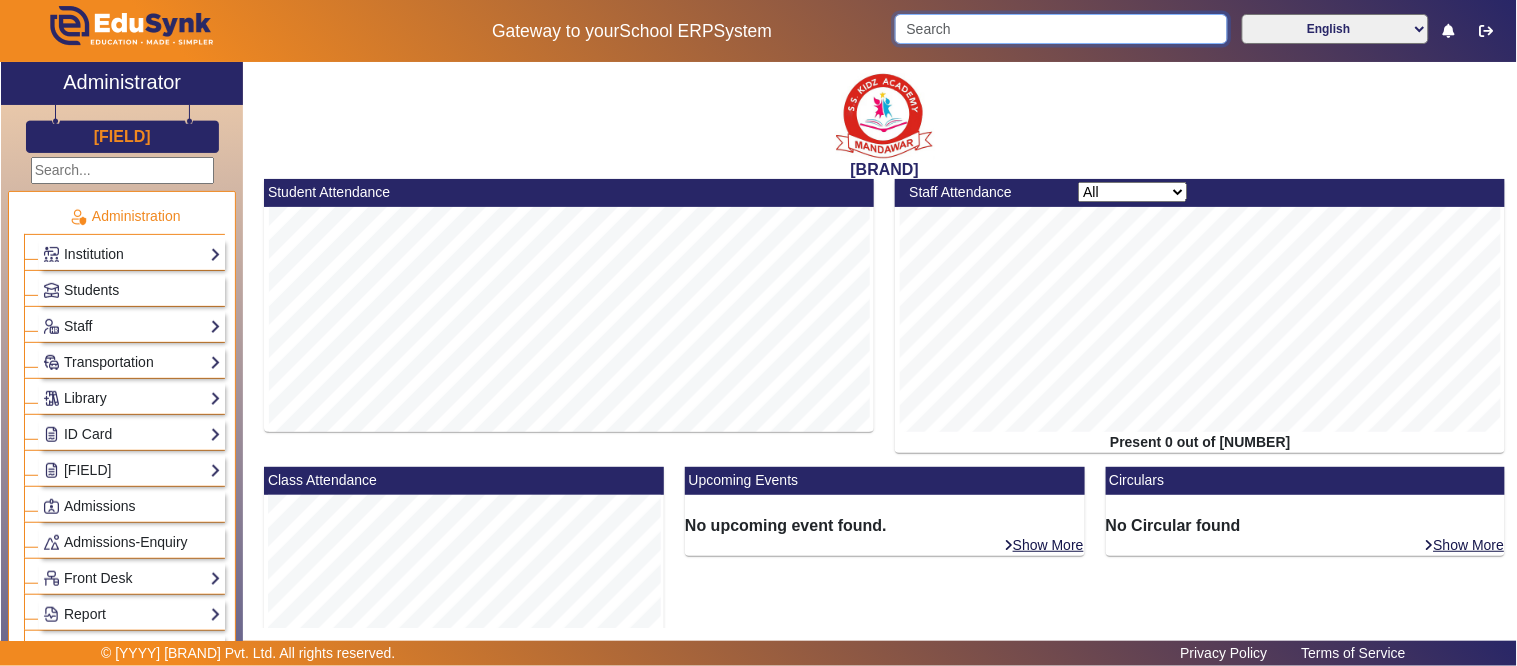 click at bounding box center (1061, 29) 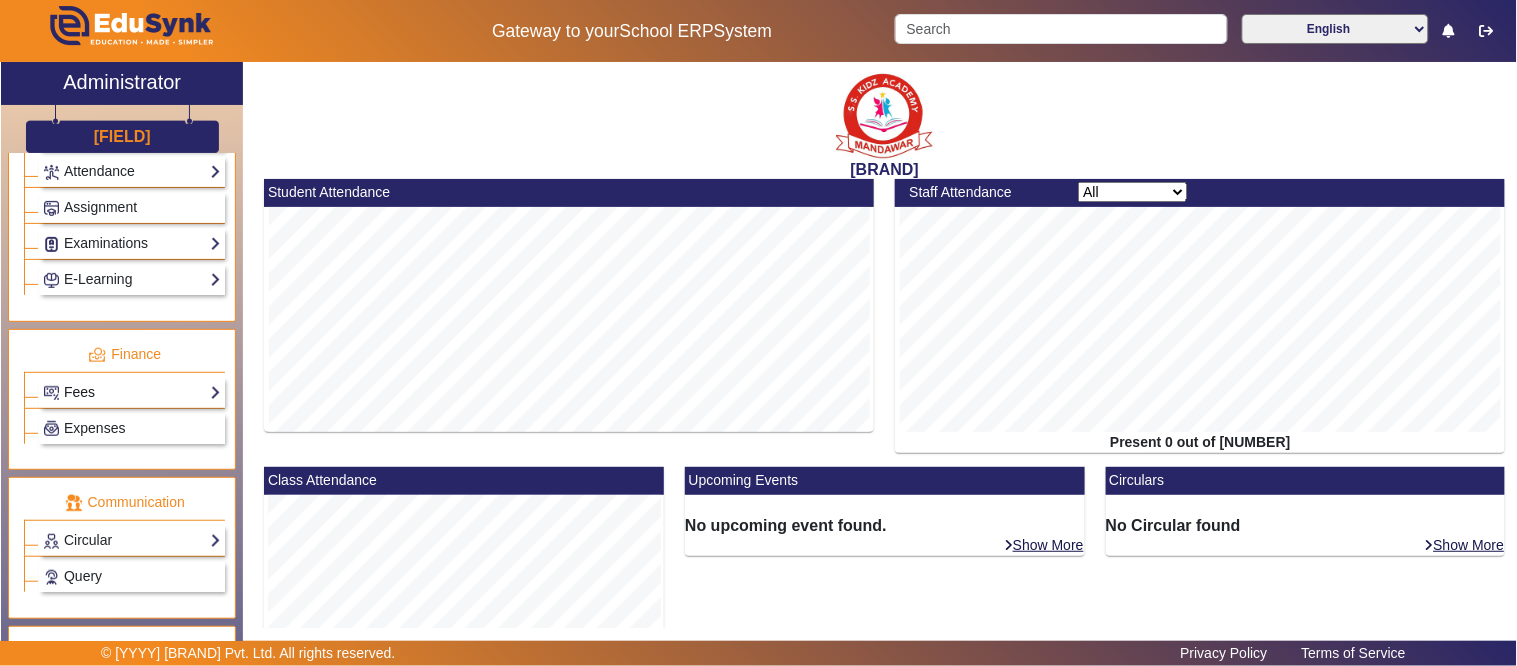 click on "Fees" 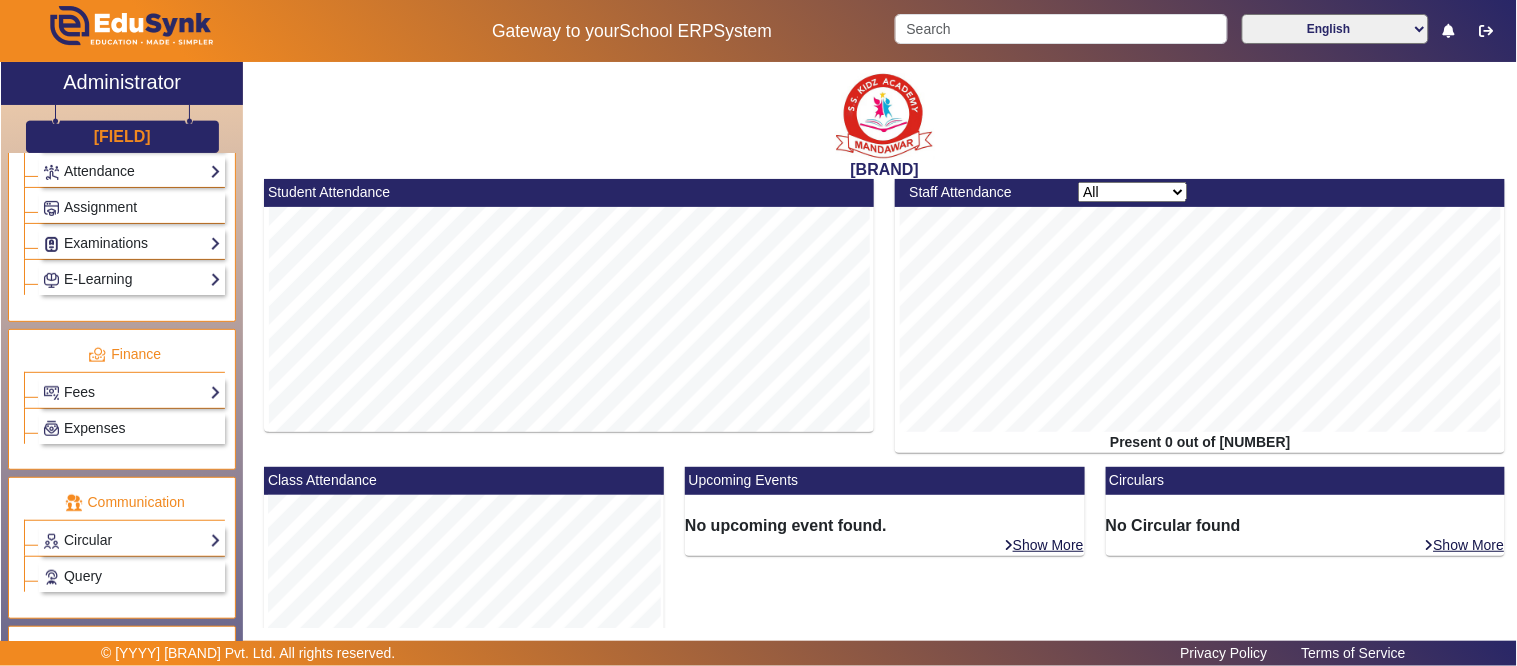 scroll, scrollTop: 915, scrollLeft: 0, axis: vertical 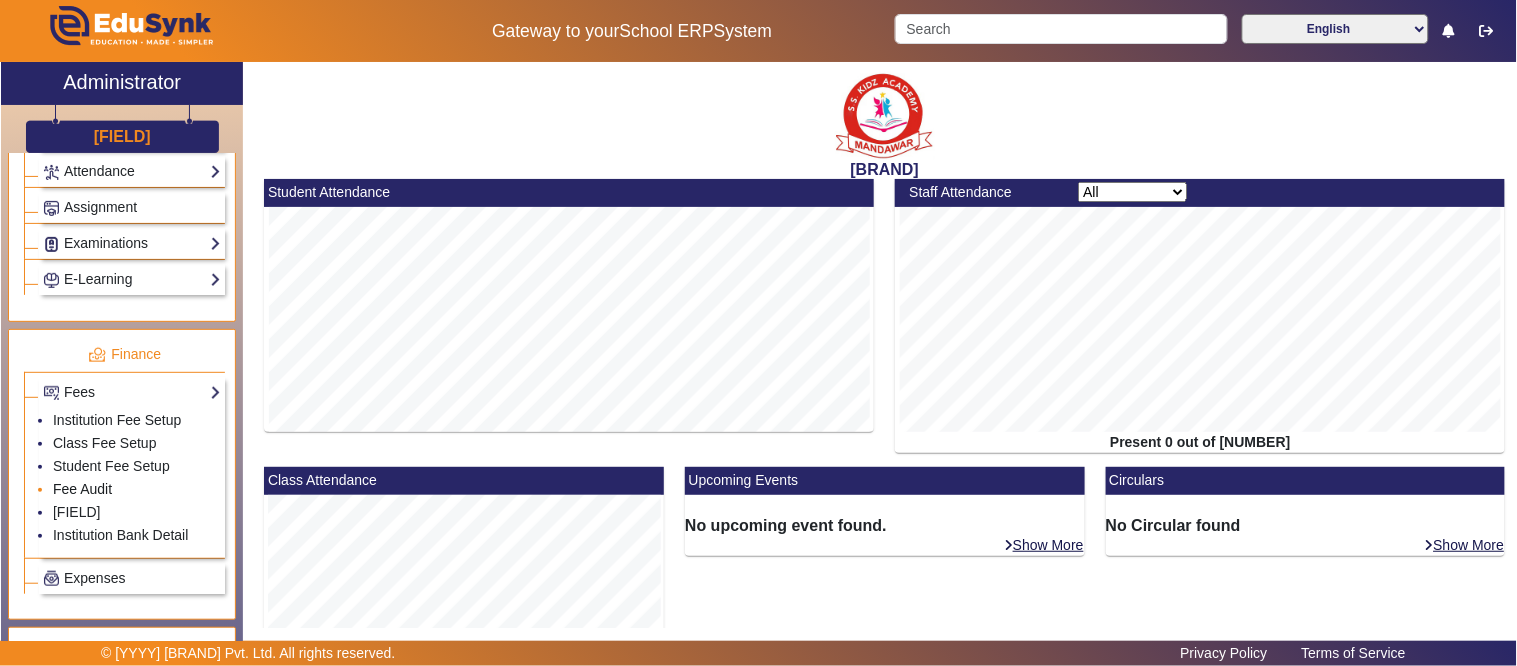 click on "Fee Audit" 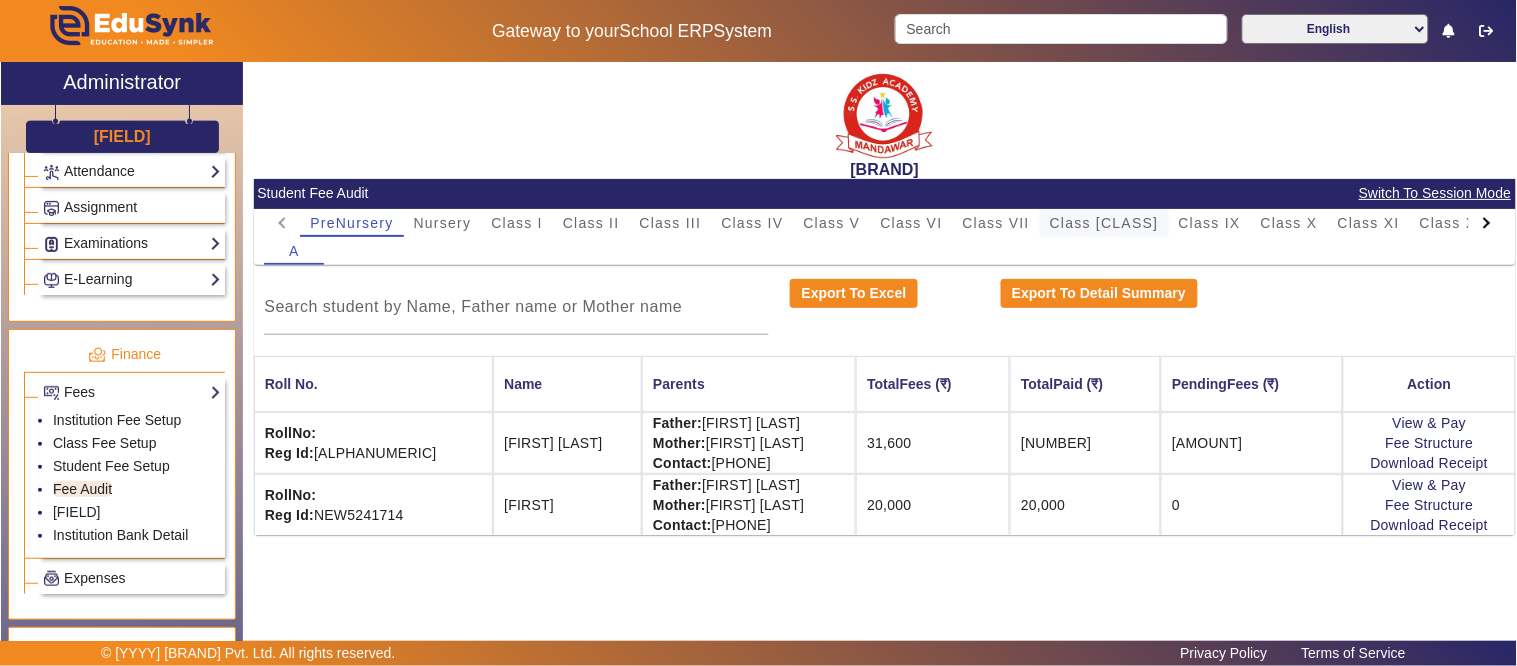 click on "Class [CLASS]" at bounding box center (1104, 223) 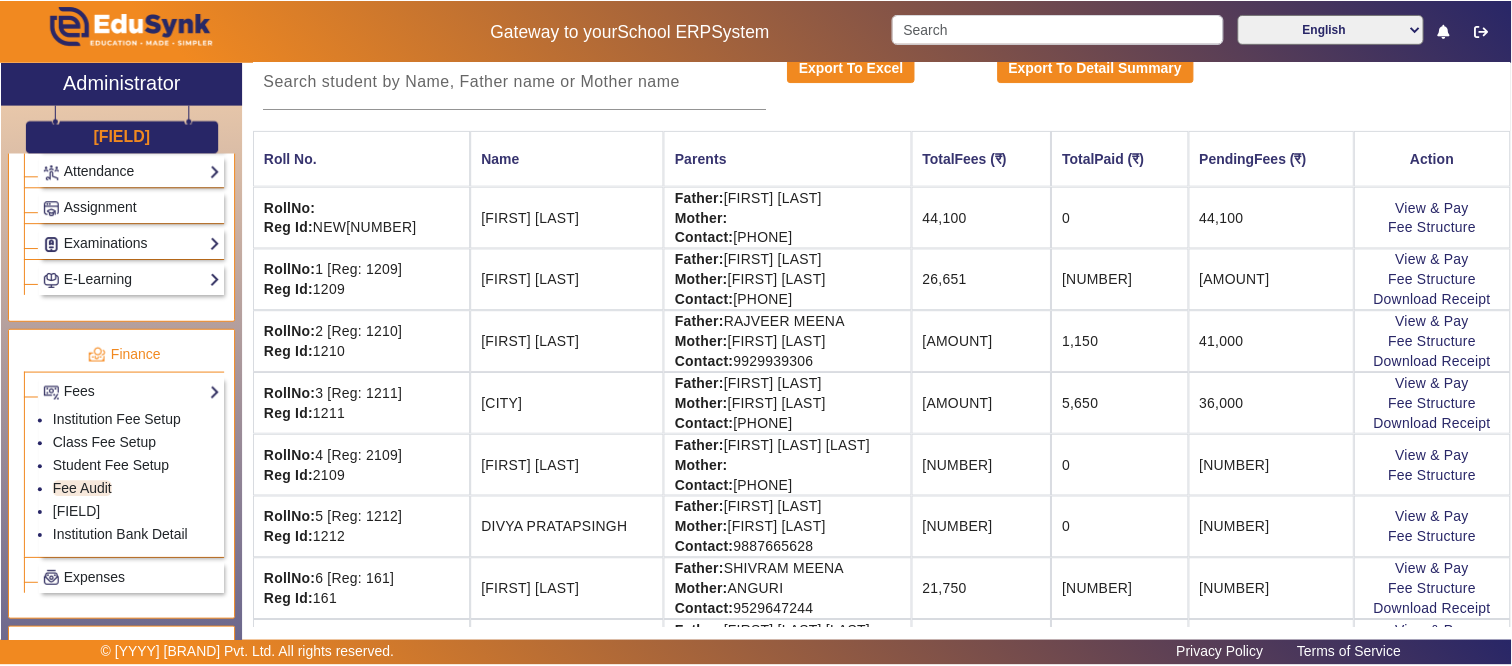 scroll, scrollTop: 222, scrollLeft: 0, axis: vertical 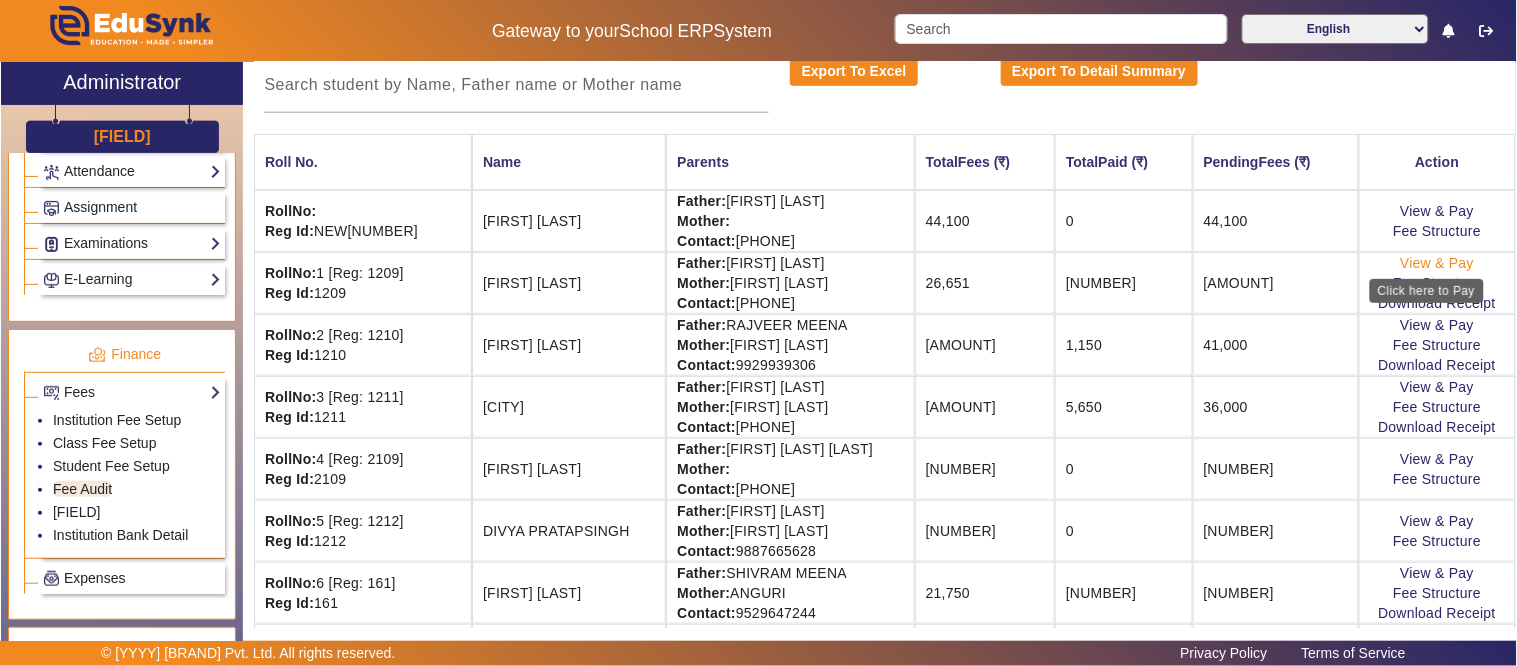click on "View & Pay" 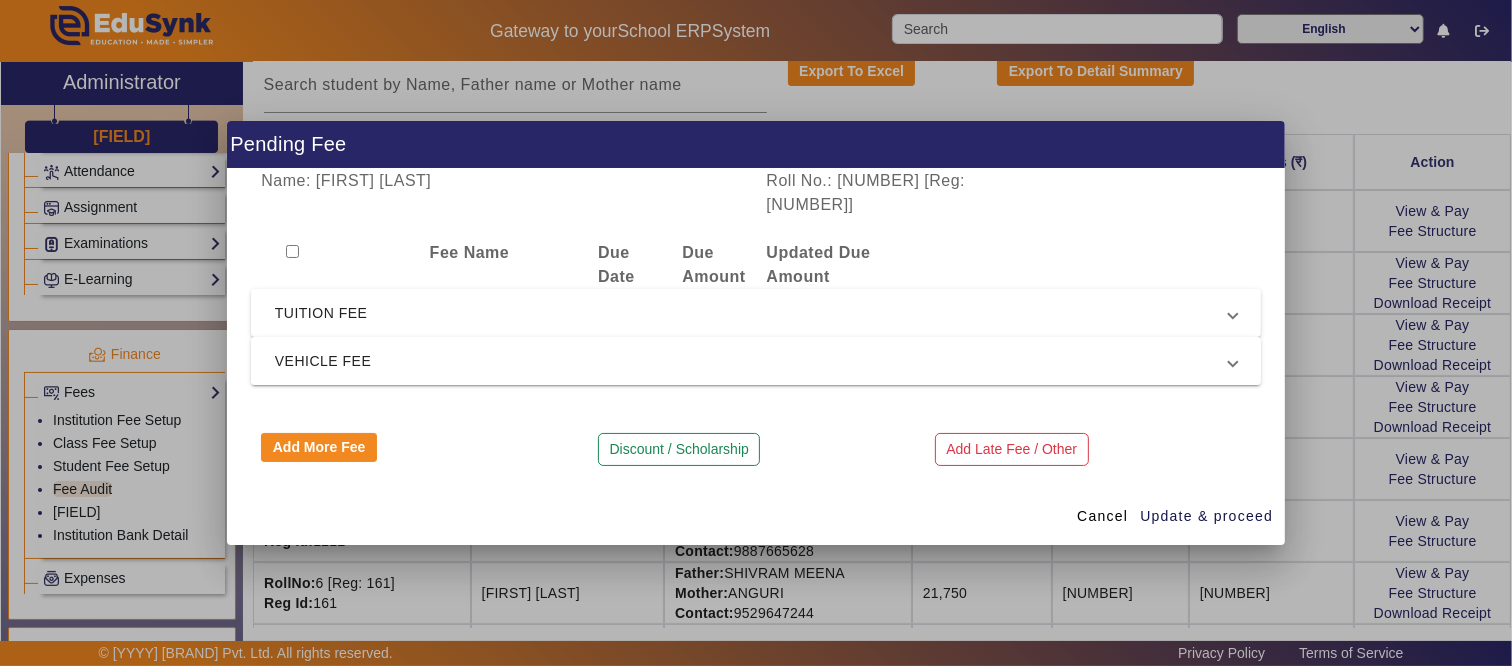 click on "VEHICLE FEE" at bounding box center (752, 361) 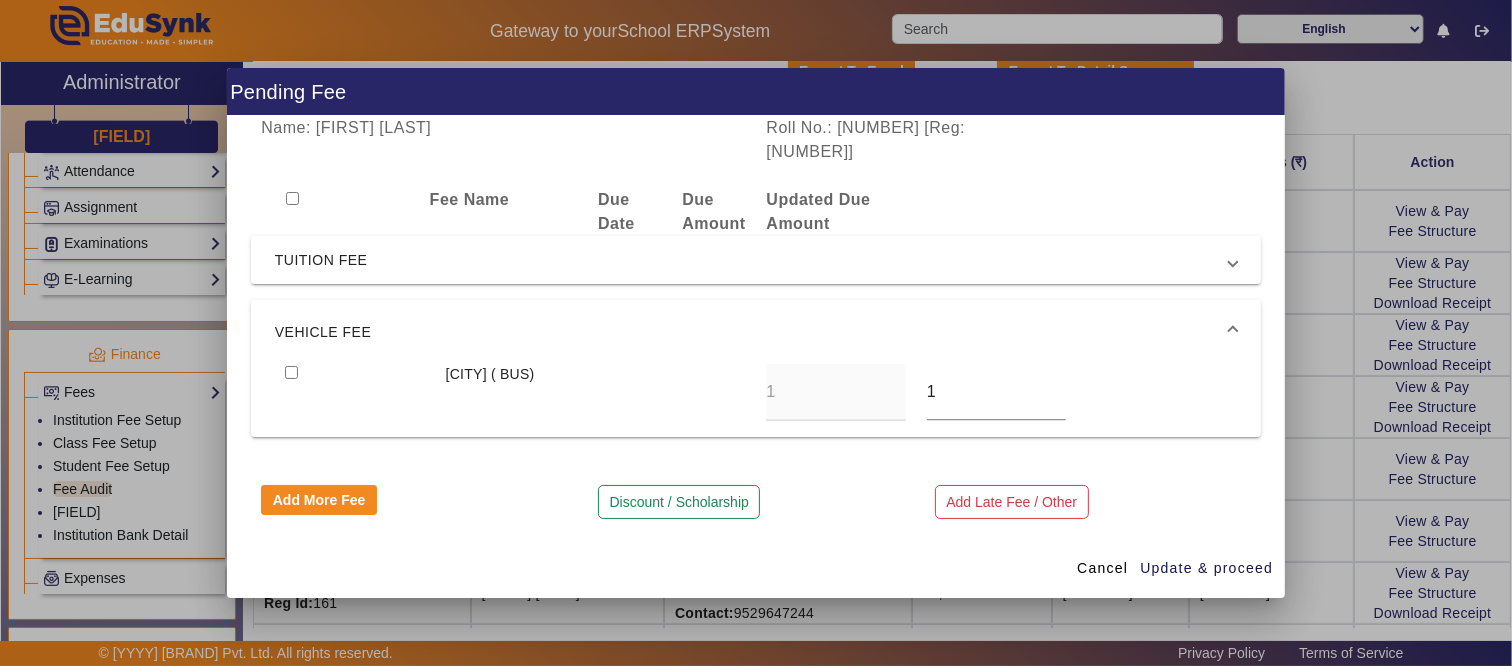 click at bounding box center [291, 372] 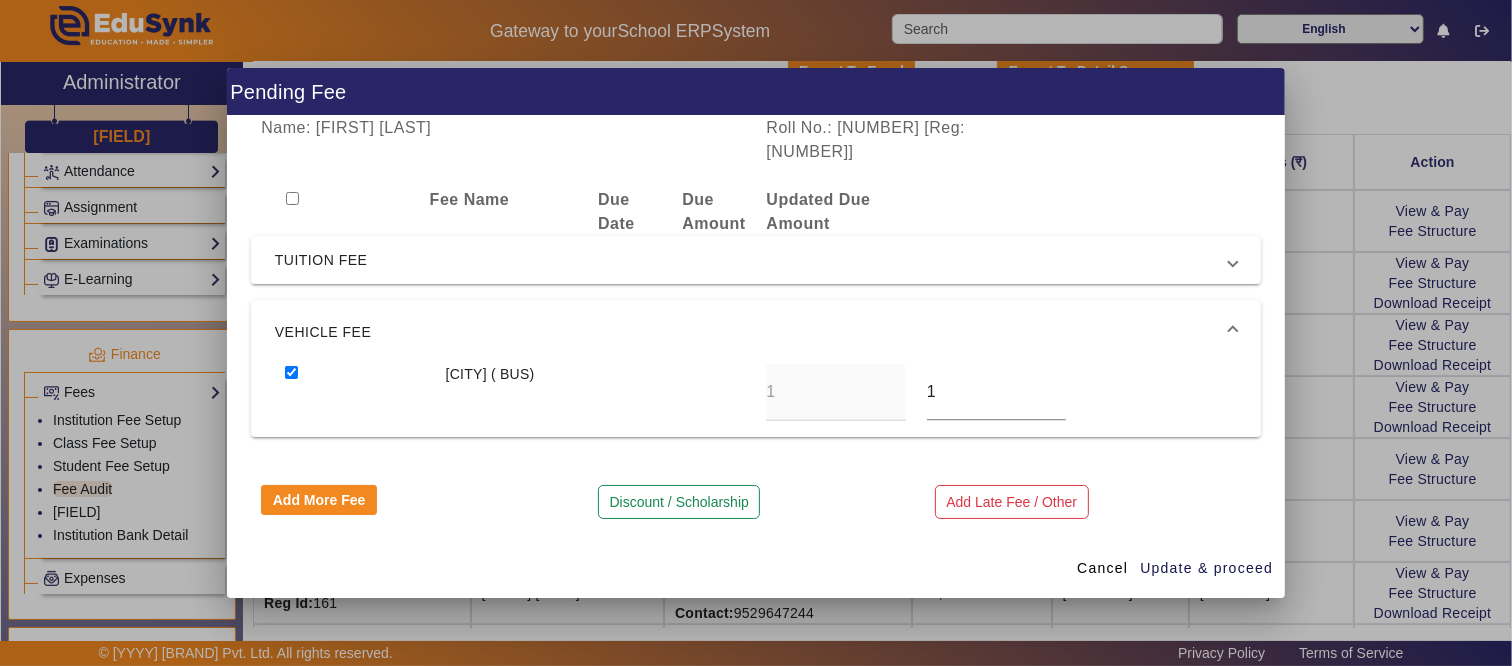 drag, startPoint x: 957, startPoint y: 382, endPoint x: 913, endPoint y: 382, distance: 44 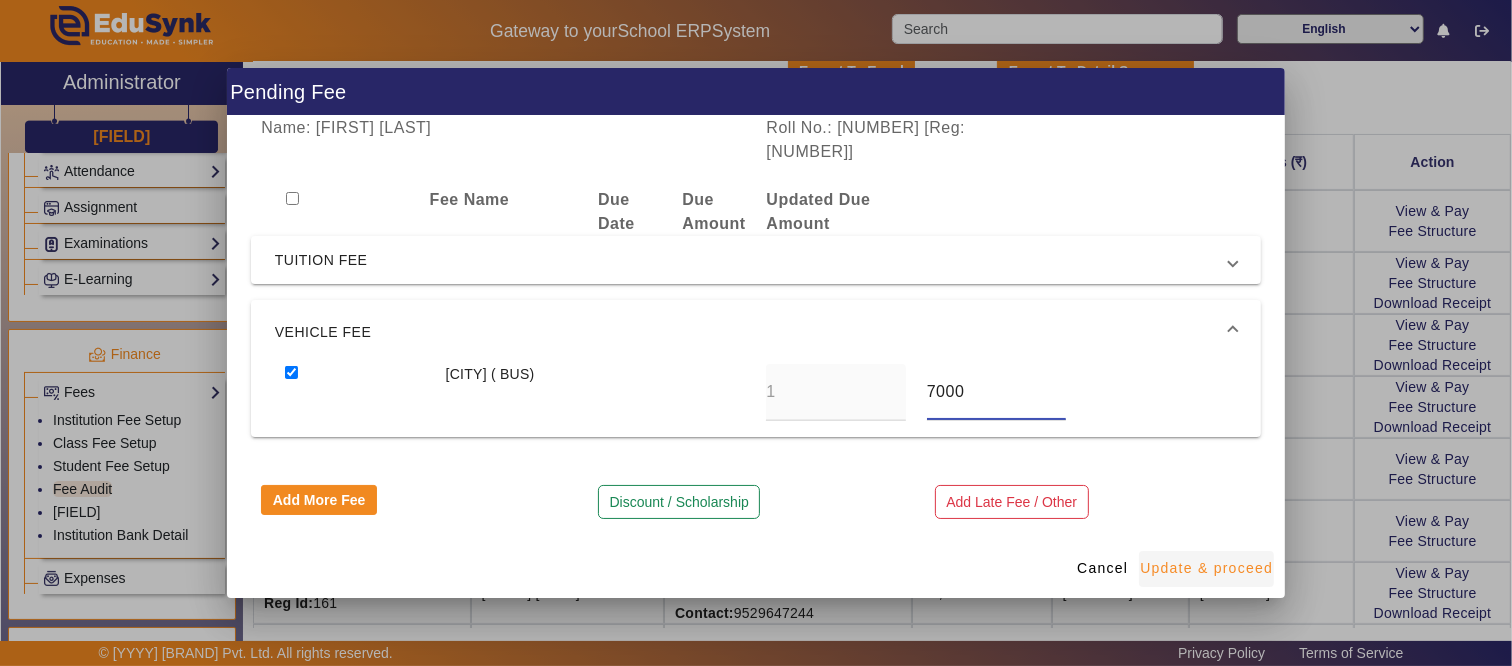 type on "7000" 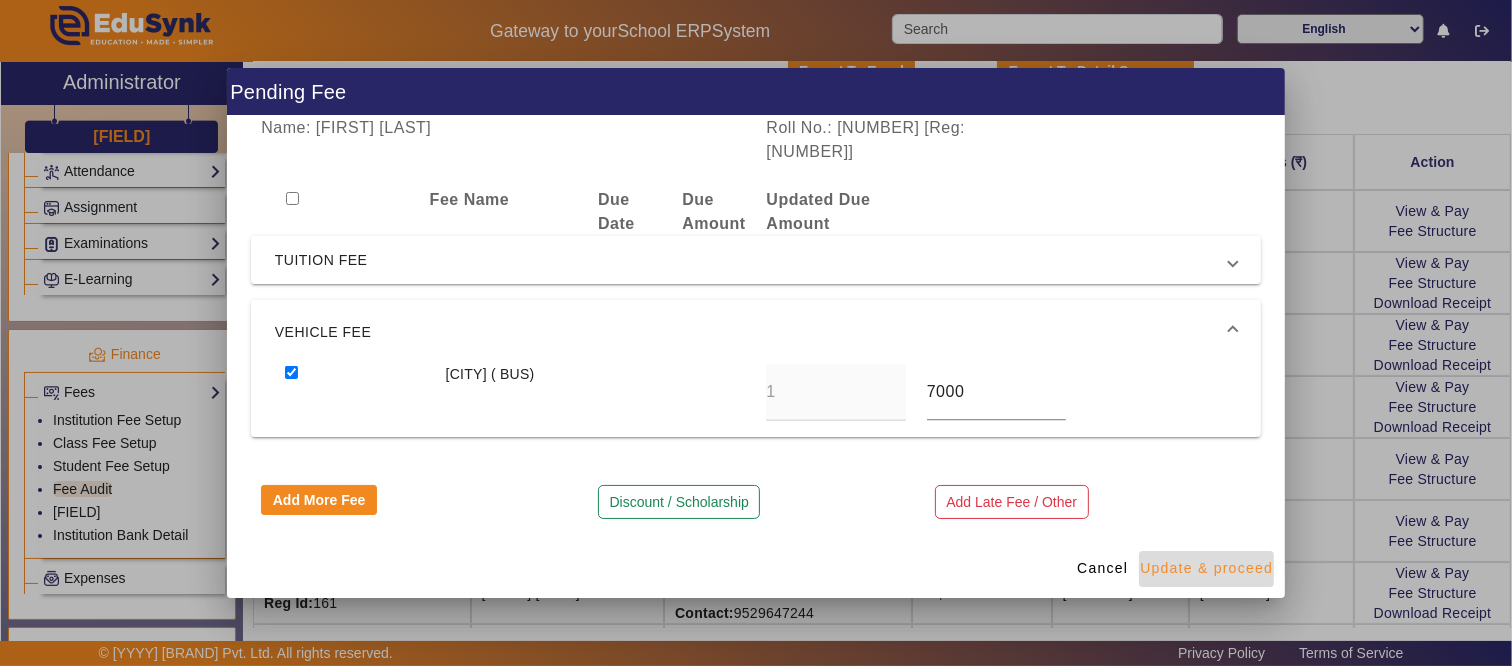 click on "Update & proceed" at bounding box center [1206, 568] 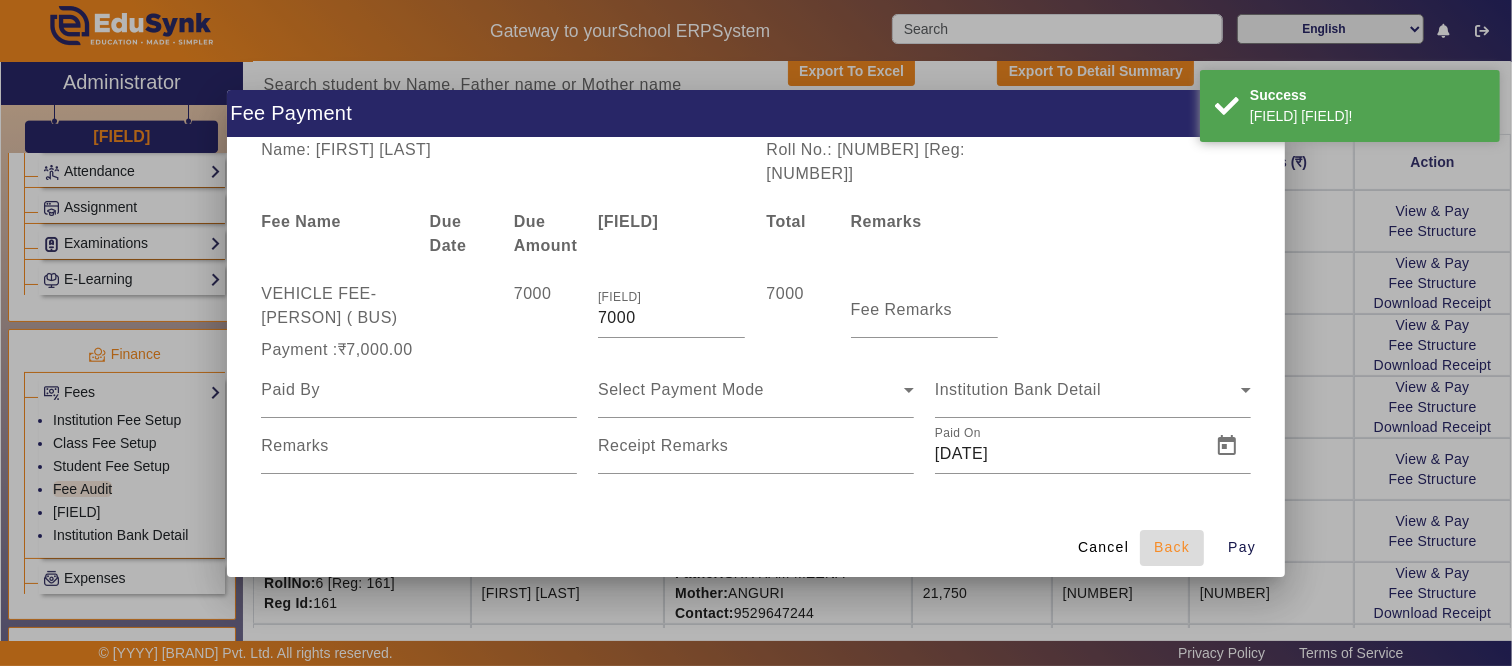 click on "Back" at bounding box center [1172, 547] 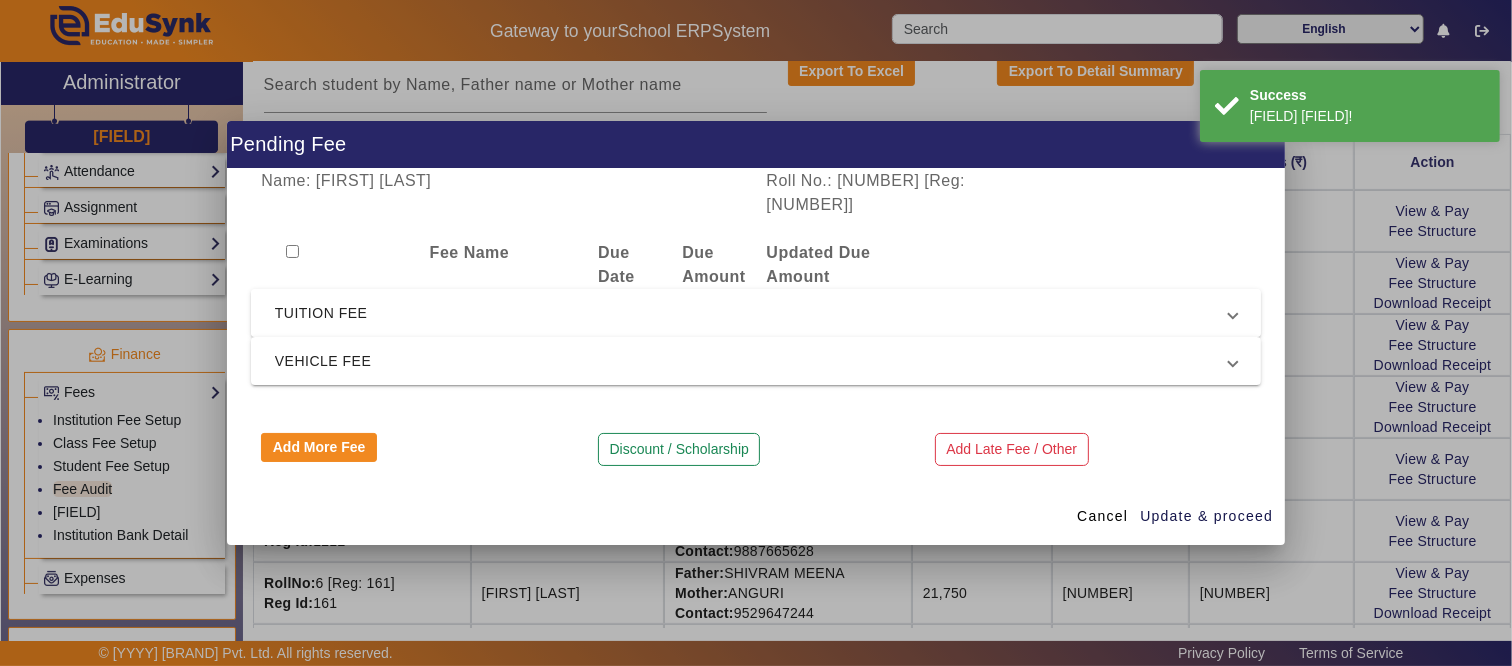 click on "TUITION FEE" at bounding box center [752, 313] 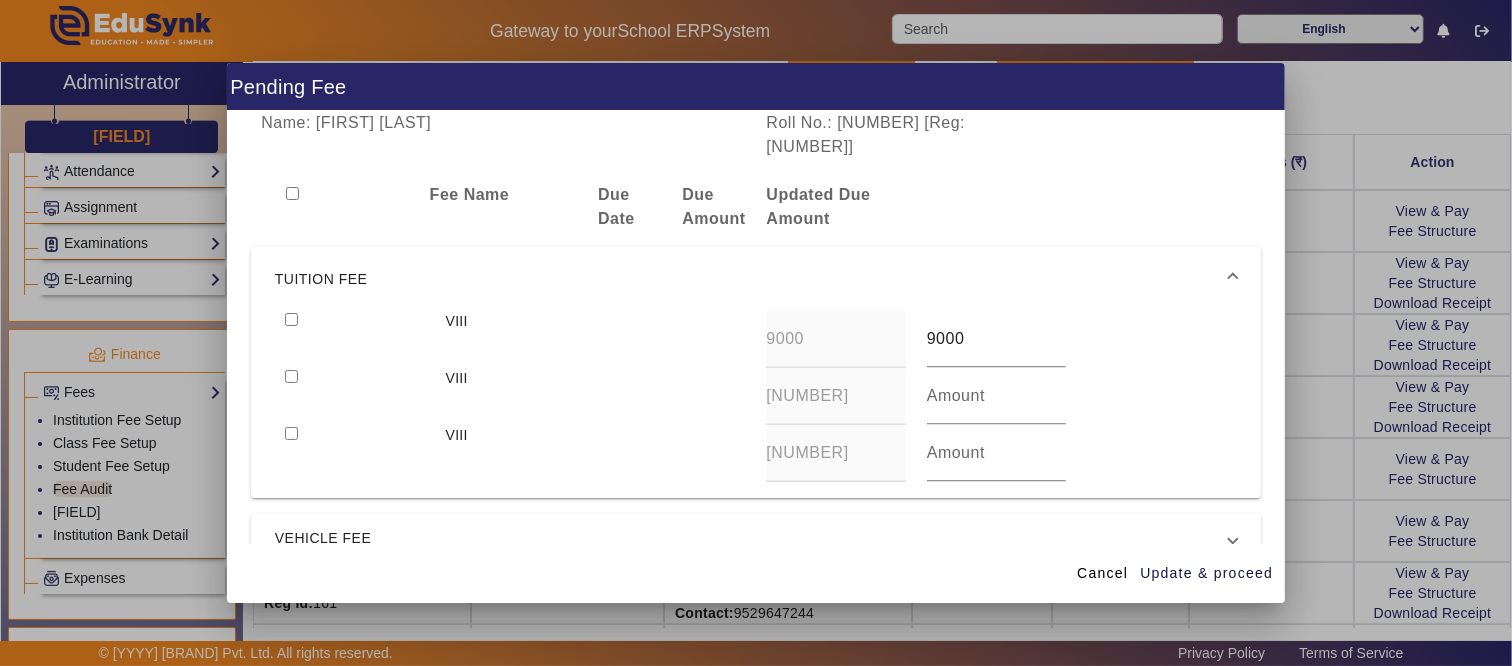 click at bounding box center (292, 193) 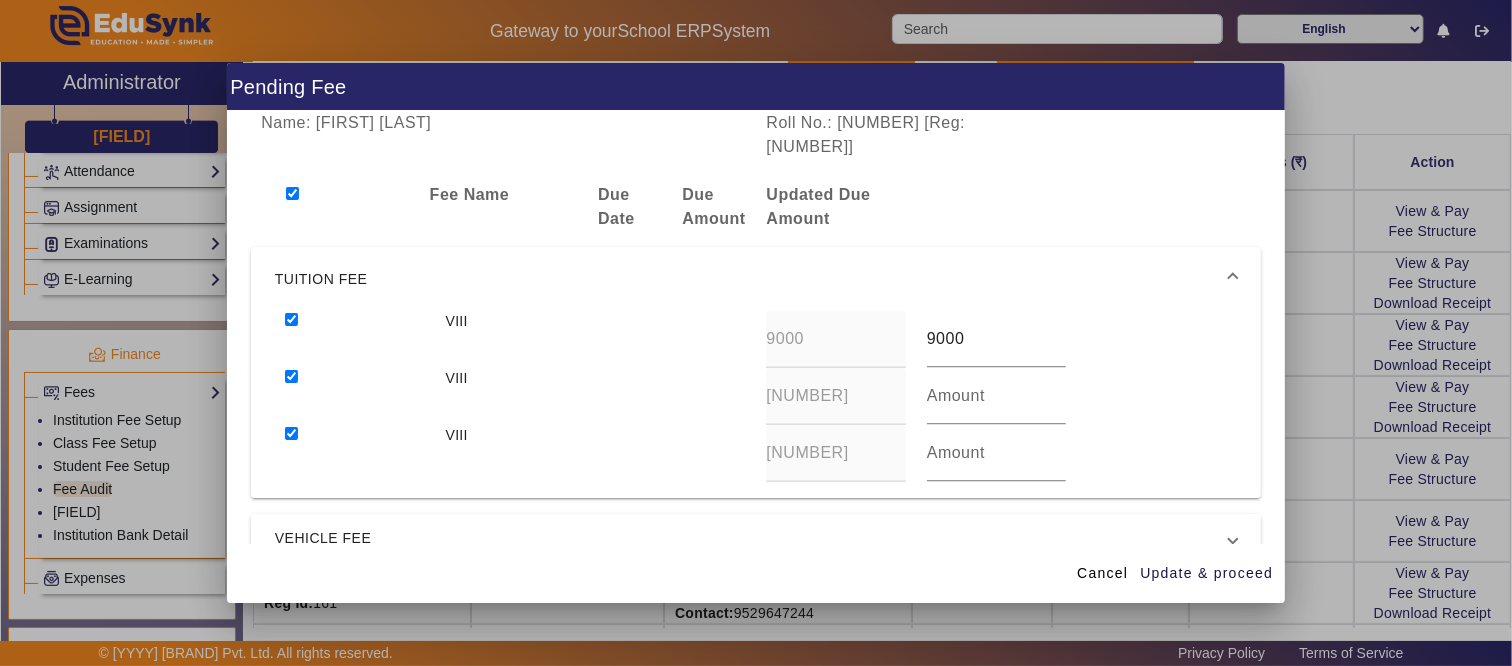 checkbox on "true" 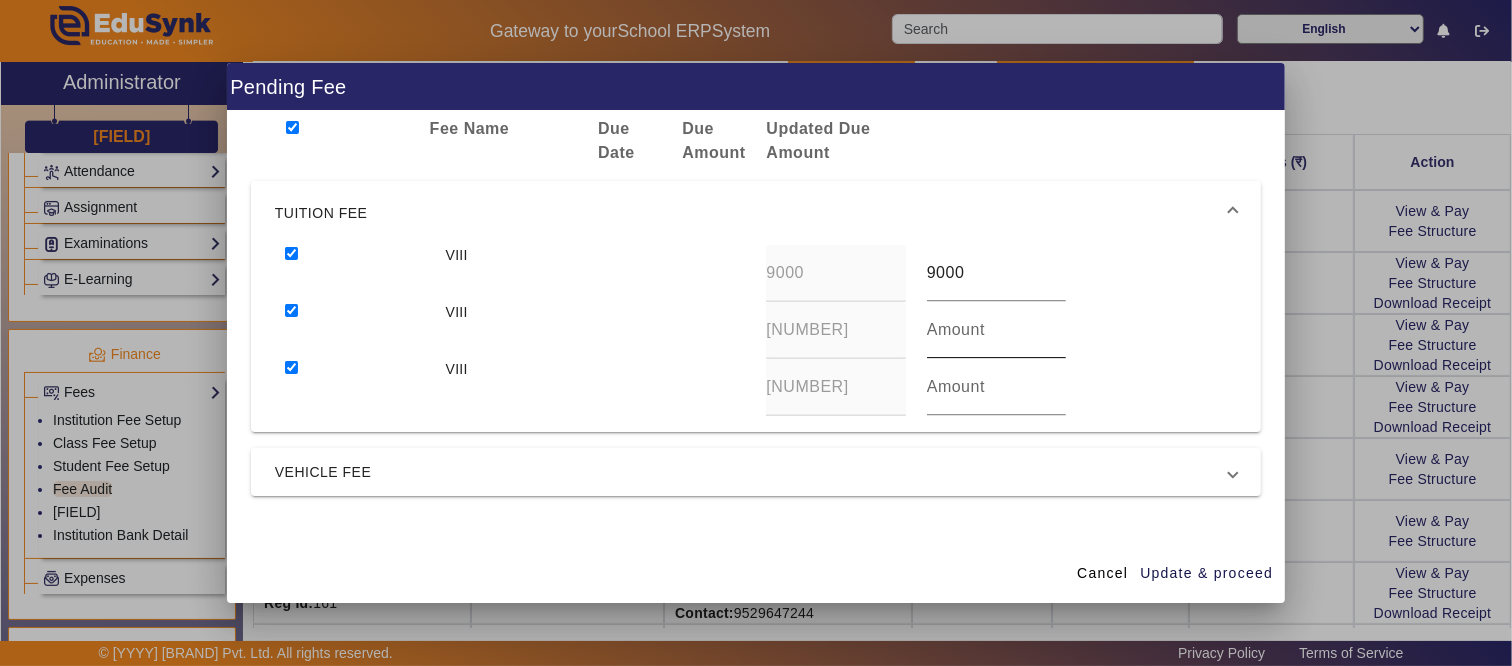 scroll, scrollTop: 95, scrollLeft: 0, axis: vertical 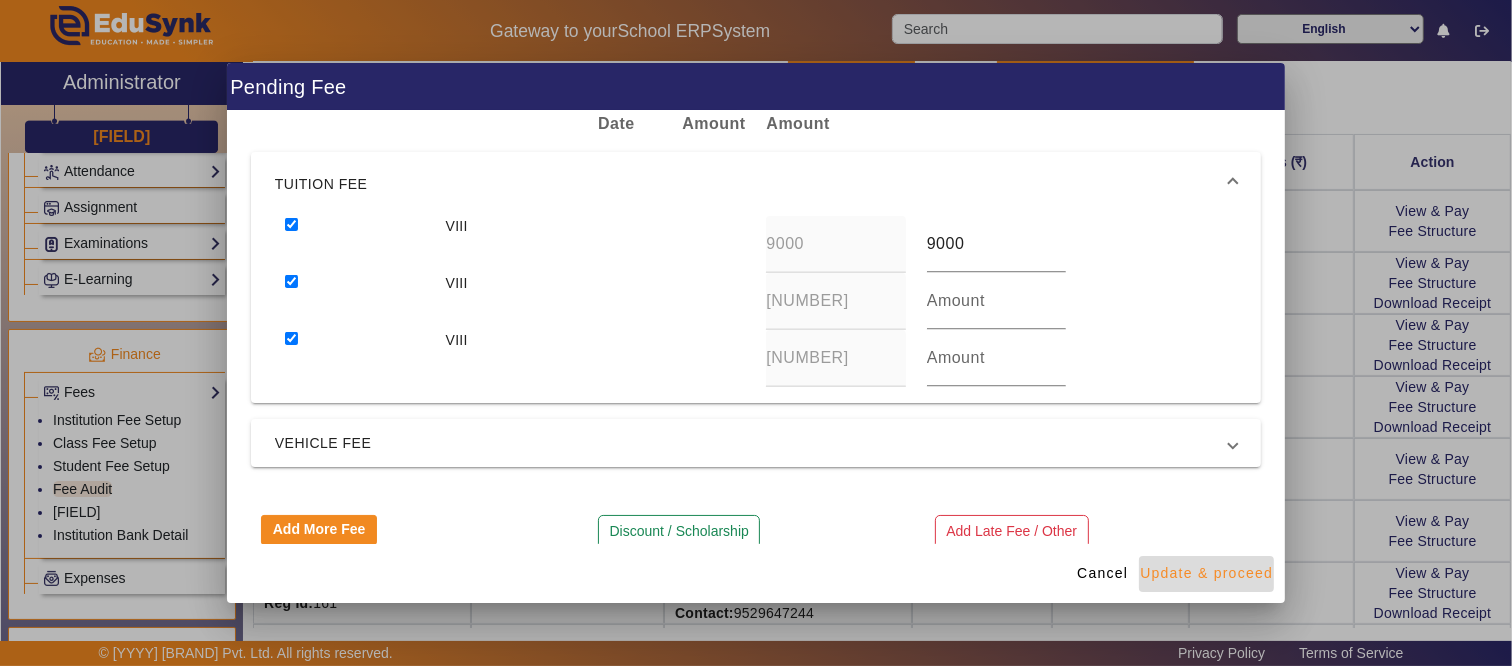 click on "Update & proceed" at bounding box center (1206, 573) 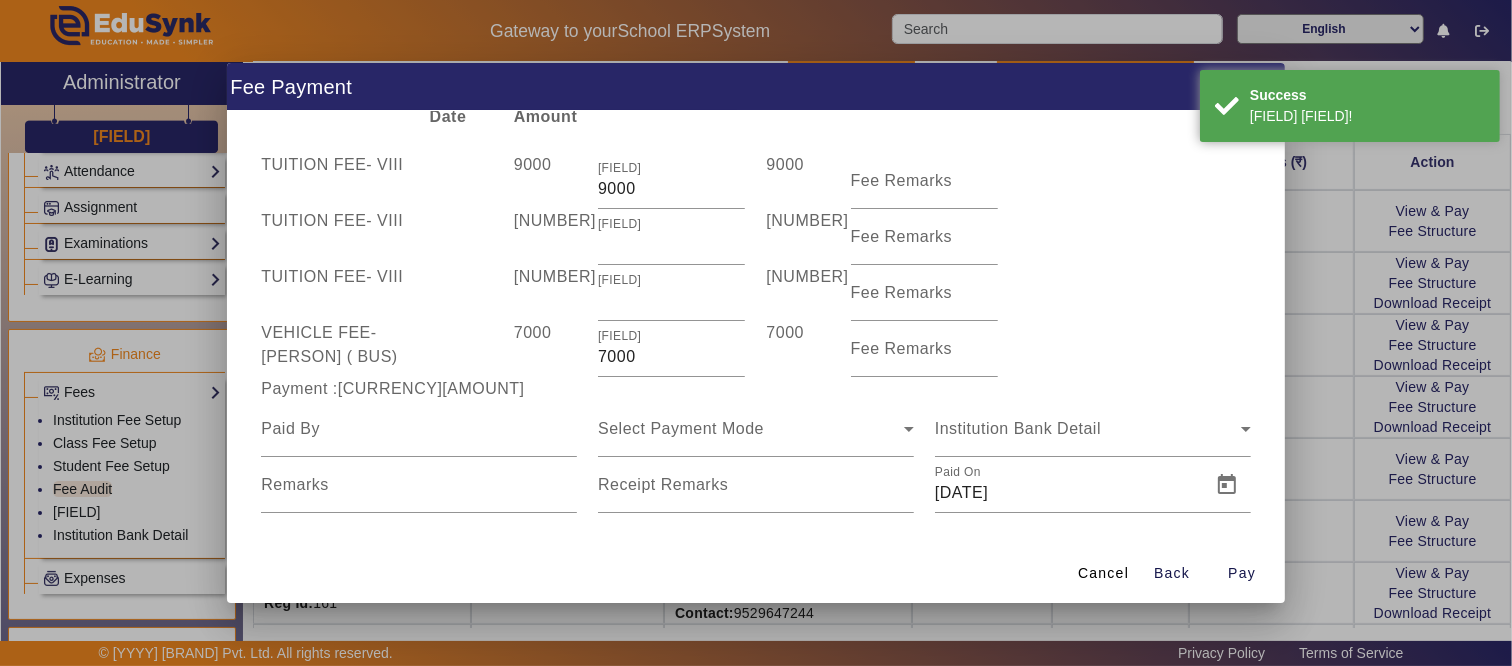 scroll, scrollTop: 106, scrollLeft: 0, axis: vertical 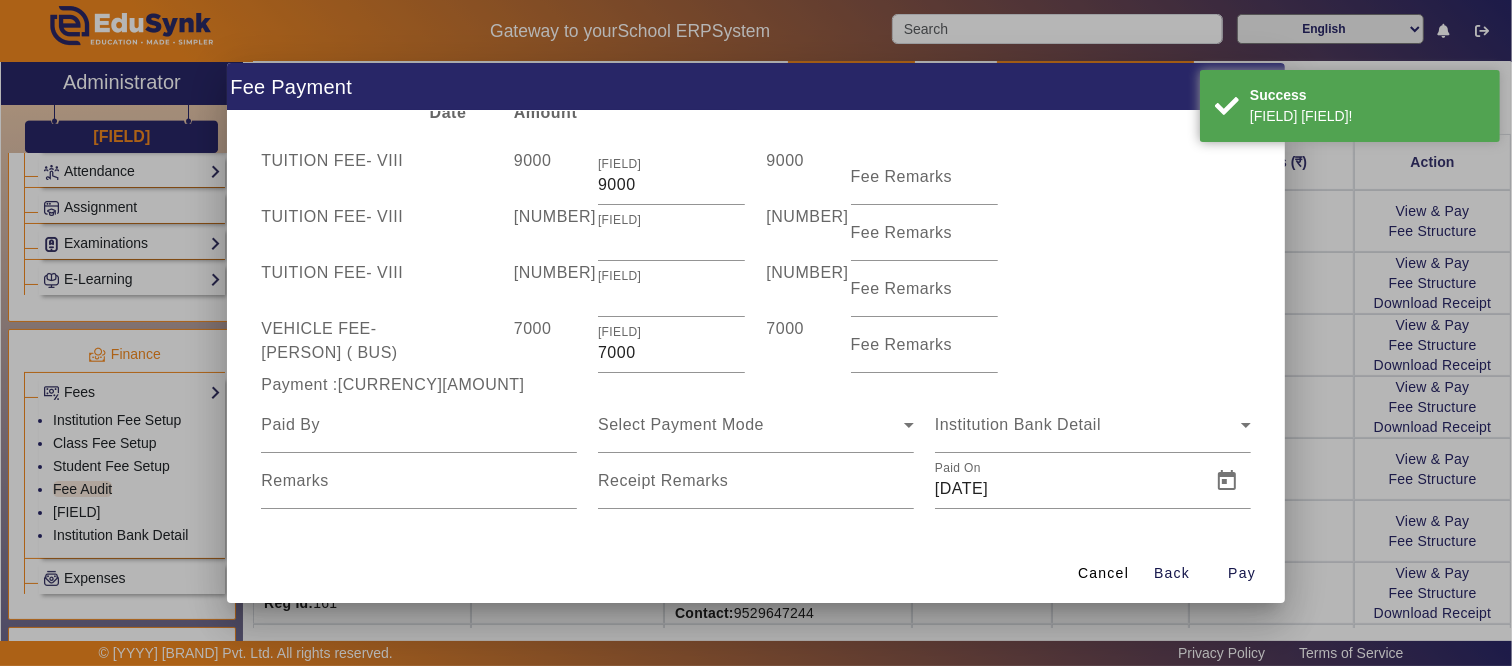 click on "Back" at bounding box center [1172, 573] 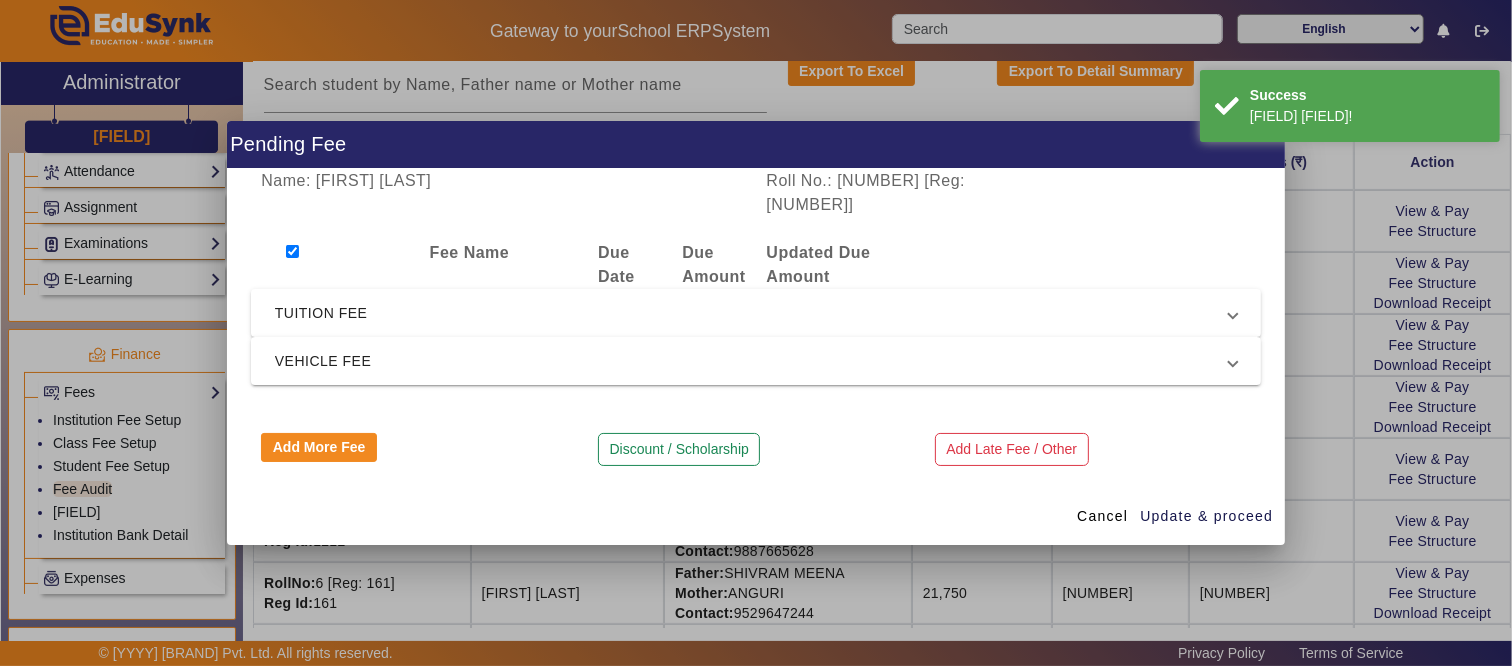 scroll, scrollTop: 0, scrollLeft: 0, axis: both 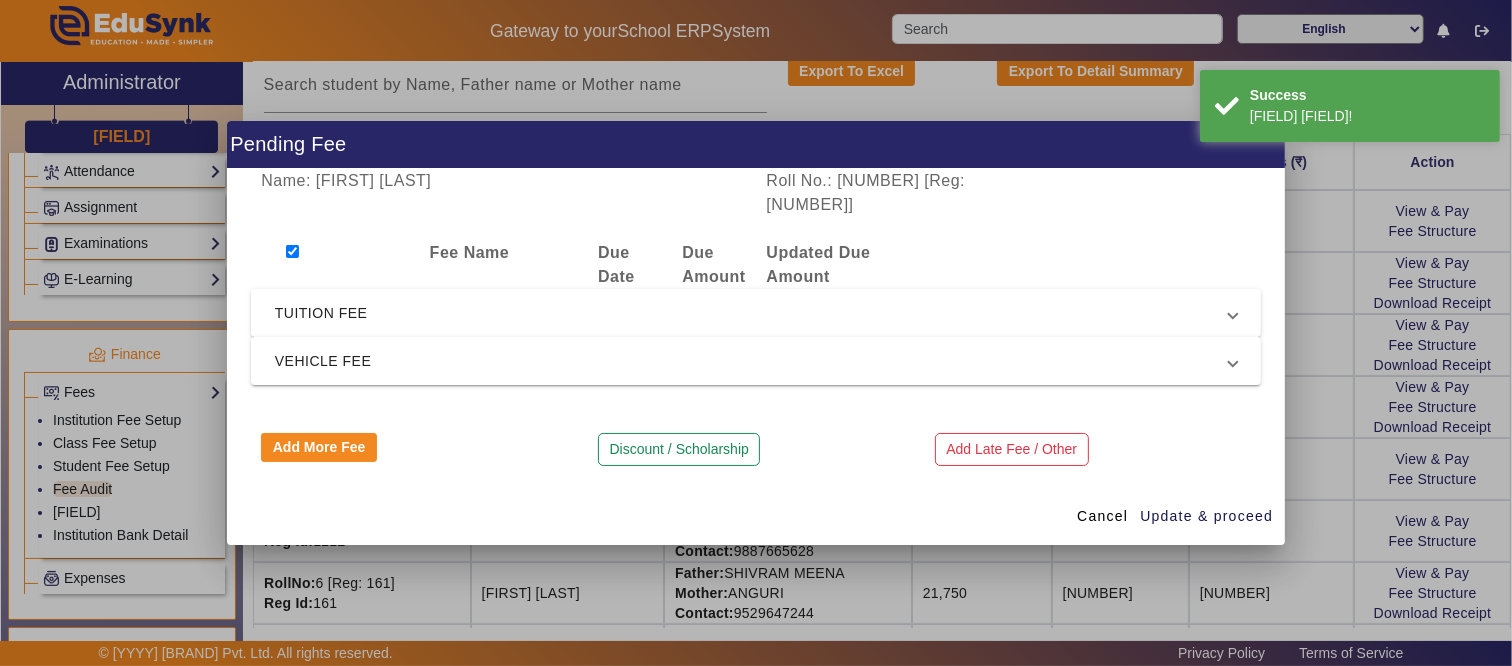 click on "Discount / Scholarship" at bounding box center (679, 450) 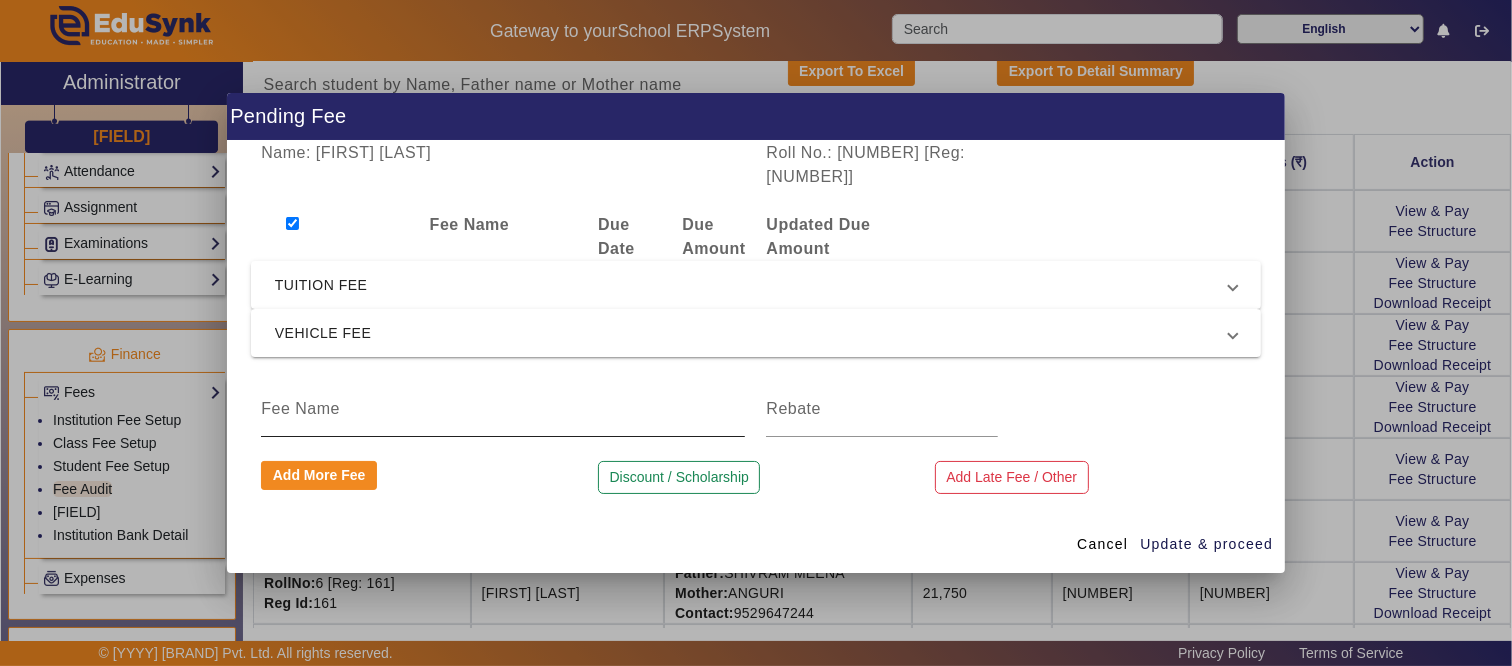 click at bounding box center [503, 409] 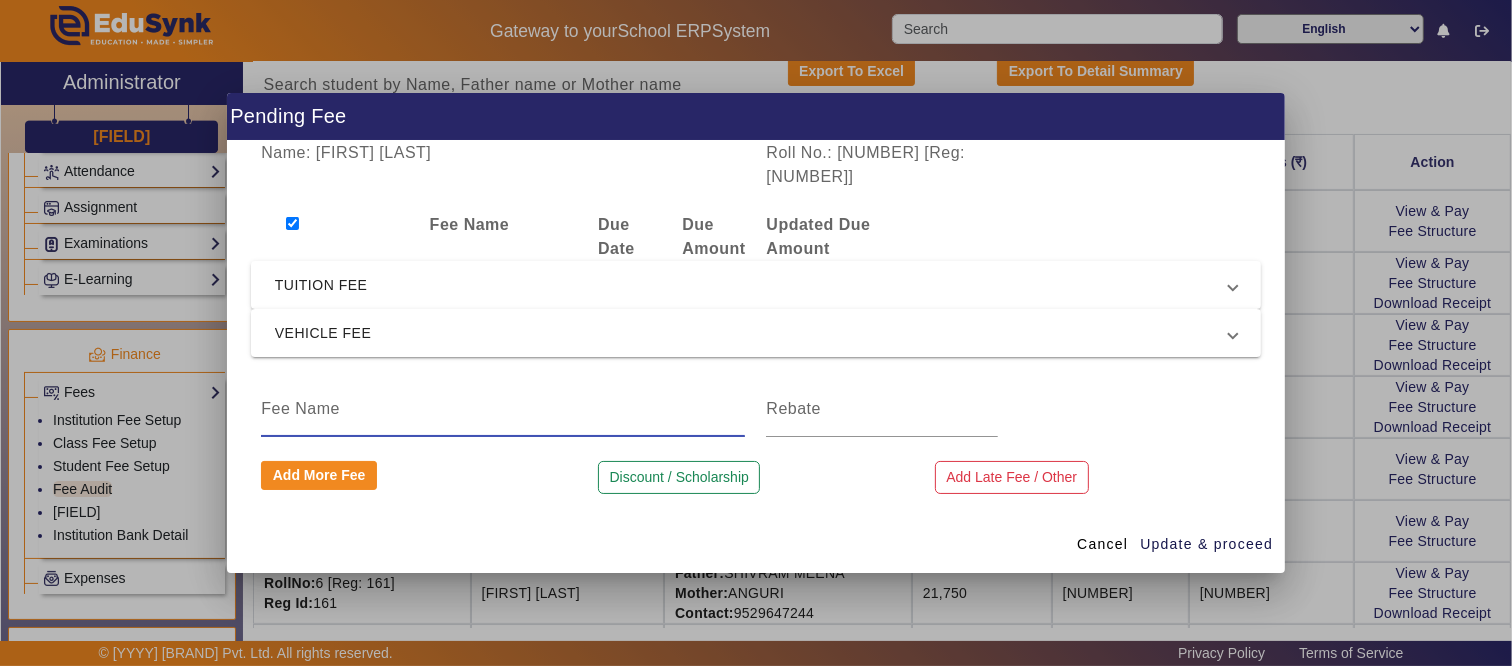 click at bounding box center [503, 409] 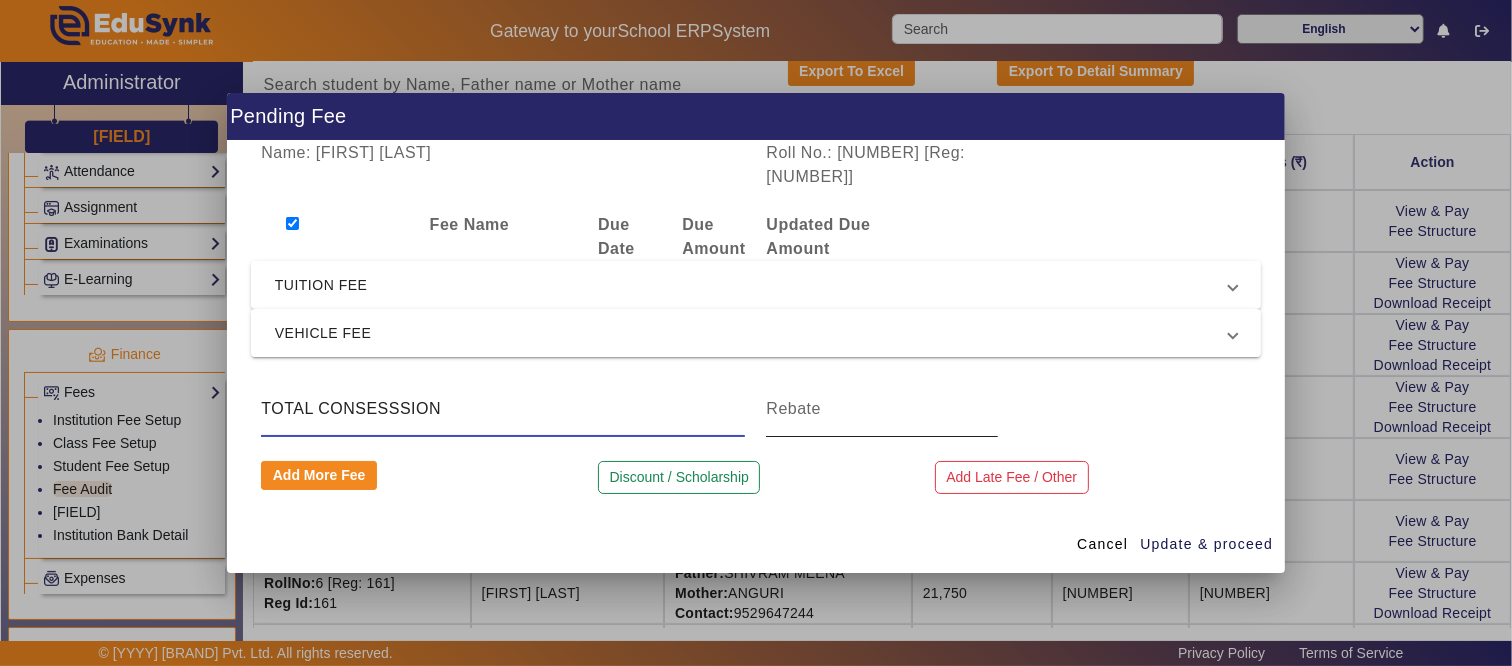 type on "TOTAL CONSESSSION" 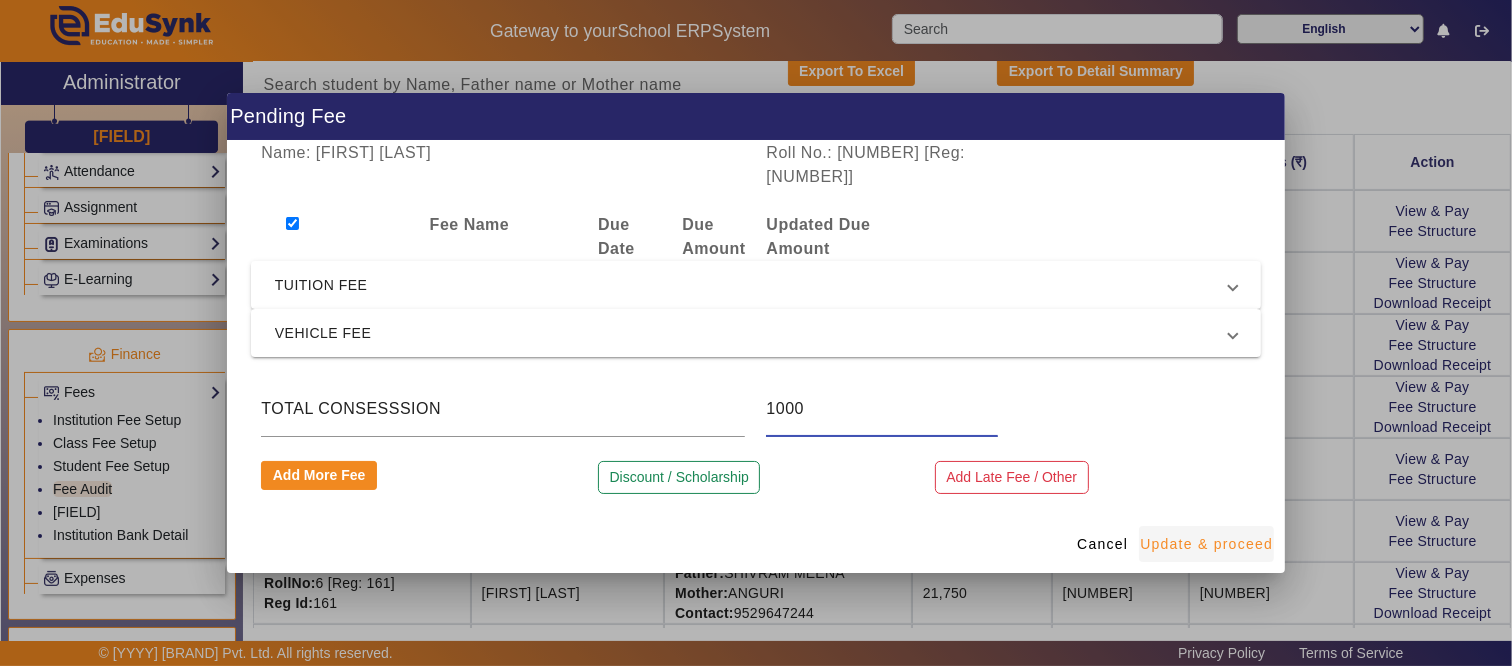 type on "1000" 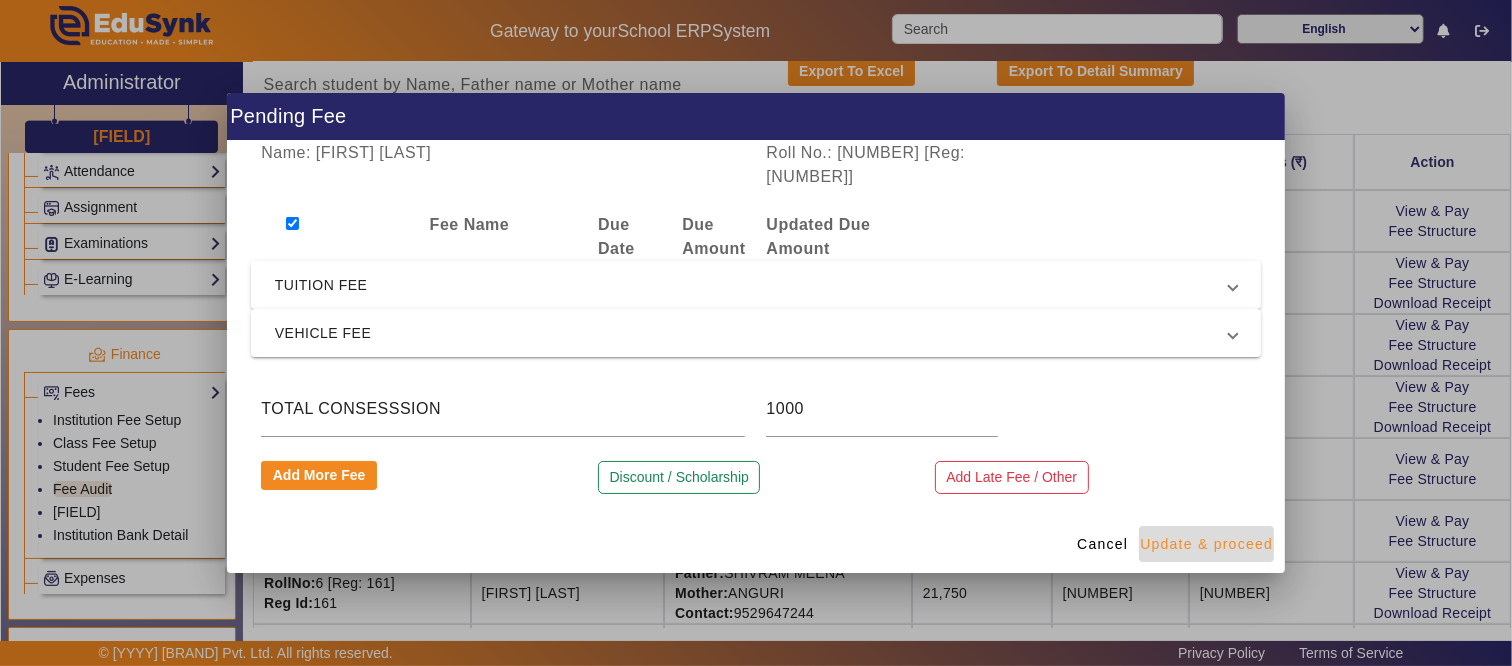 click on "Update & proceed" at bounding box center (1206, 544) 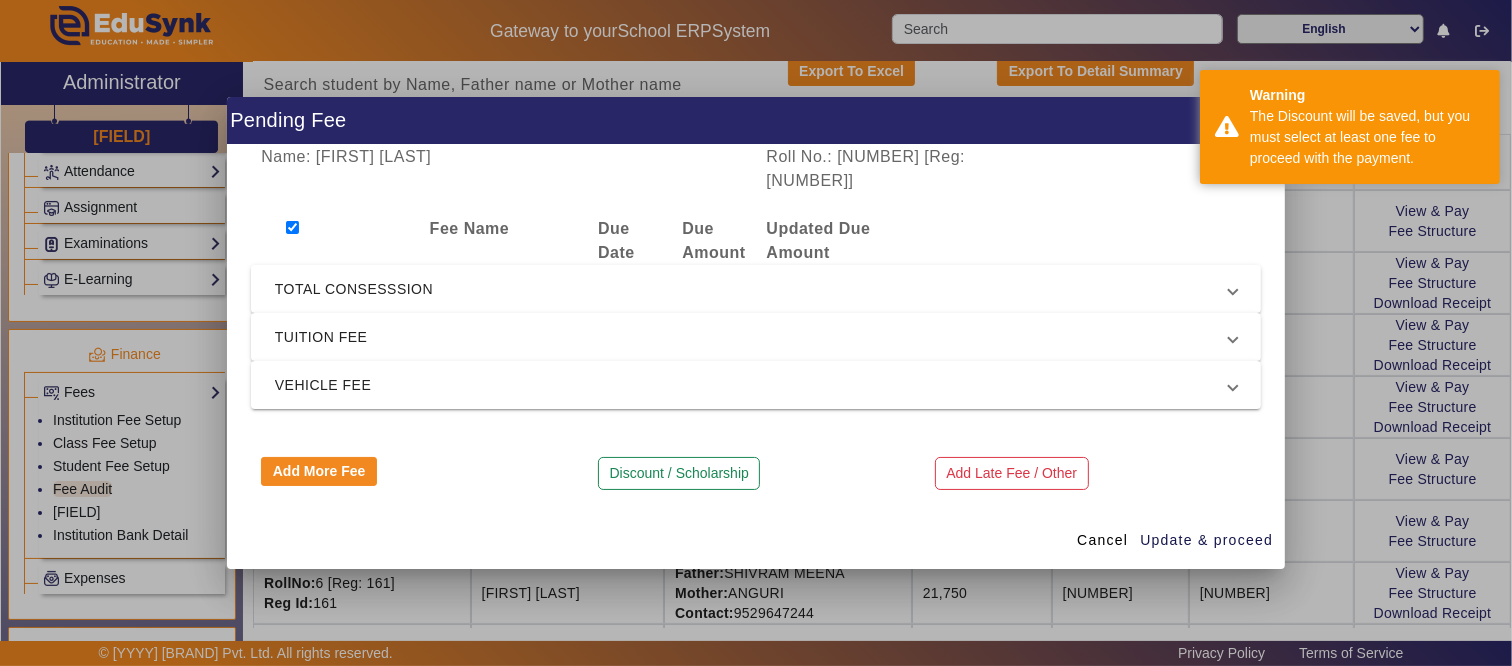 click at bounding box center (292, 227) 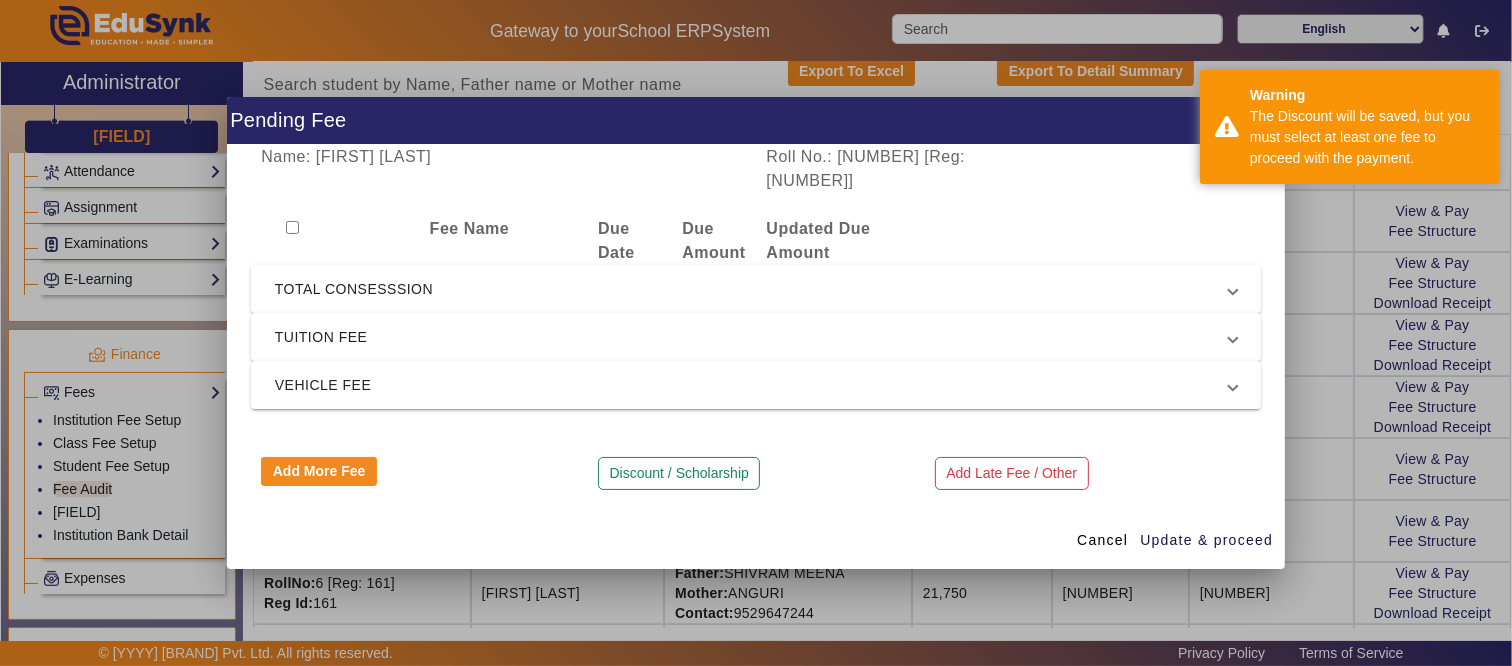 click at bounding box center [292, 227] 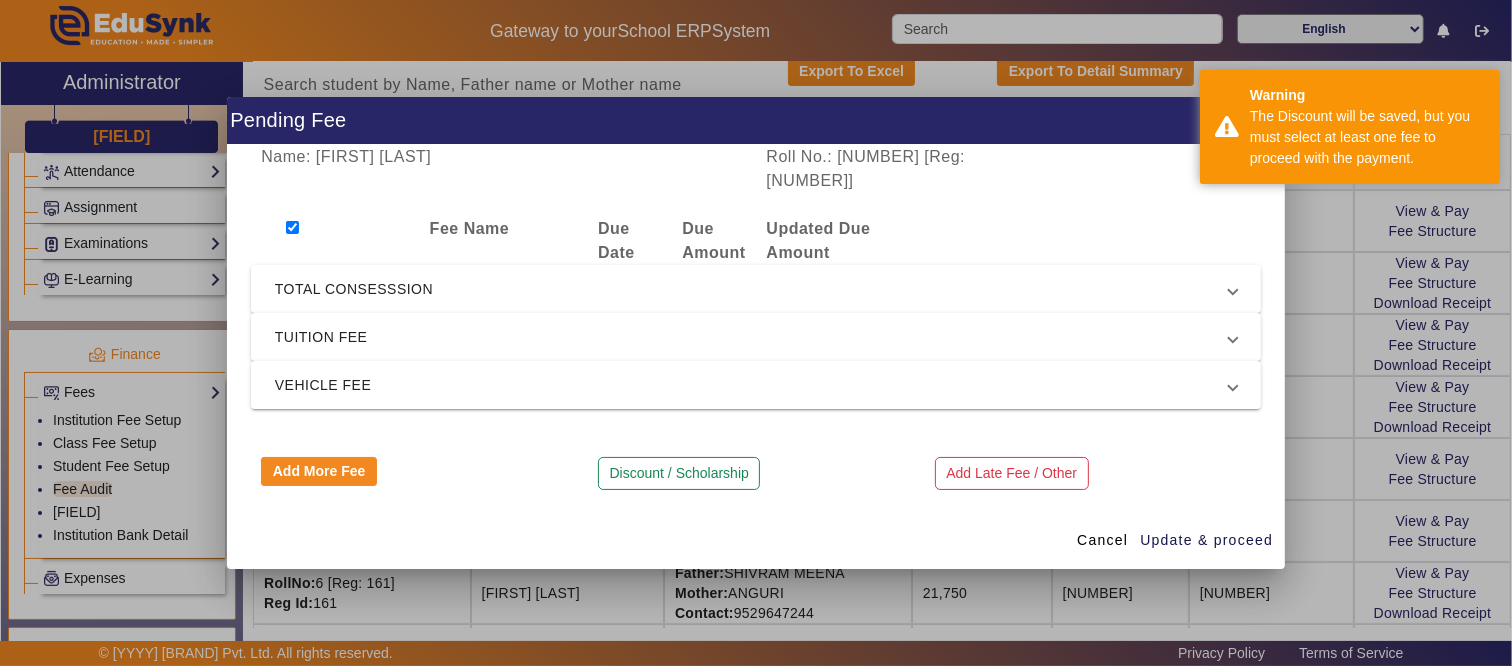 checkbox on "true" 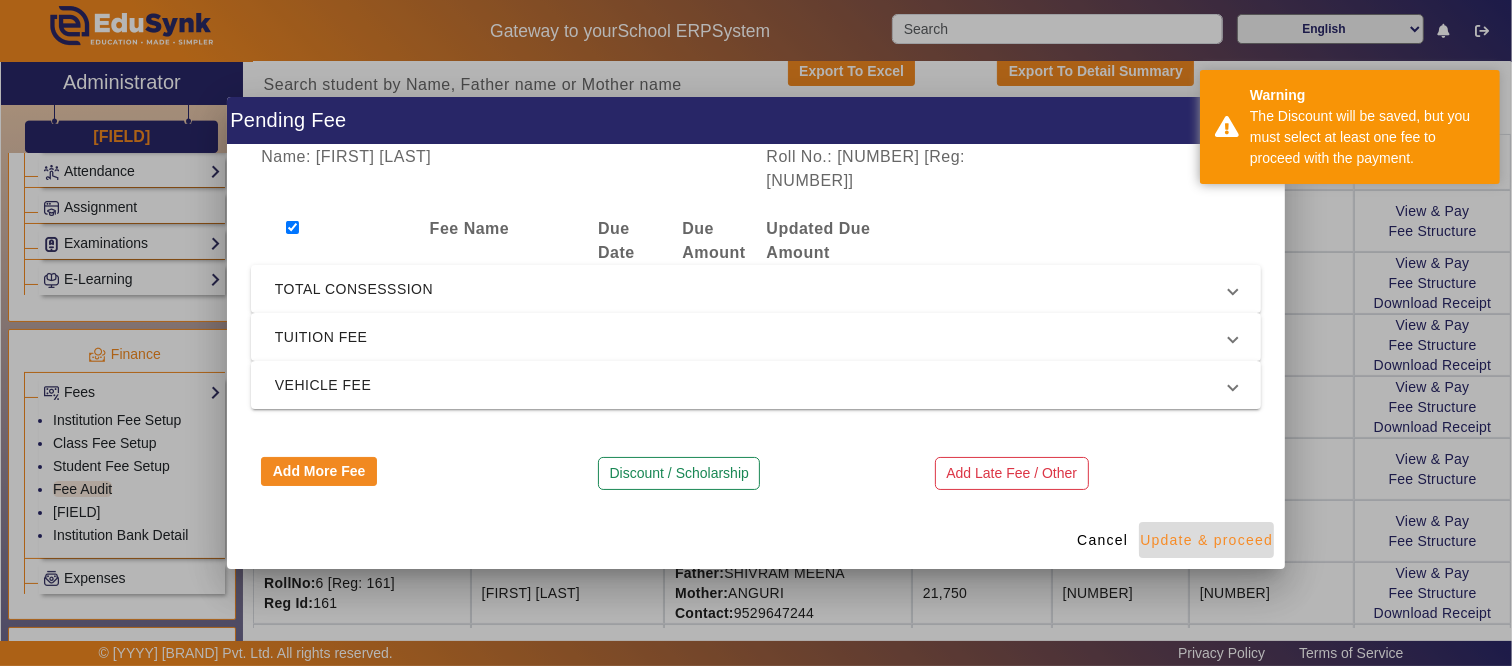 click on "Update & proceed" at bounding box center (1206, 540) 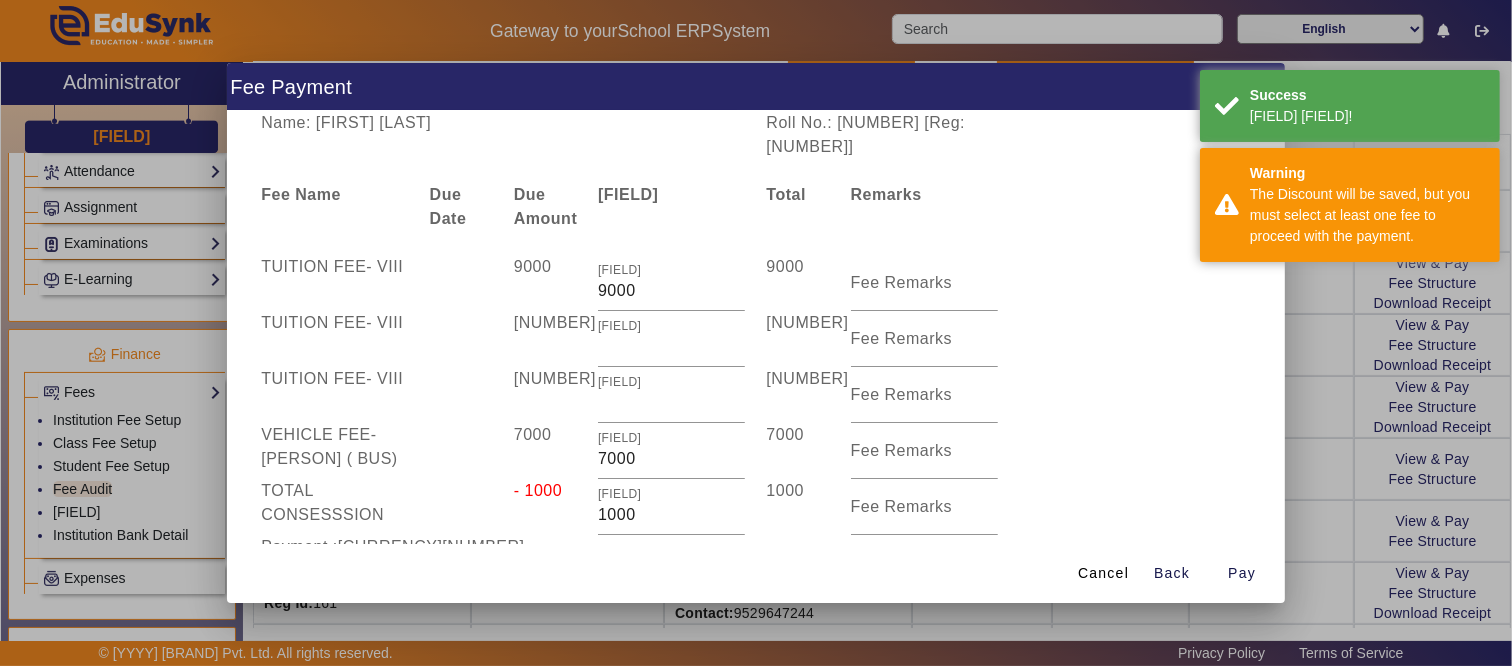 scroll, scrollTop: 162, scrollLeft: 0, axis: vertical 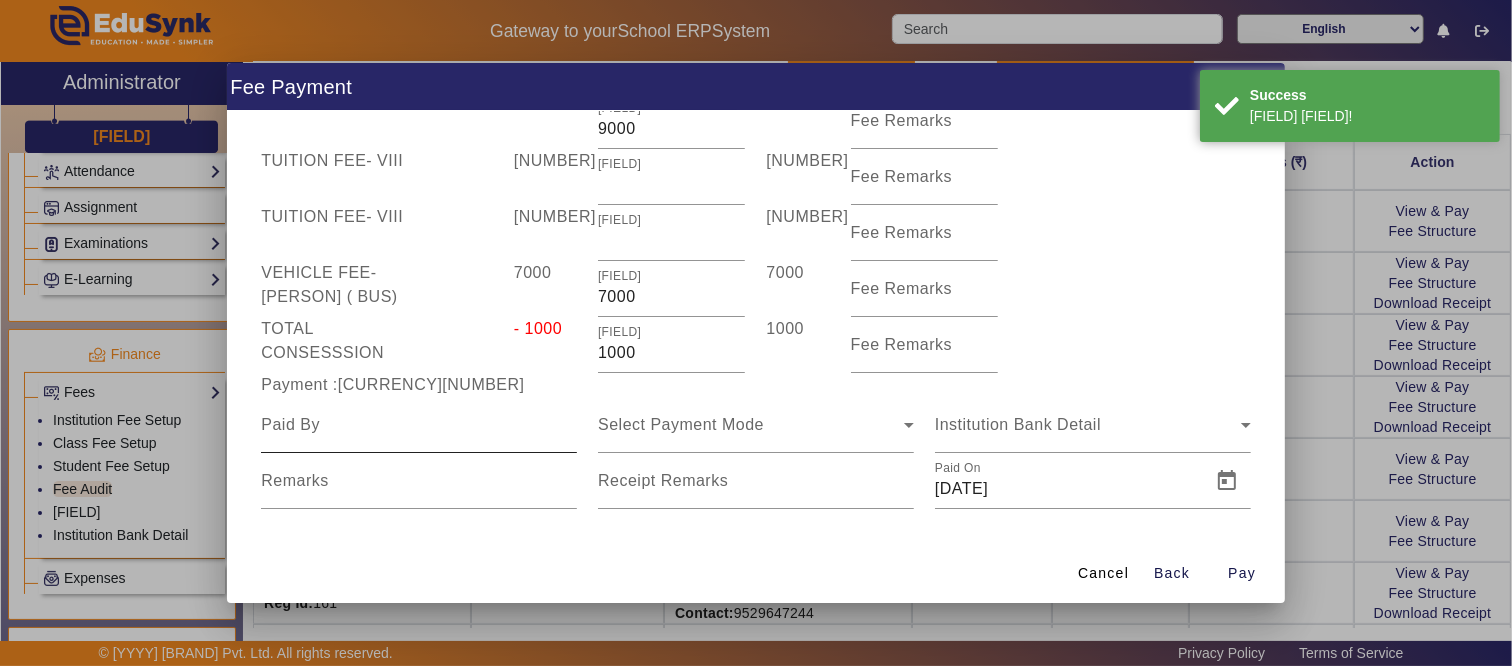 click at bounding box center [419, 425] 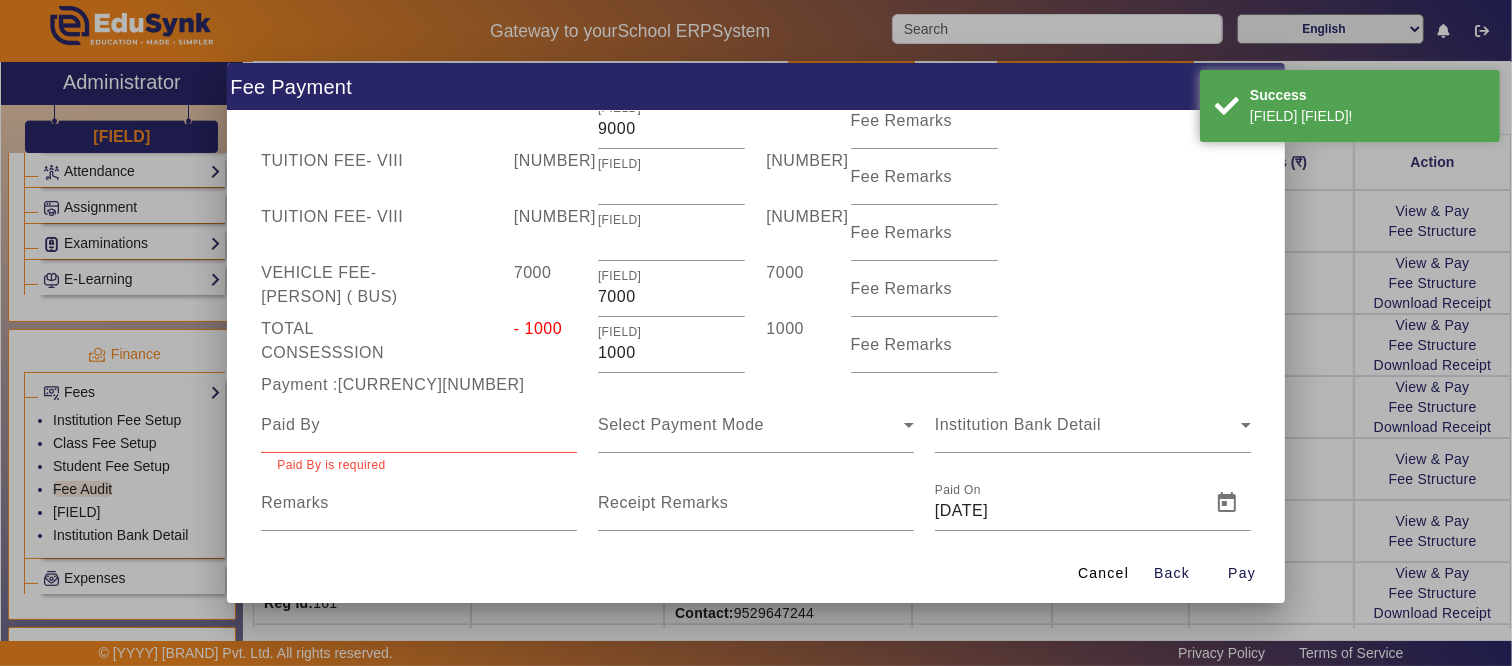drag, startPoint x: 310, startPoint y: 402, endPoint x: 310, endPoint y: 414, distance: 12 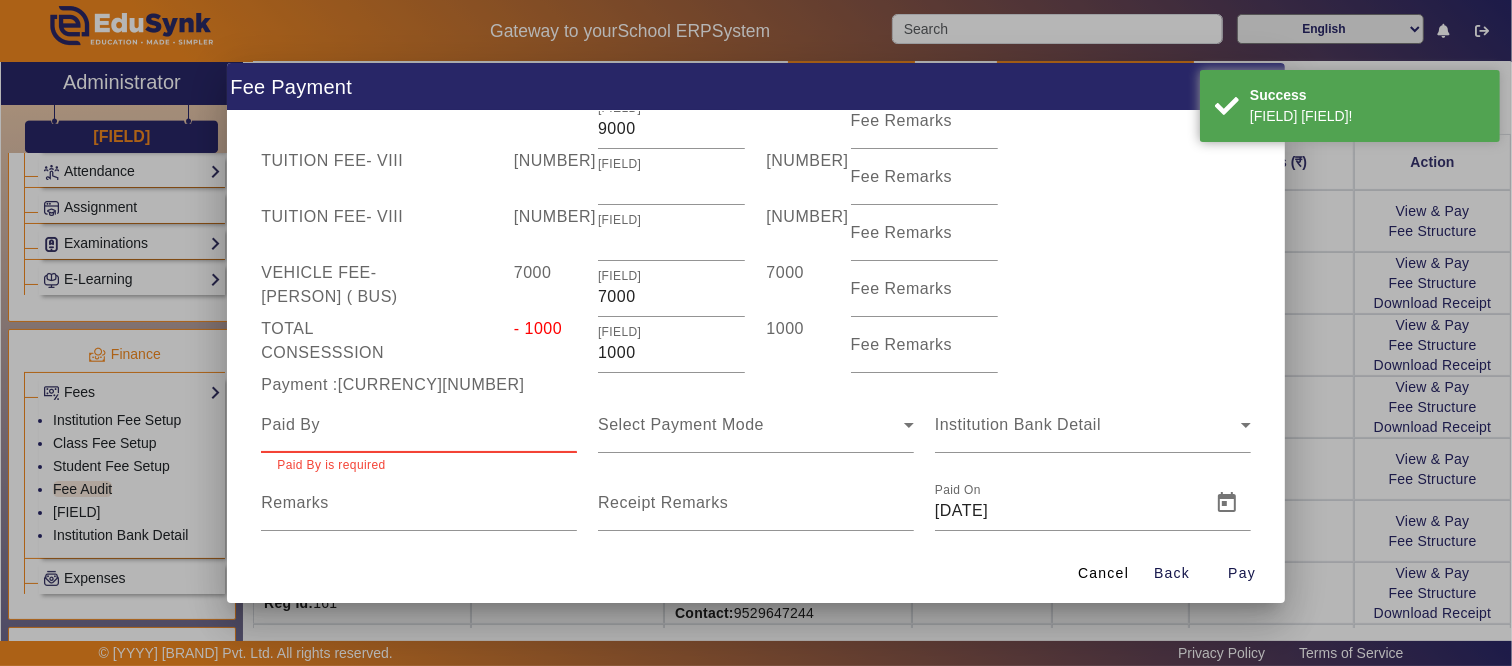 click at bounding box center [419, 425] 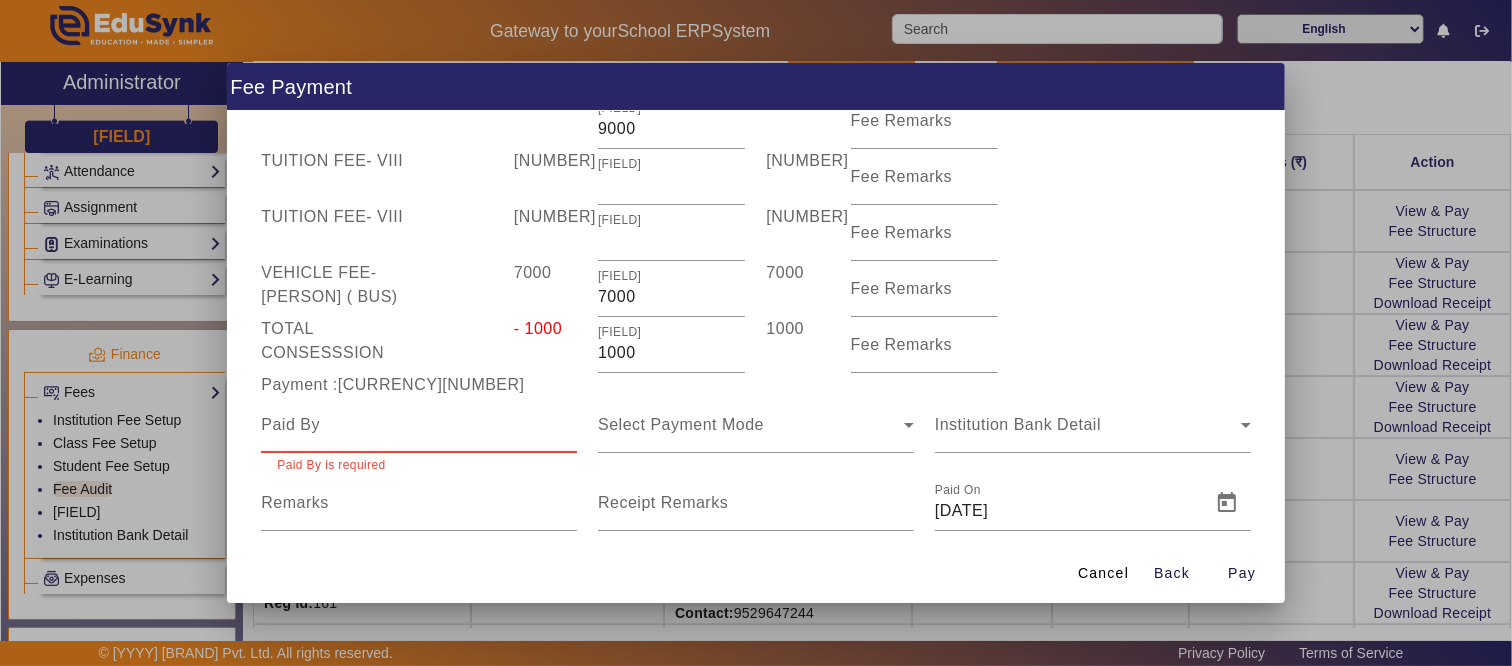 click at bounding box center (419, 425) 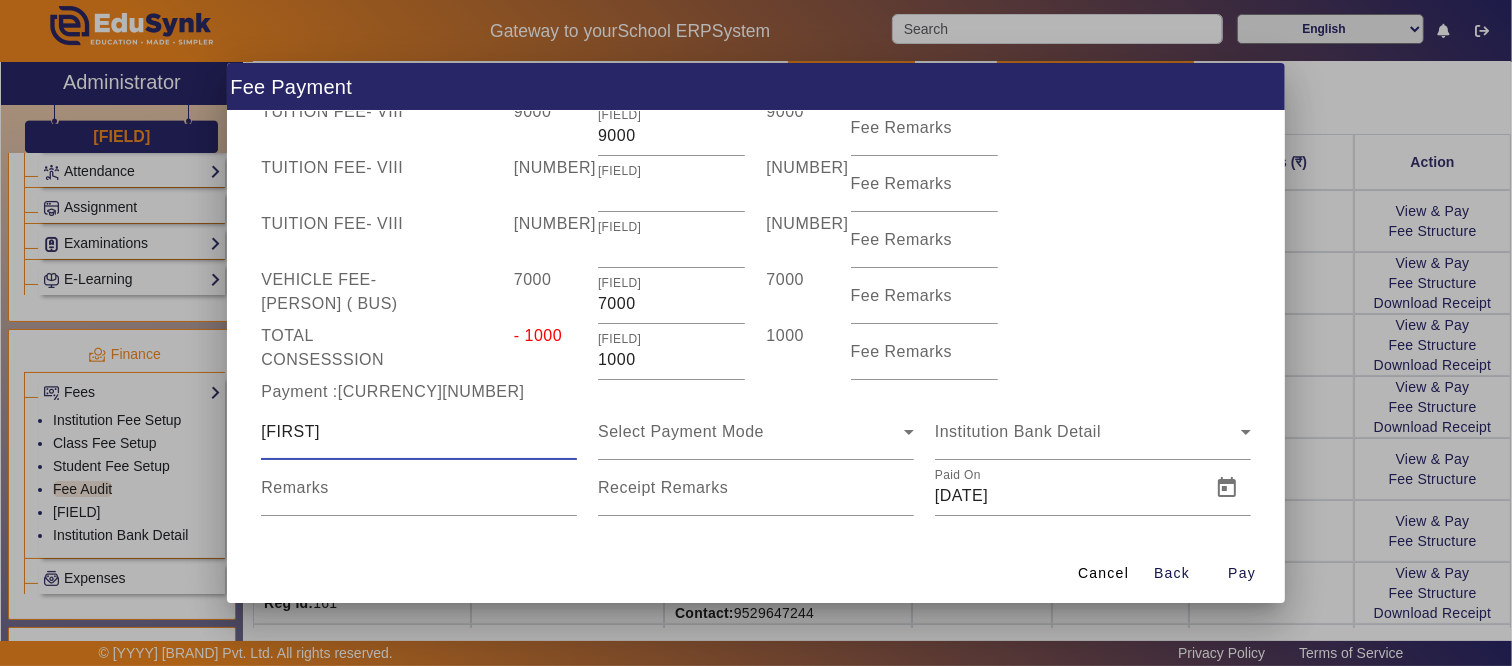 scroll, scrollTop: 162, scrollLeft: 0, axis: vertical 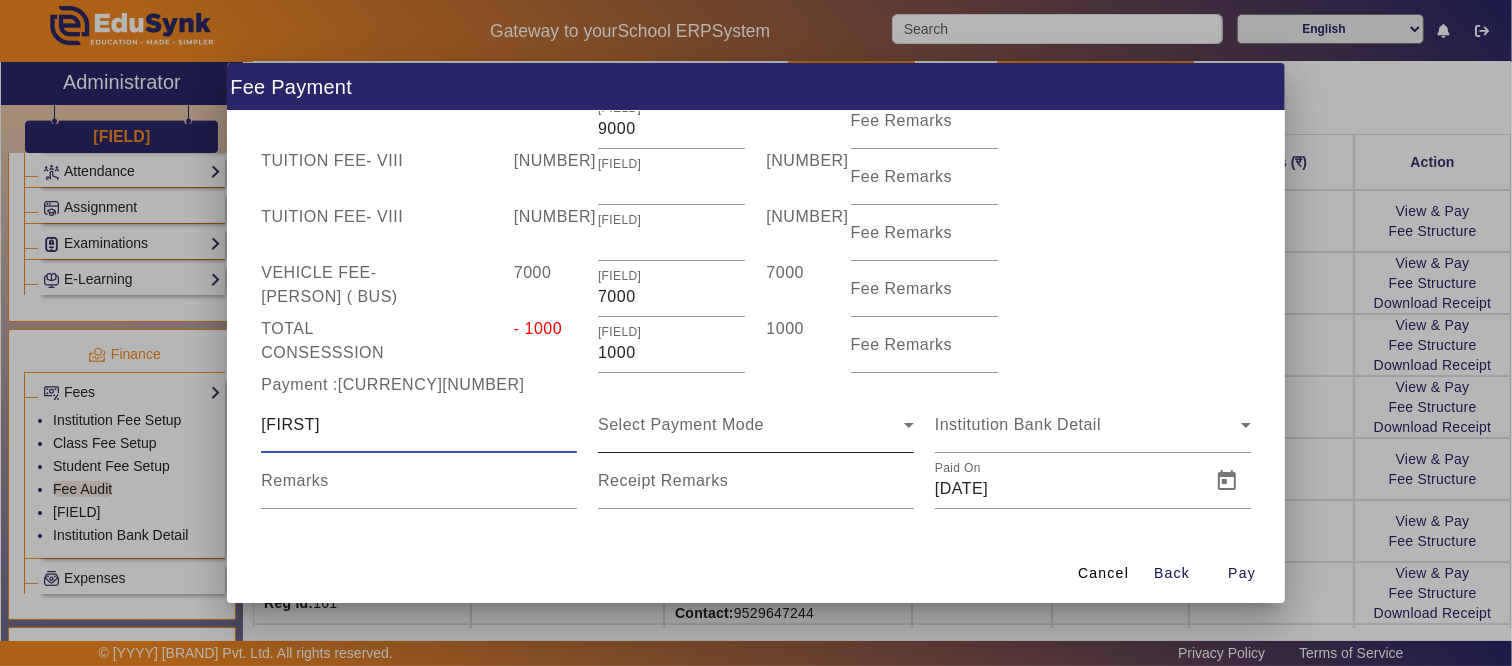 type on "[FIRST]" 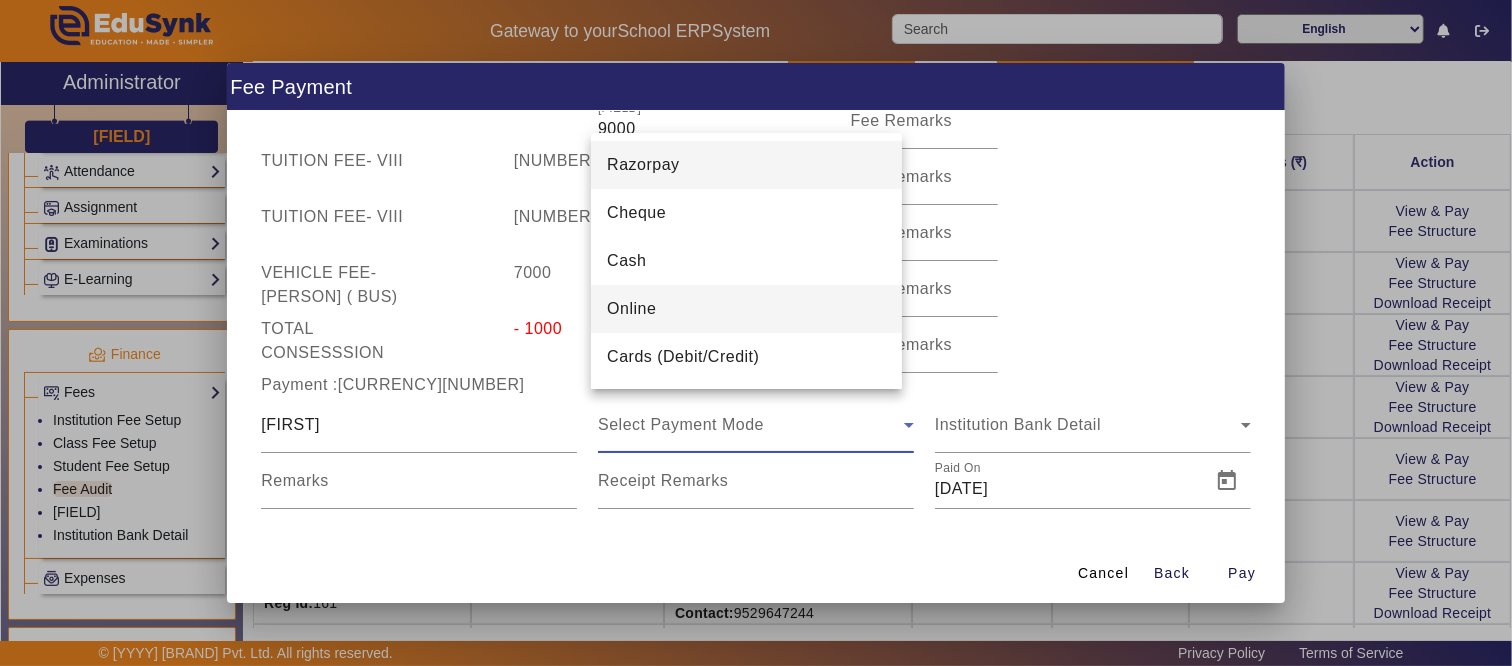 click on "Online" at bounding box center [746, 309] 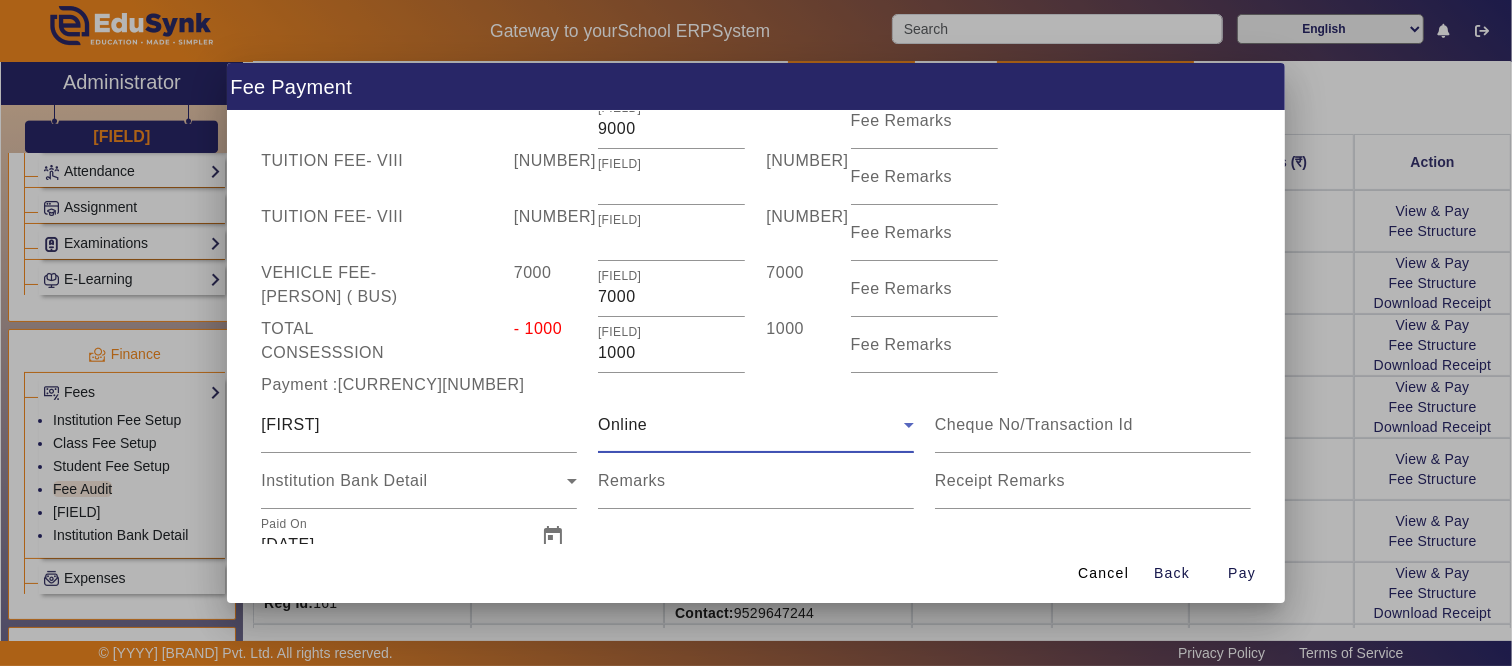 click on "Online" at bounding box center (756, 425) 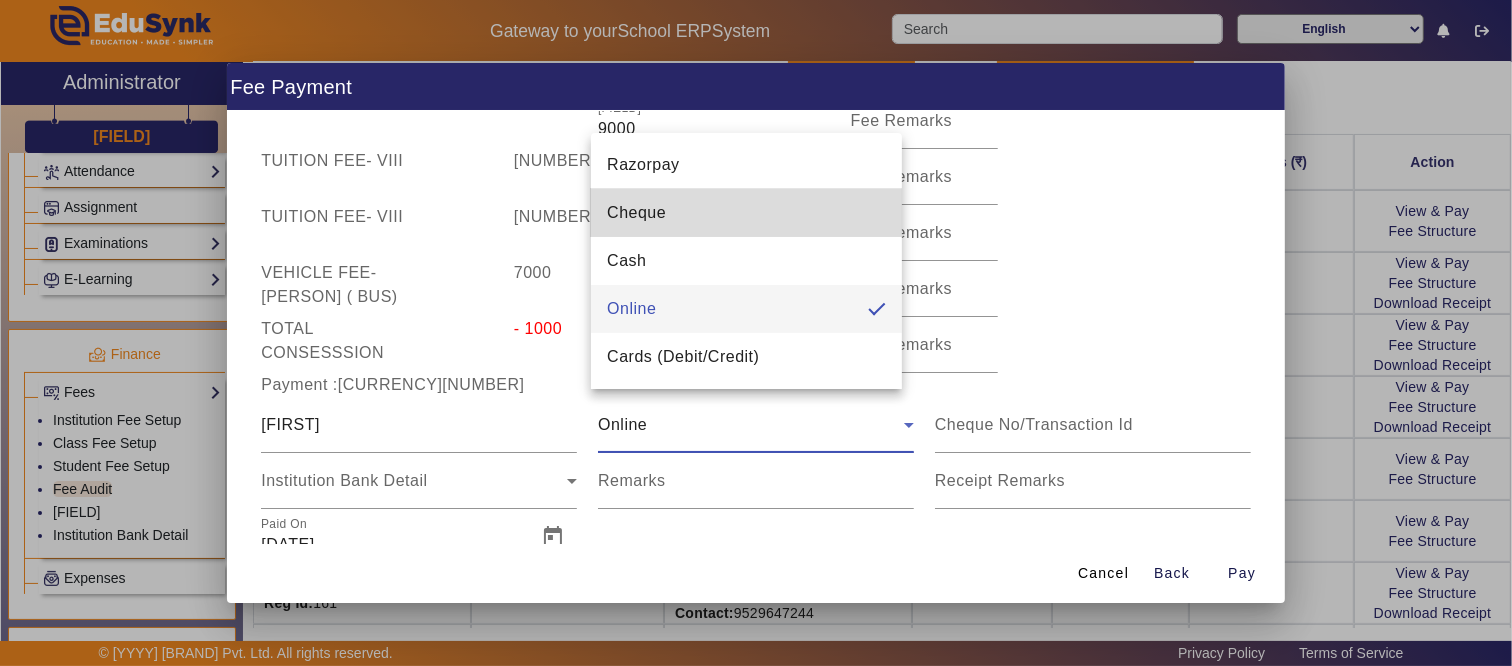 click on "Cheque" at bounding box center [636, 213] 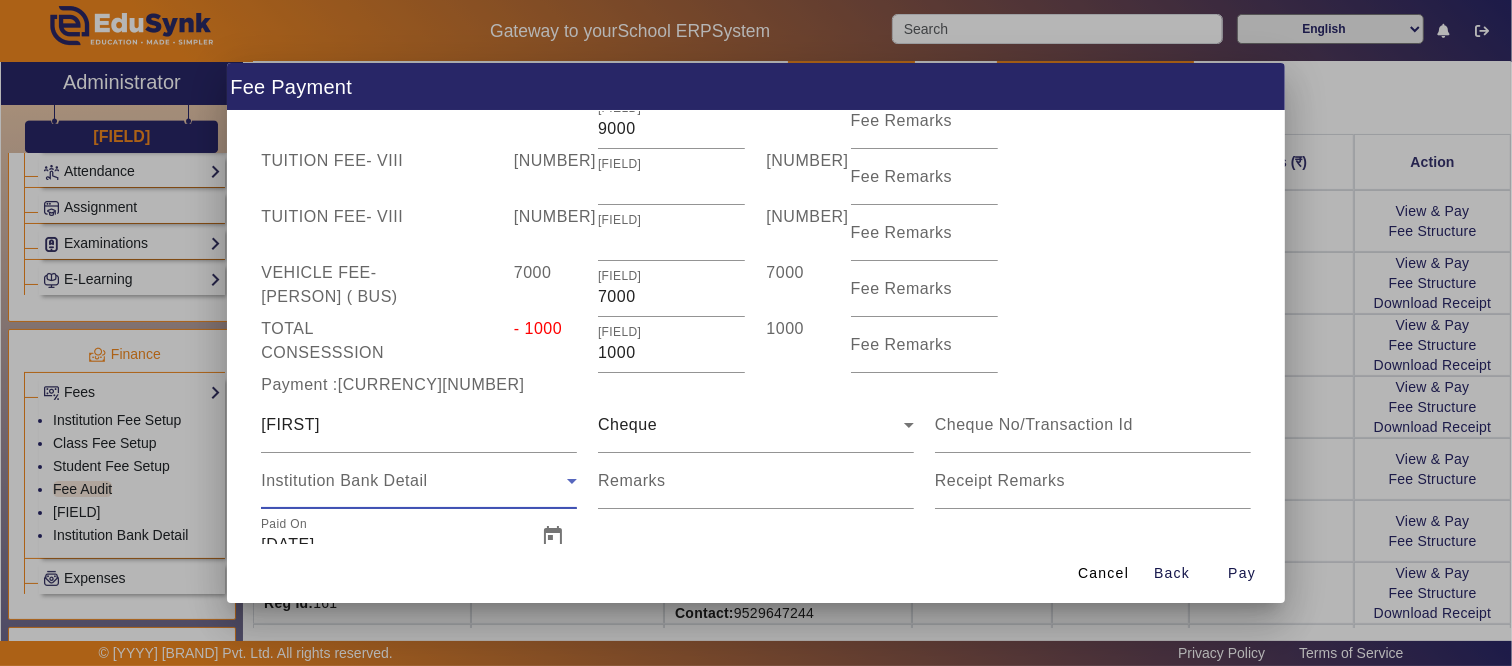 click on "Institution Bank Detail" at bounding box center [344, 480] 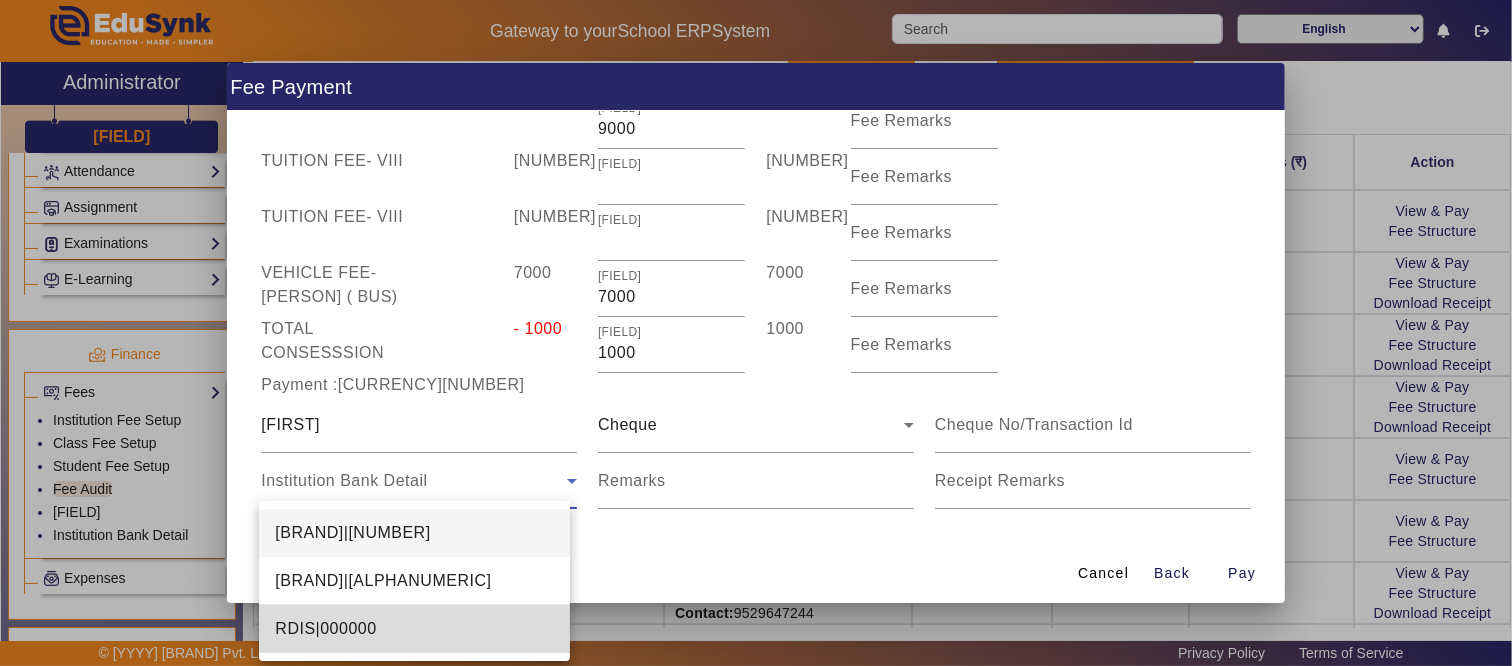 click on "RDIS|000000" at bounding box center (325, 629) 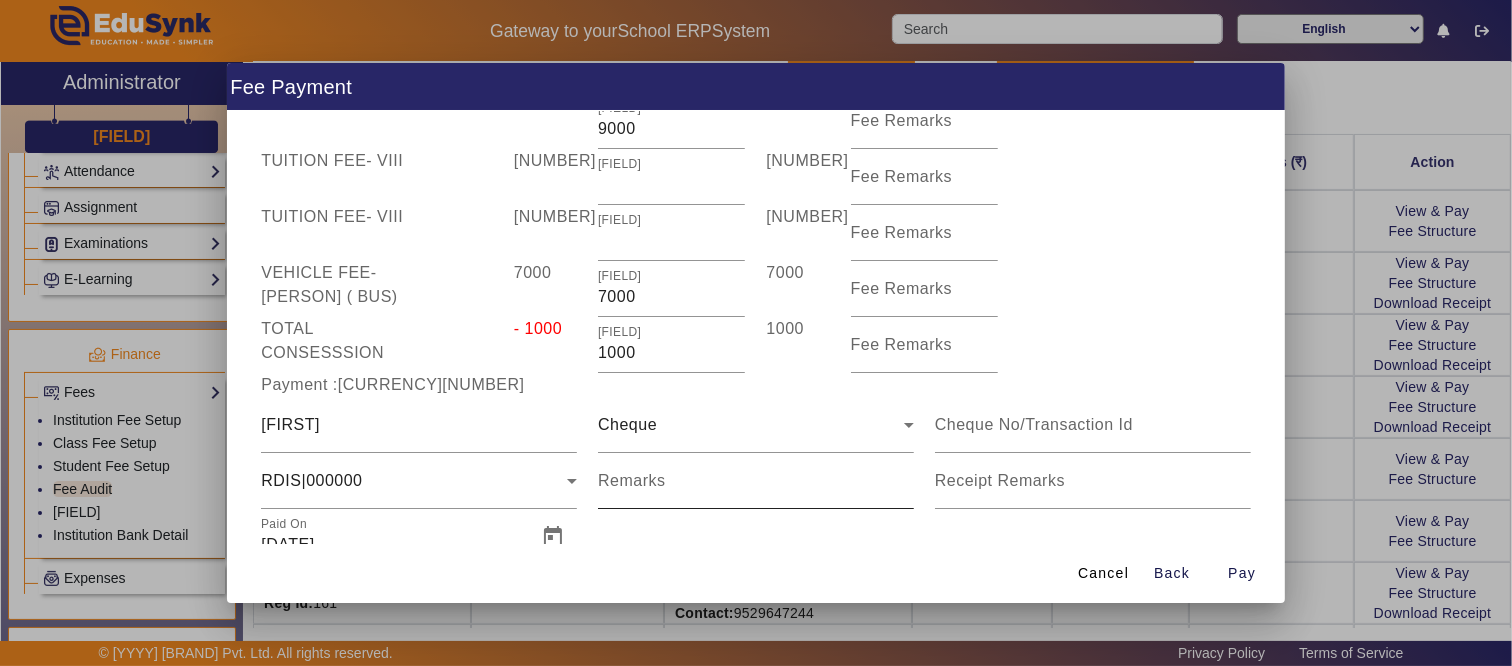 click on "Remarks" at bounding box center [632, 480] 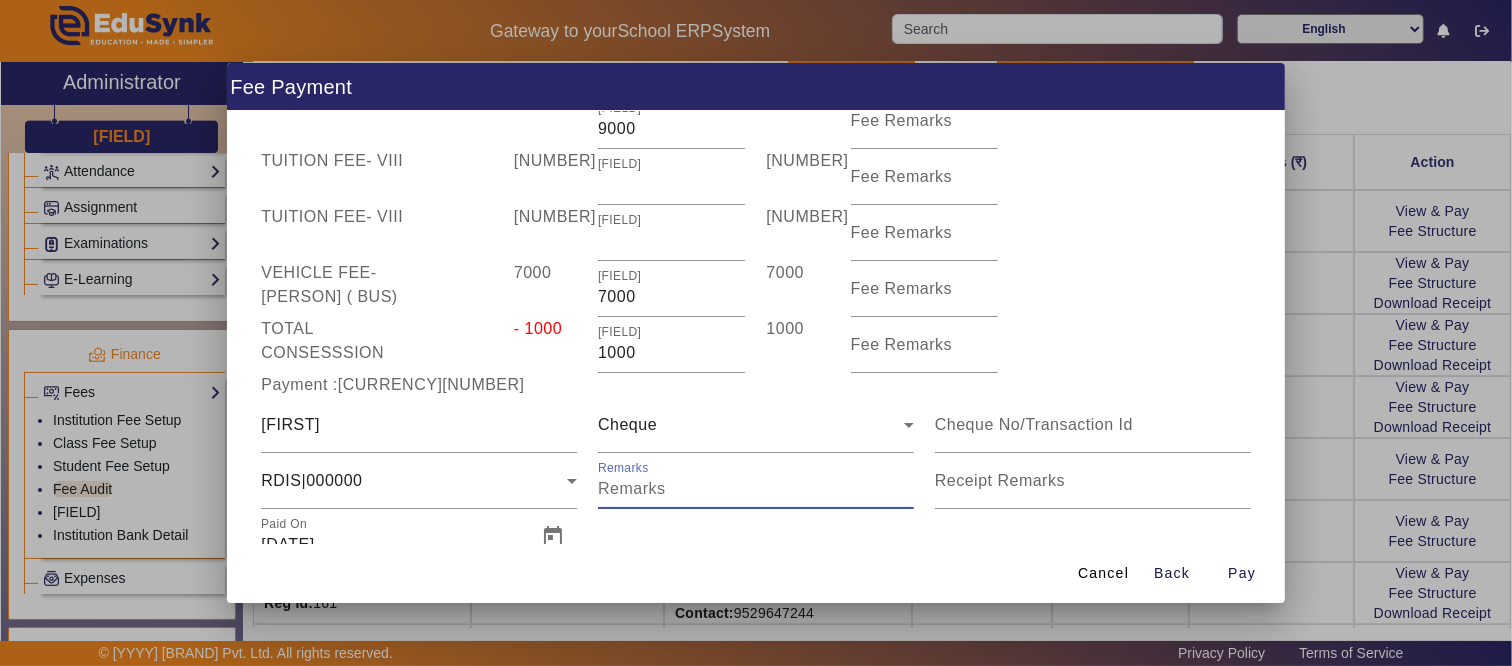 click on "Remarks" at bounding box center (756, 489) 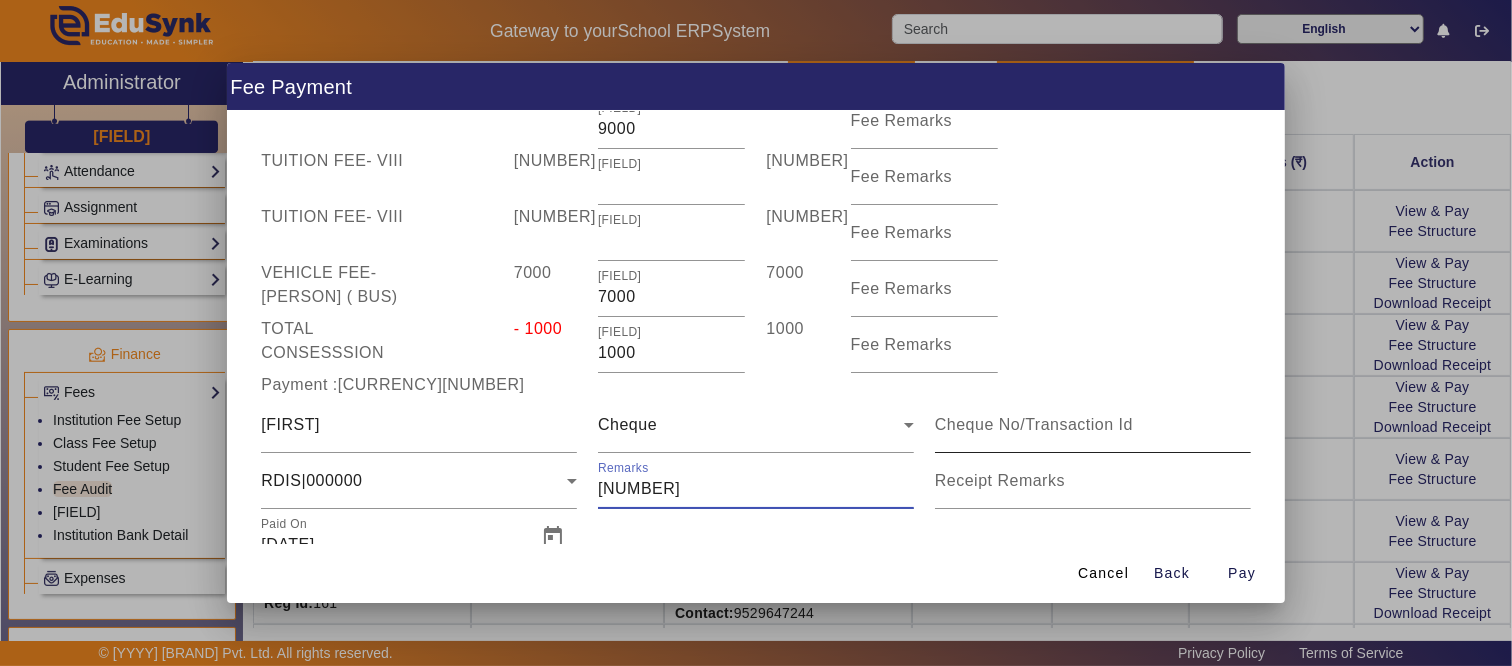 type on "[NUMBER]" 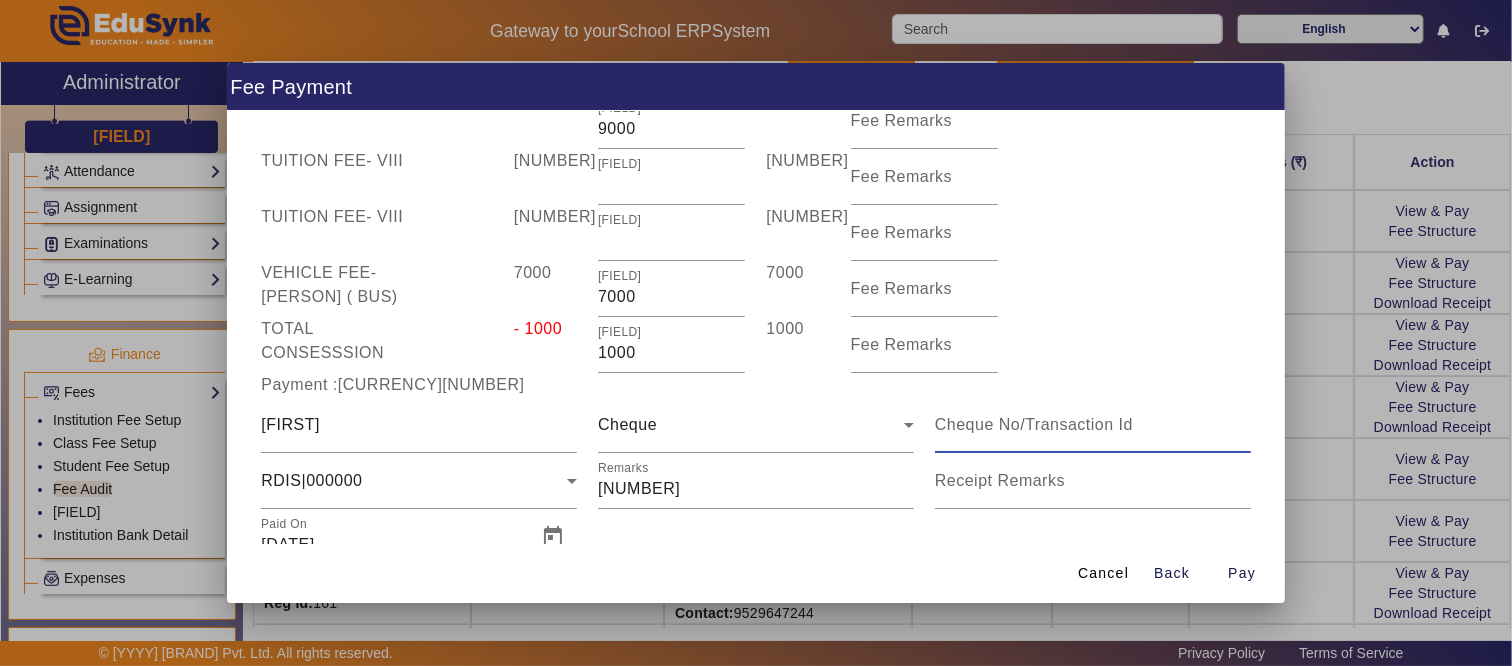 click at bounding box center (1093, 425) 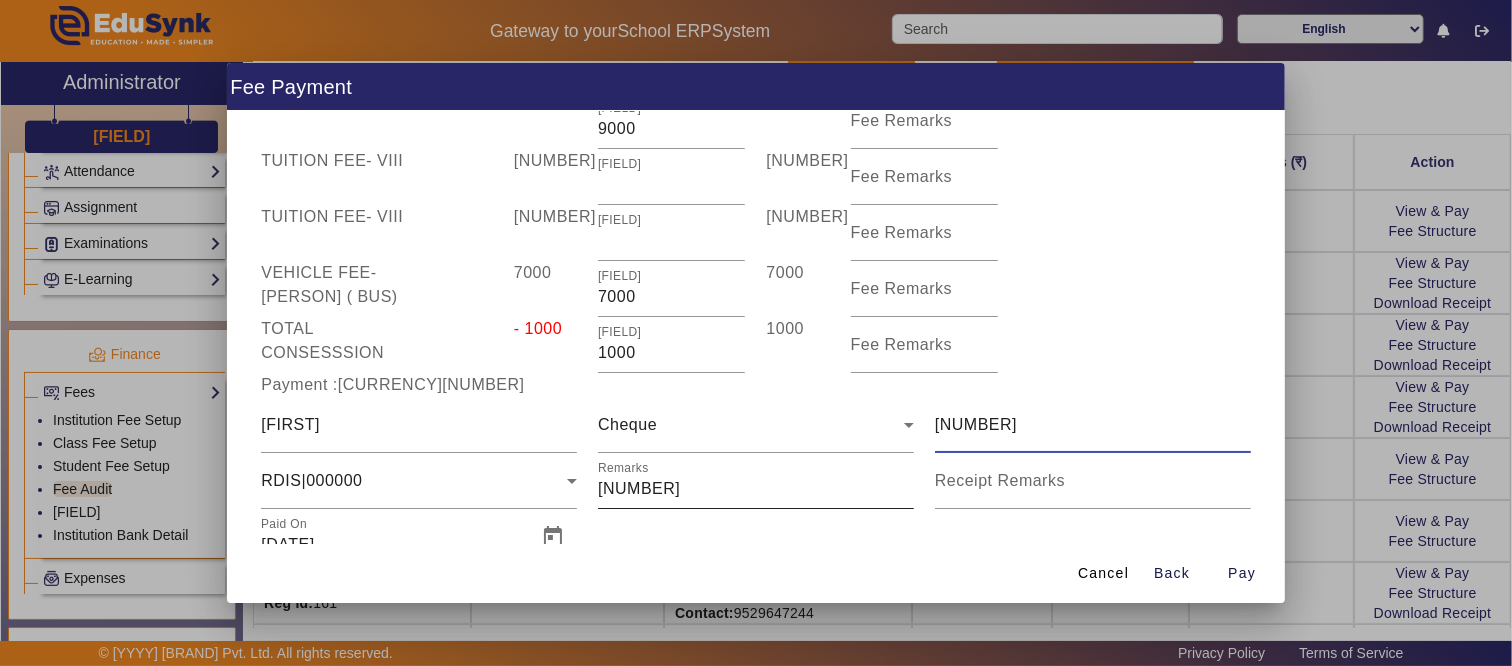 type on "[NUMBER]" 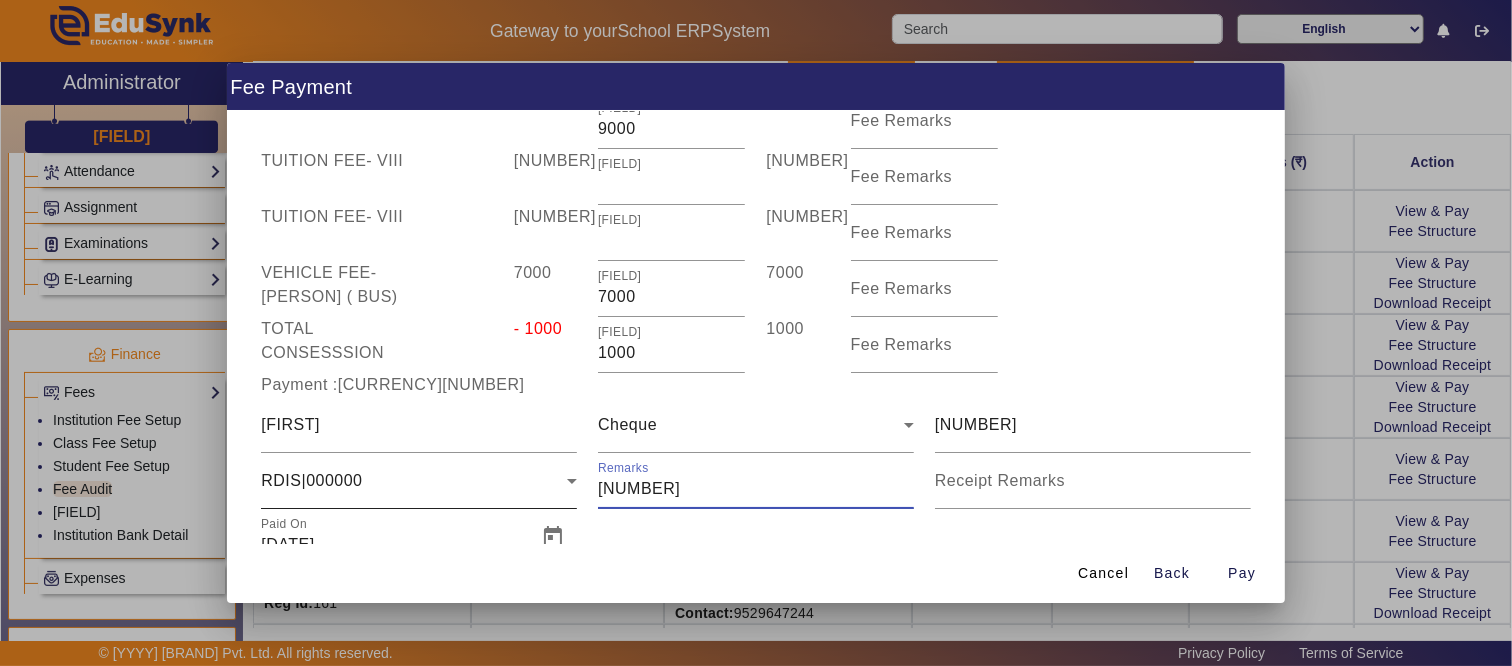 drag, startPoint x: 664, startPoint y: 471, endPoint x: 542, endPoint y: 467, distance: 122.06556 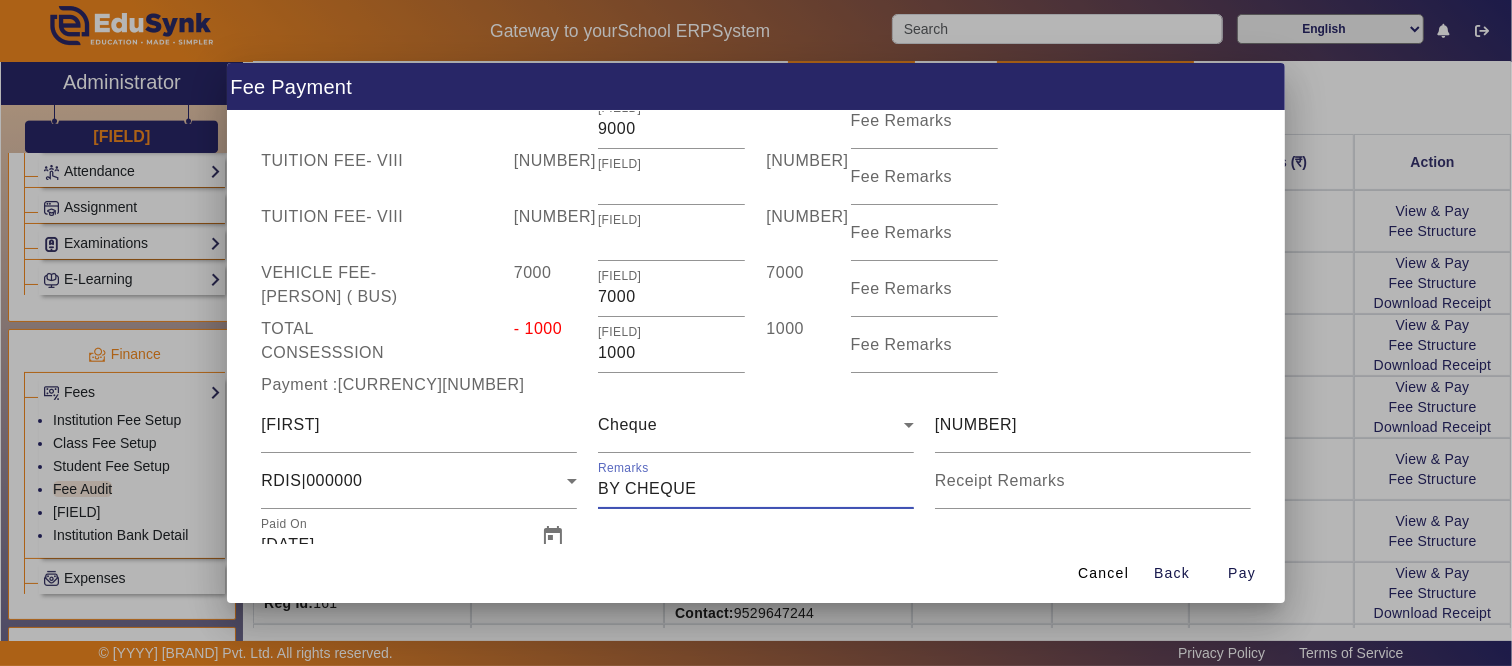 type on "BY CHEQUE" 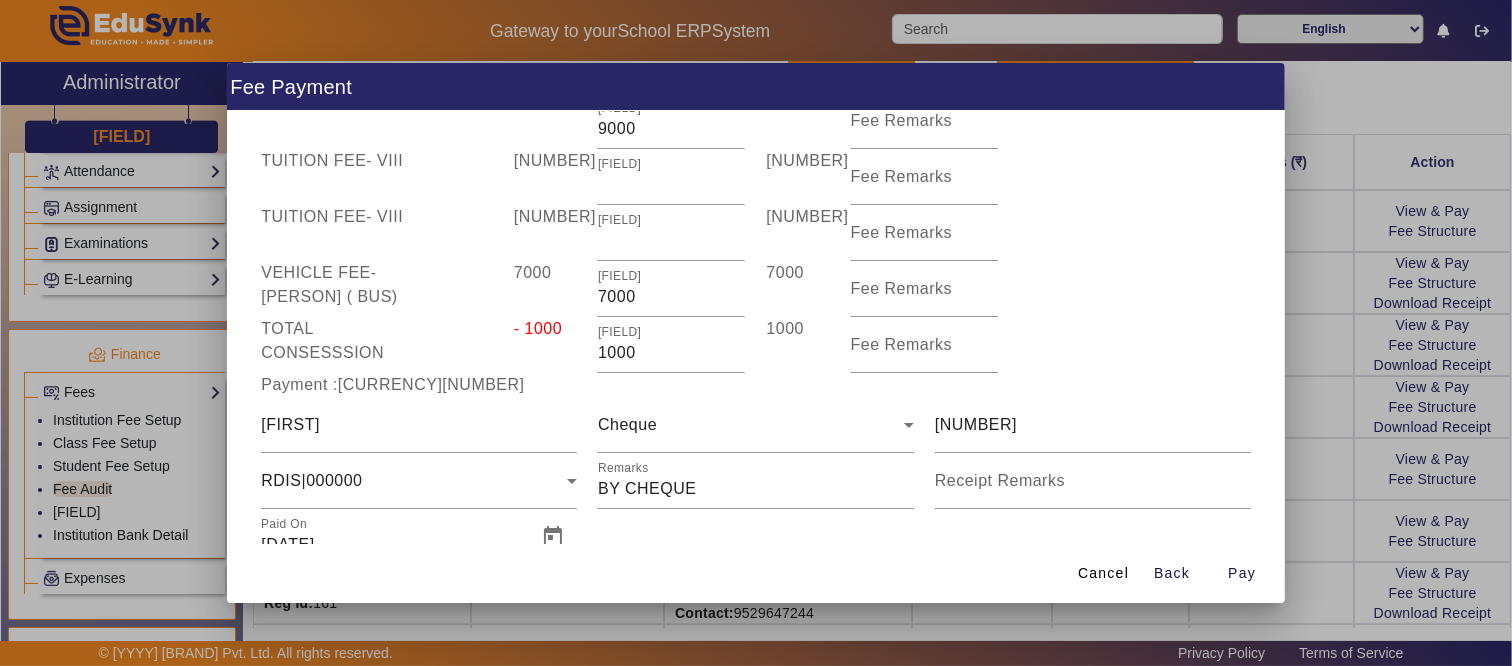 click on "Cancel  Back Pay" at bounding box center [756, 573] 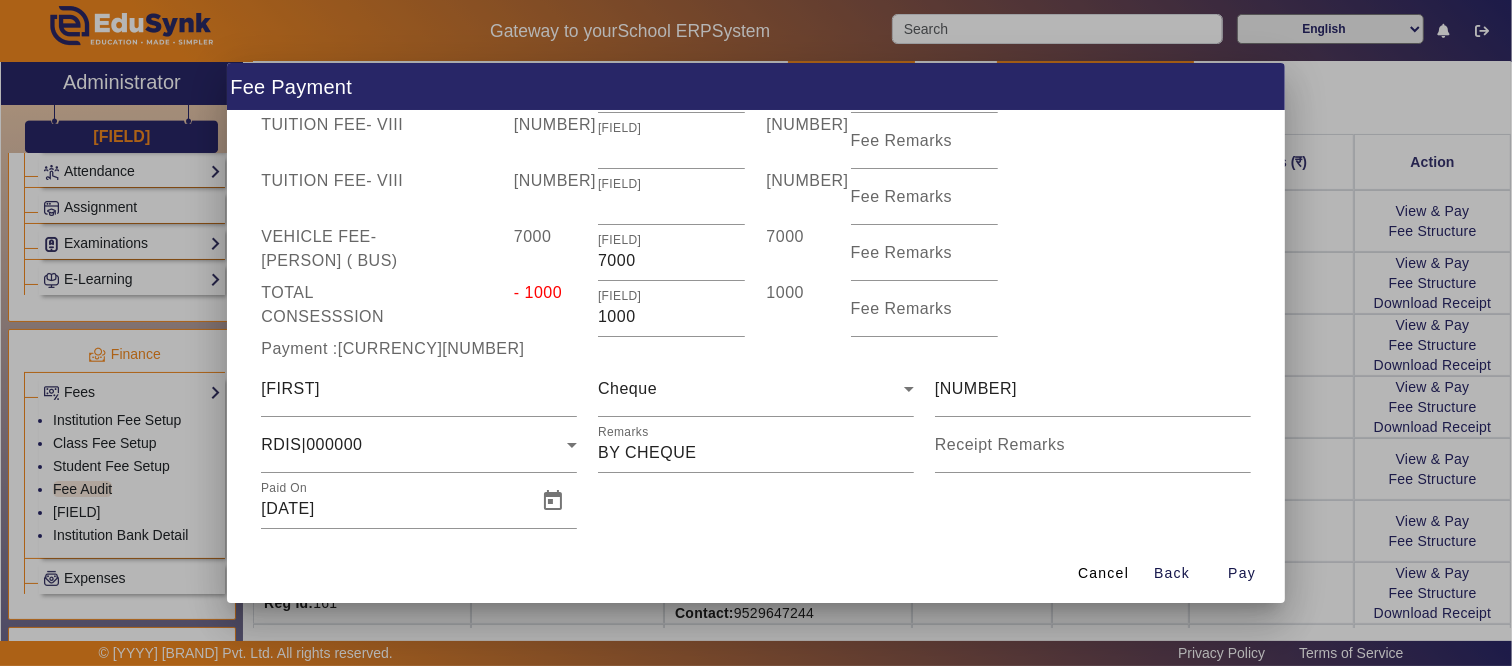 scroll, scrollTop: 218, scrollLeft: 0, axis: vertical 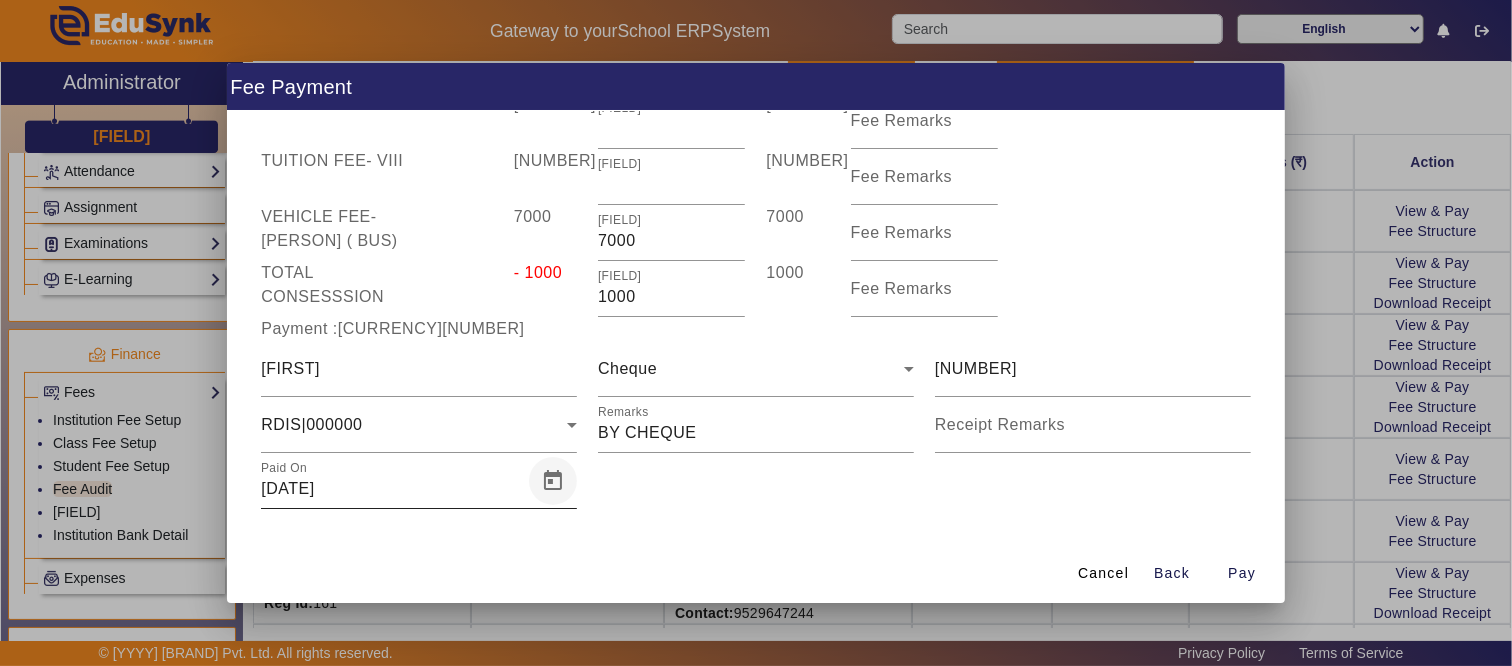click at bounding box center (553, 481) 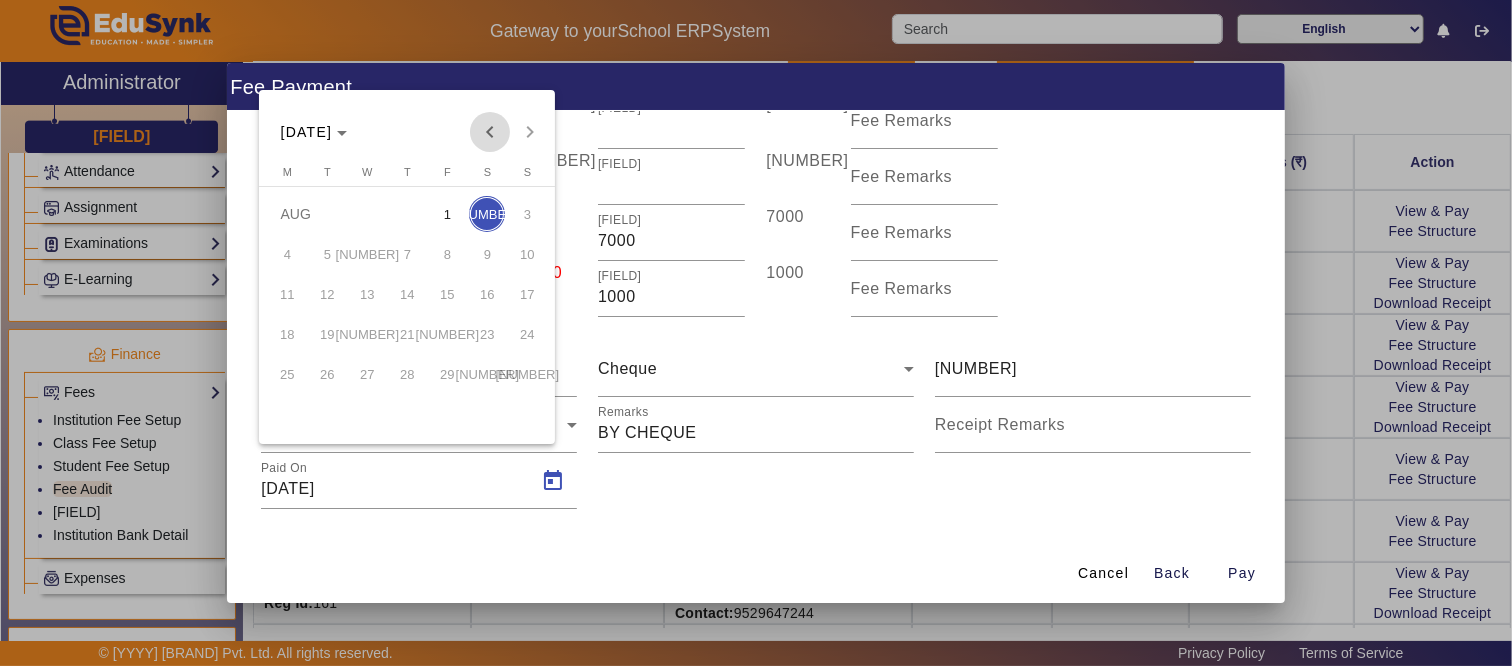 click at bounding box center (490, 132) 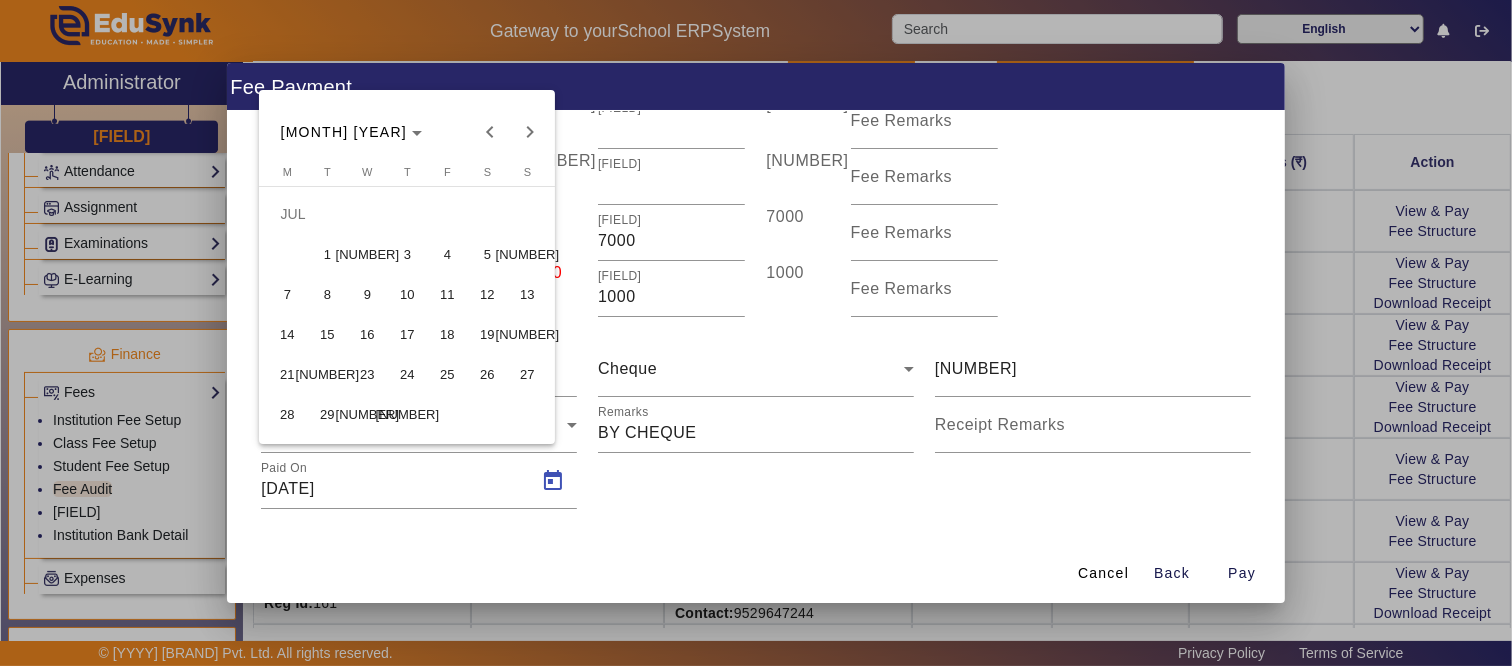 click on "24" at bounding box center [407, 374] 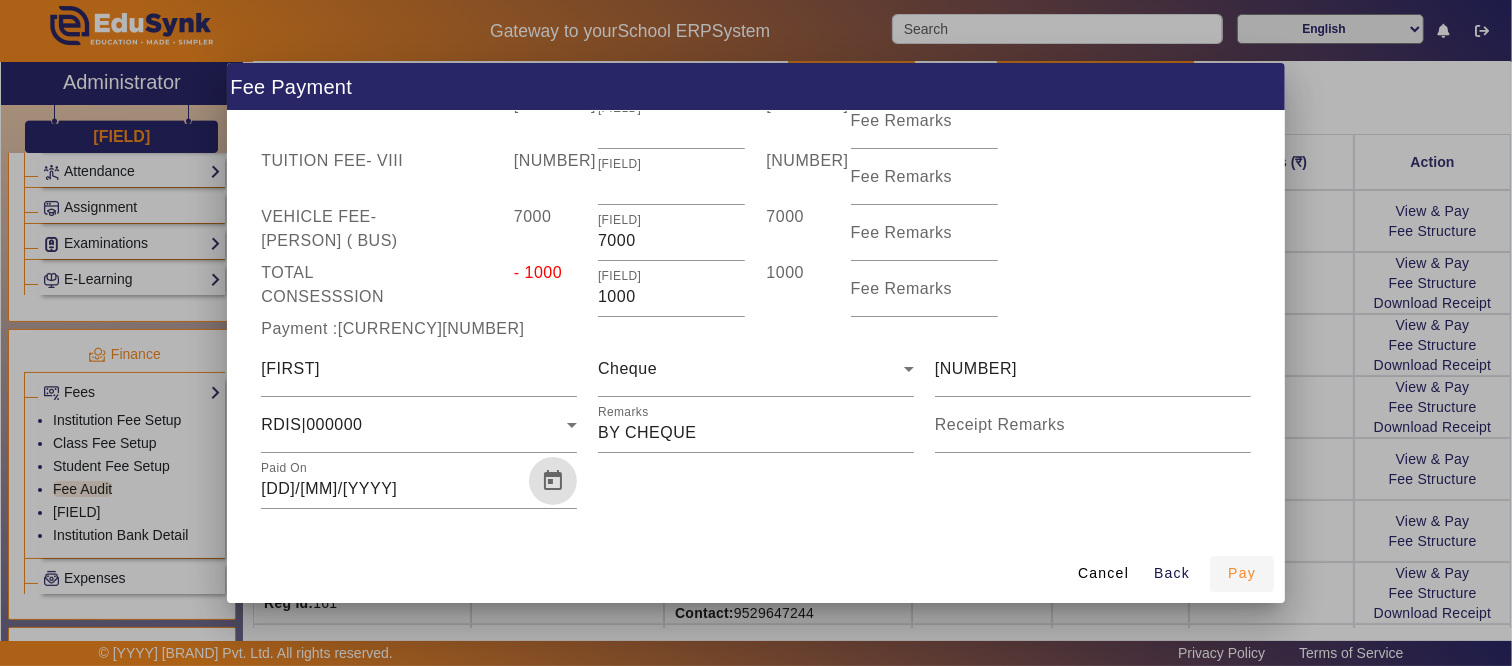 click on "Pay" at bounding box center (1242, 573) 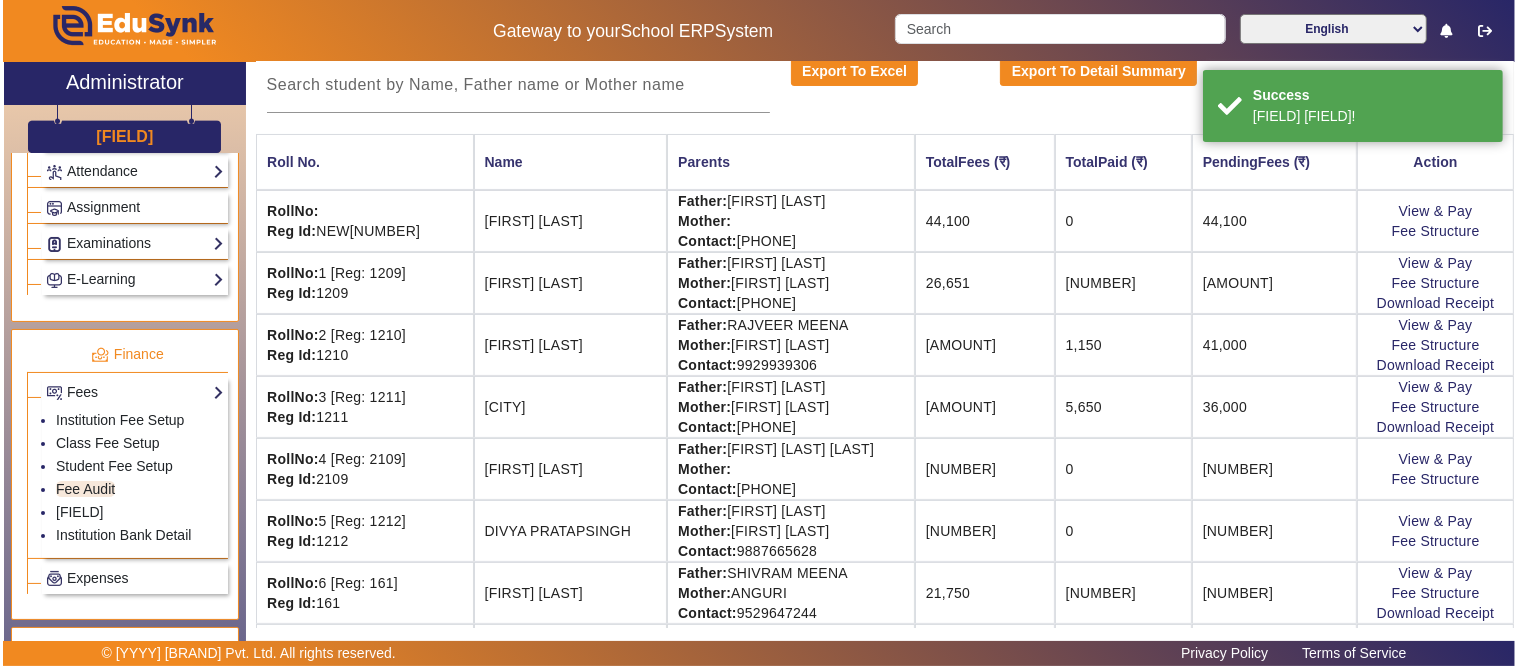 scroll, scrollTop: 0, scrollLeft: 0, axis: both 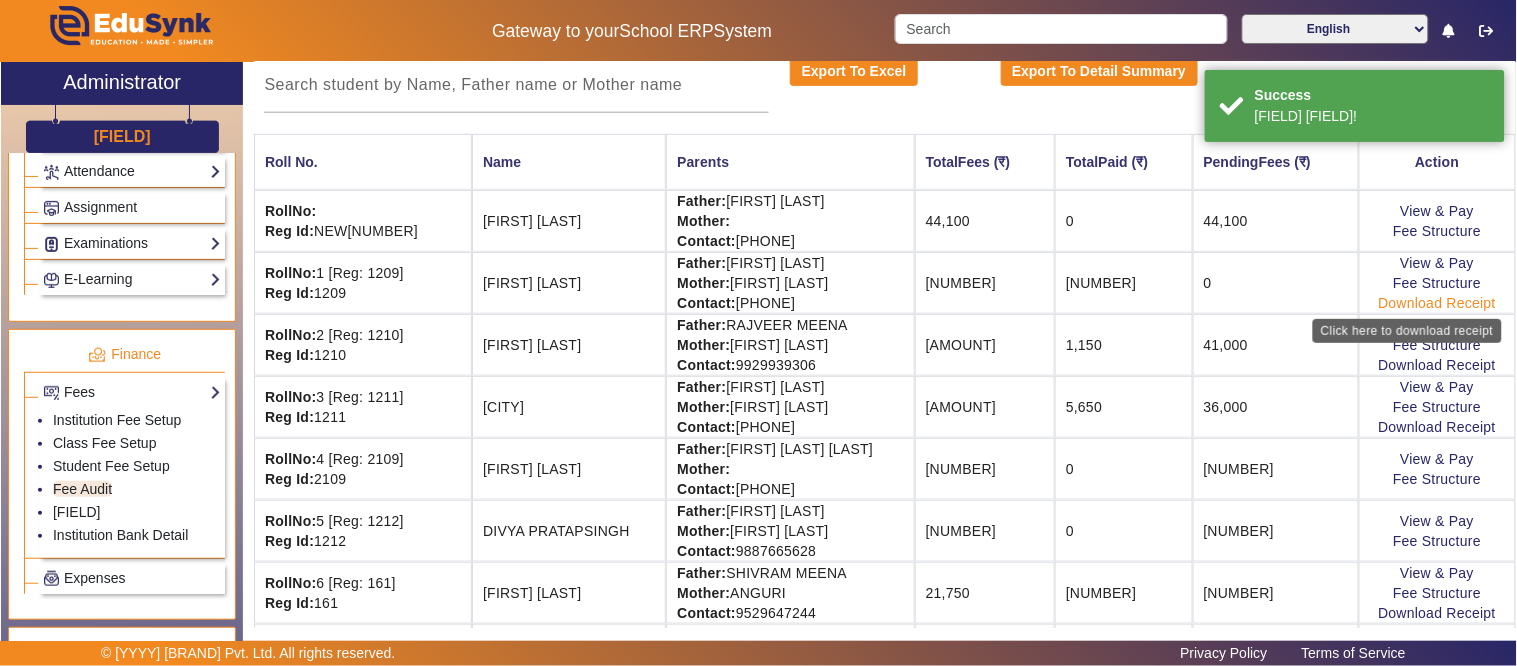 click on "Download Receipt" 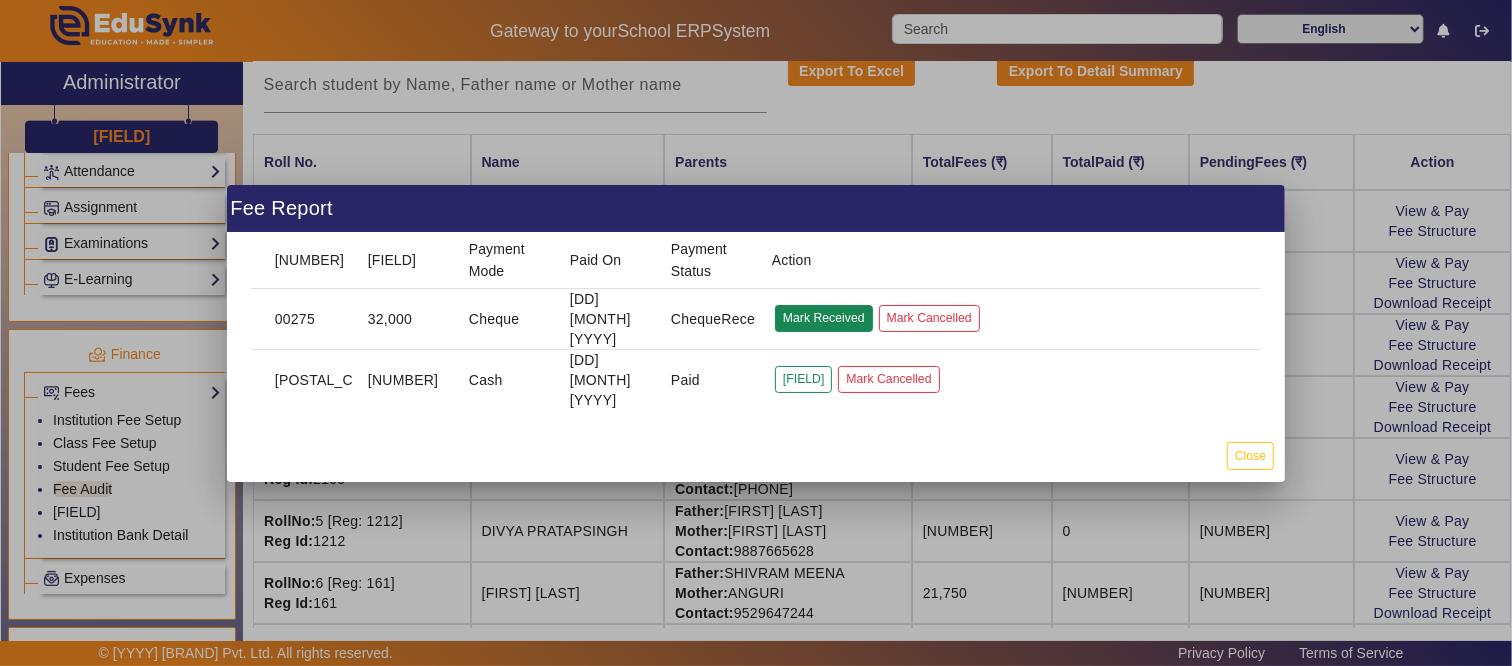 click on "Mark Received" 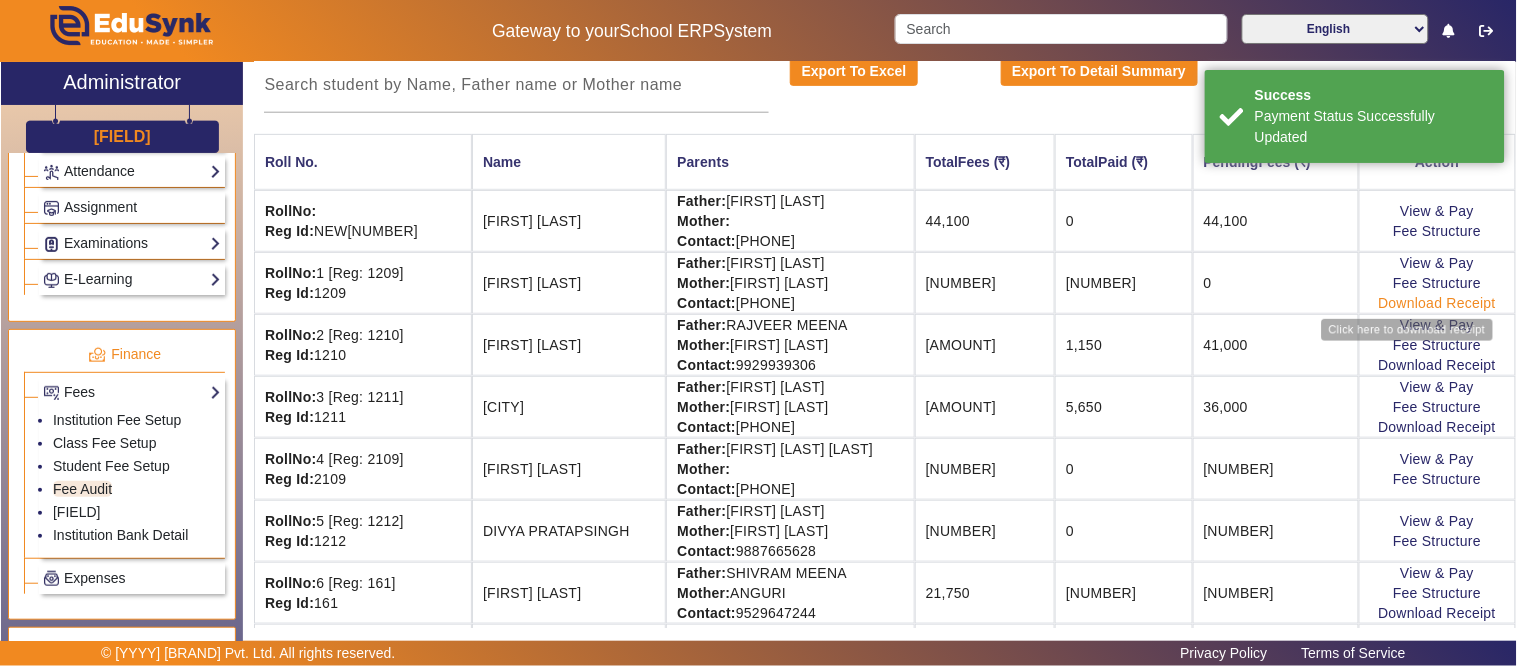 click on "Download Receipt" 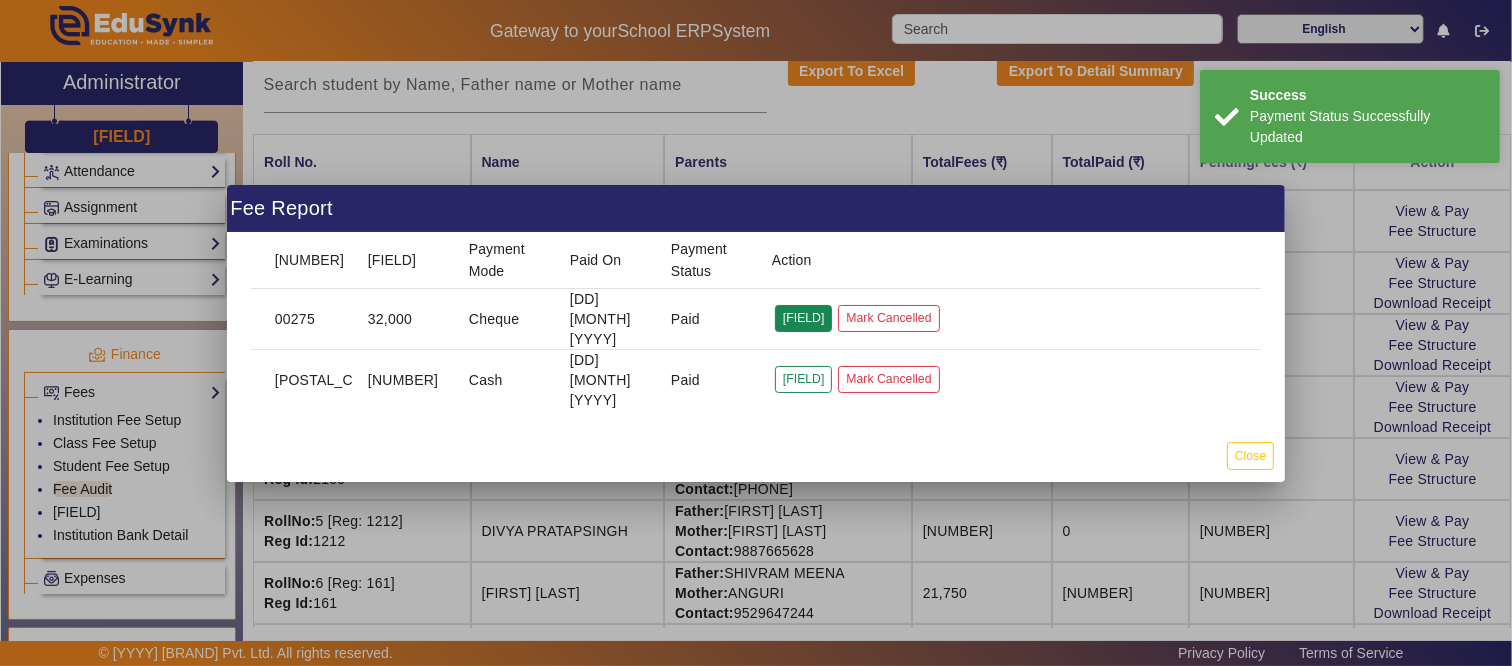click on "[FIELD]" at bounding box center [804, 379] 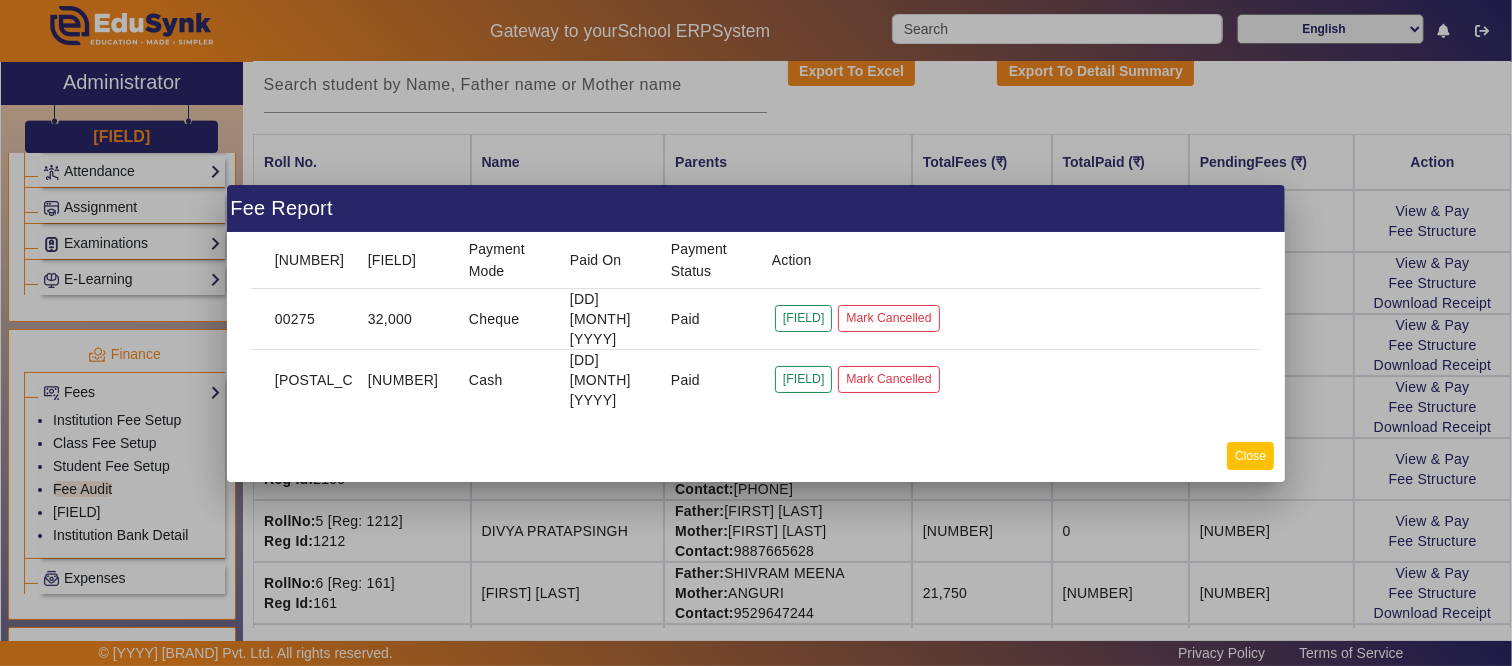 click on "Close" 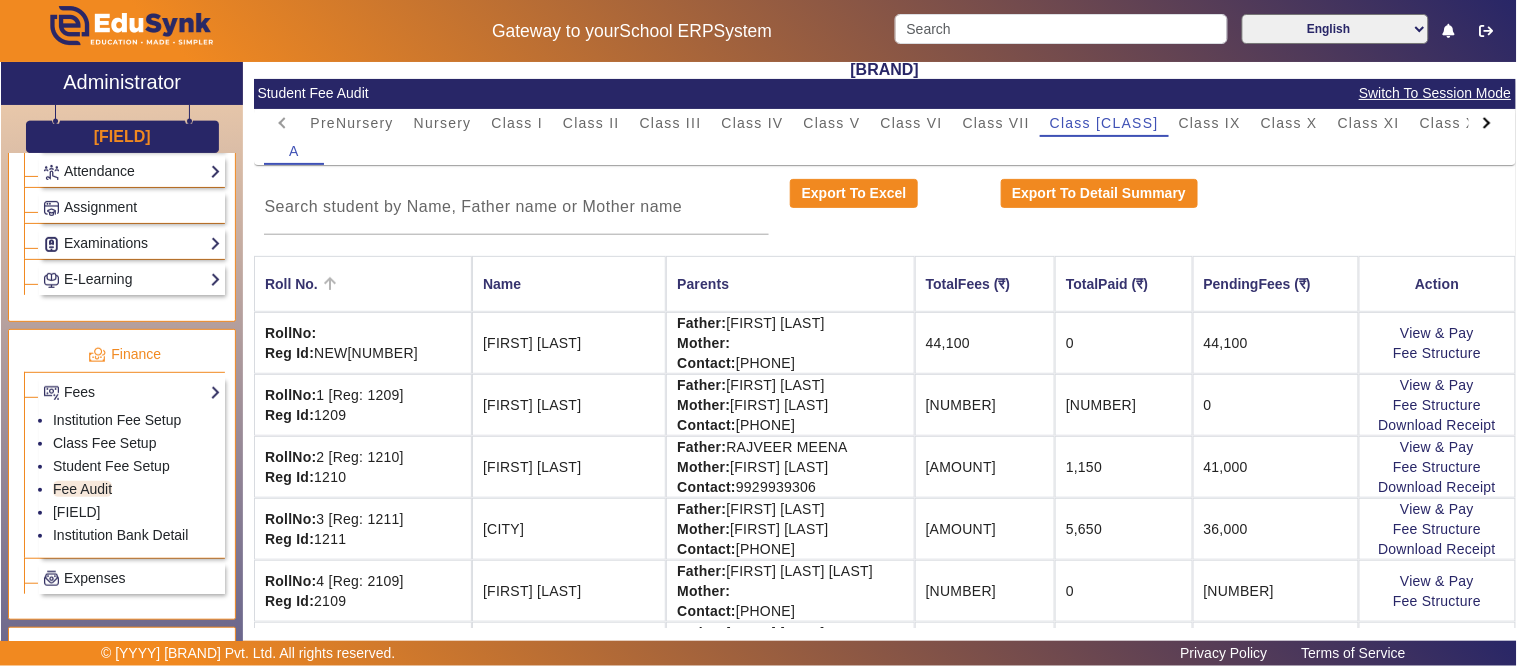 scroll, scrollTop: 0, scrollLeft: 0, axis: both 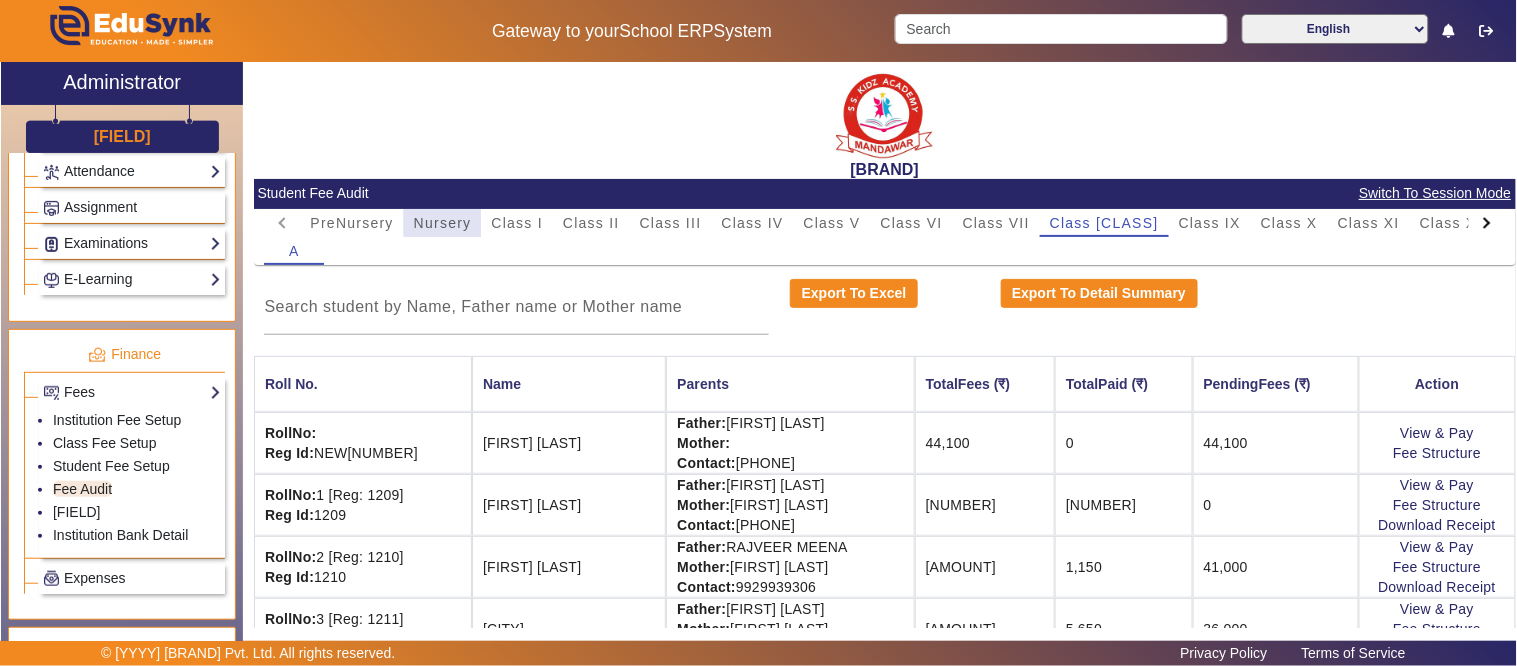 click on "Nursery" at bounding box center (443, 223) 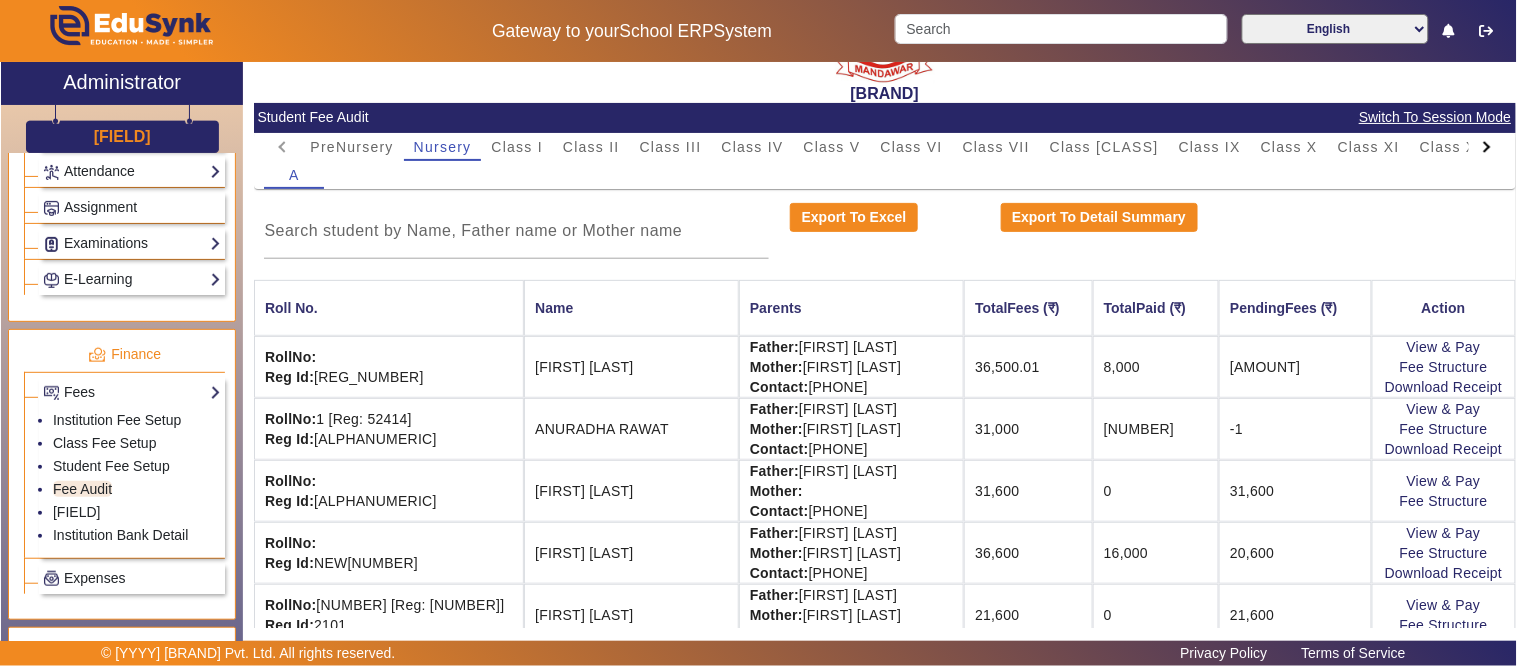 scroll, scrollTop: 111, scrollLeft: 0, axis: vertical 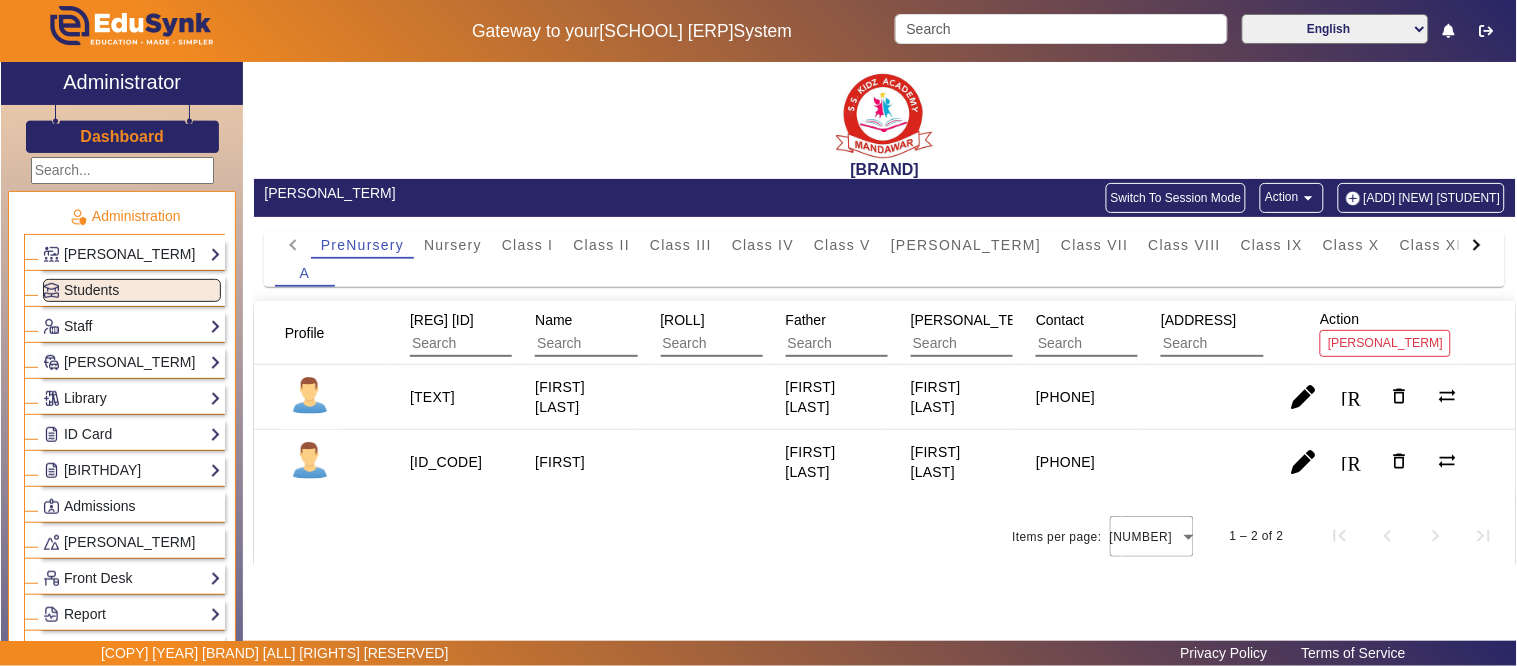 click on "Dashboard" 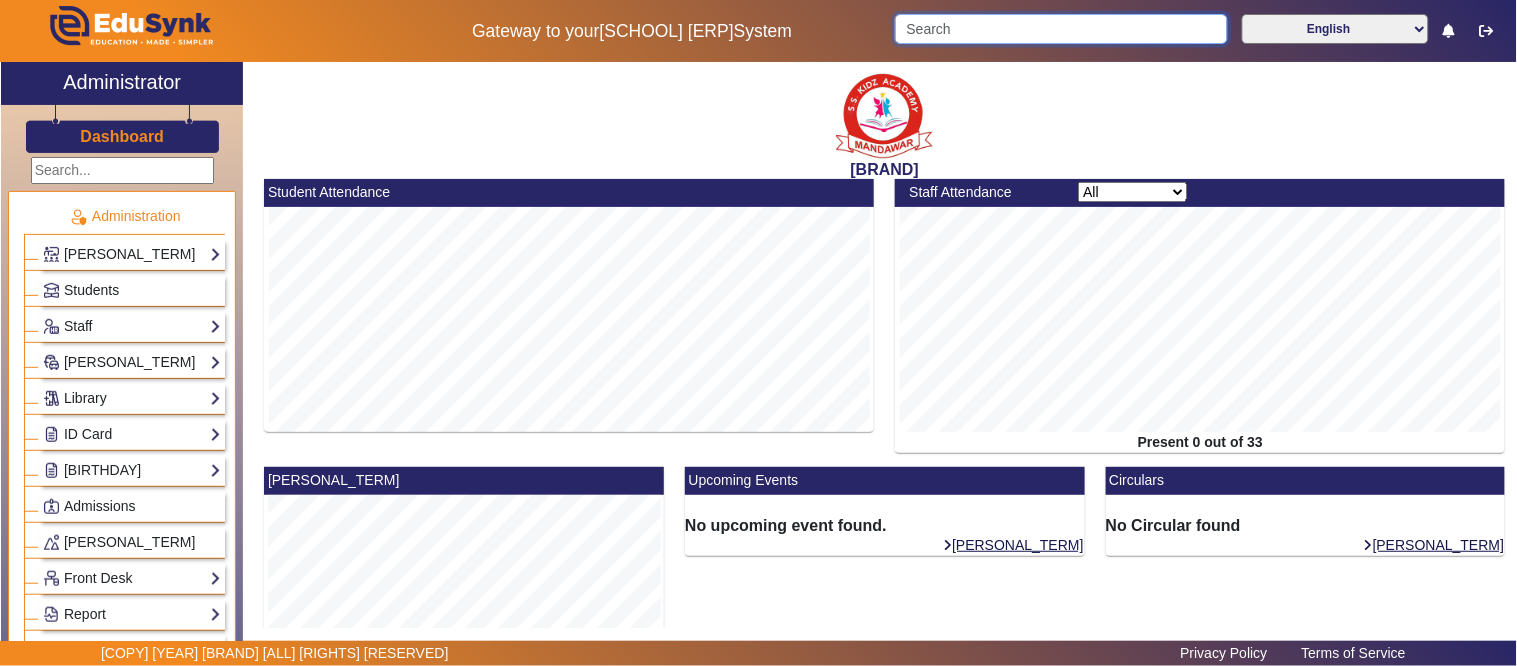 click at bounding box center (1061, 29) 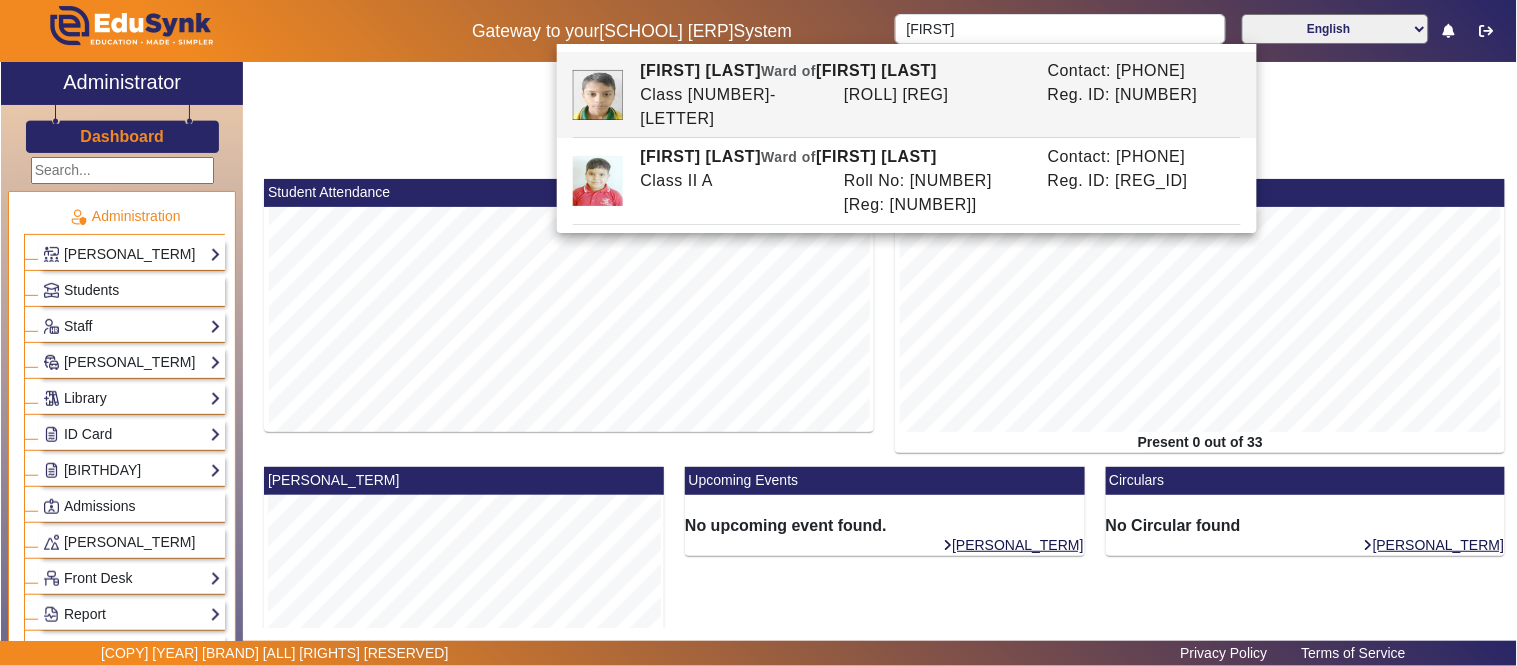 click on "Ward of" at bounding box center (788, 71) 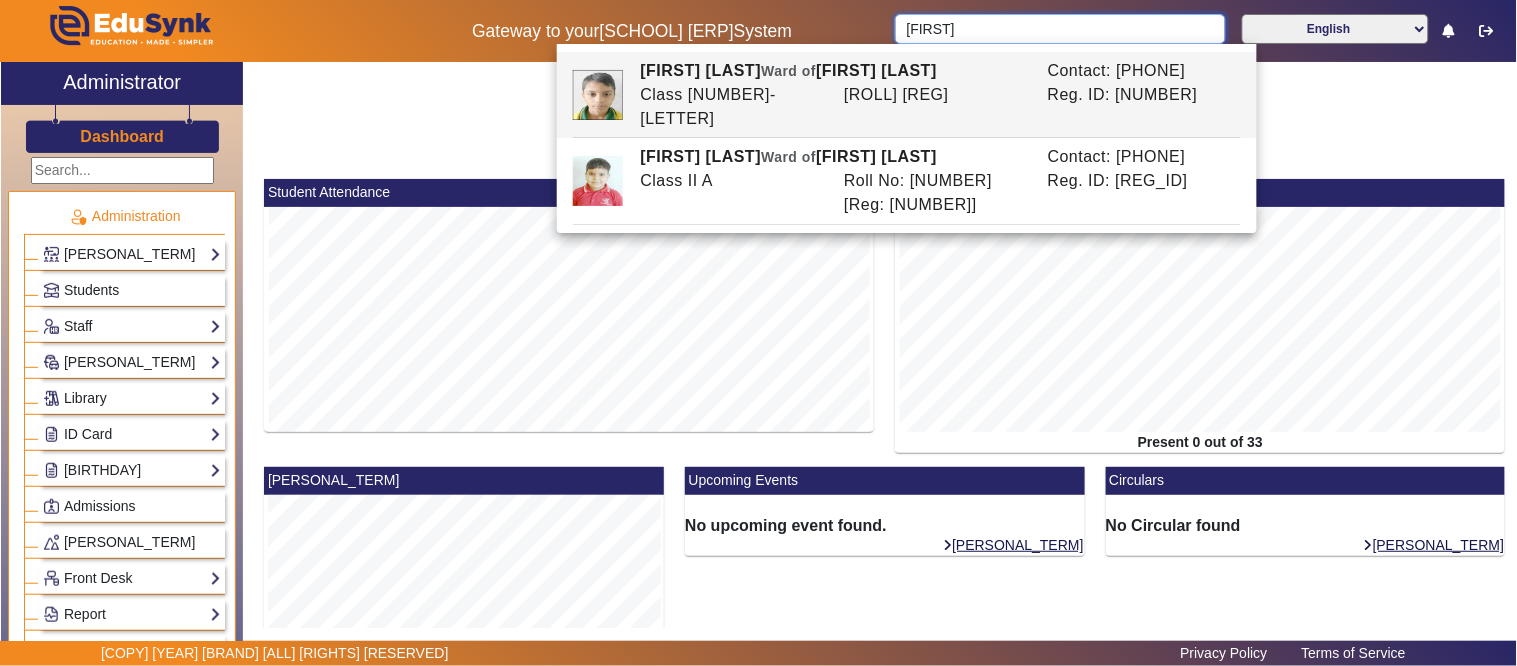 type on "[FIRST] [LAST]" 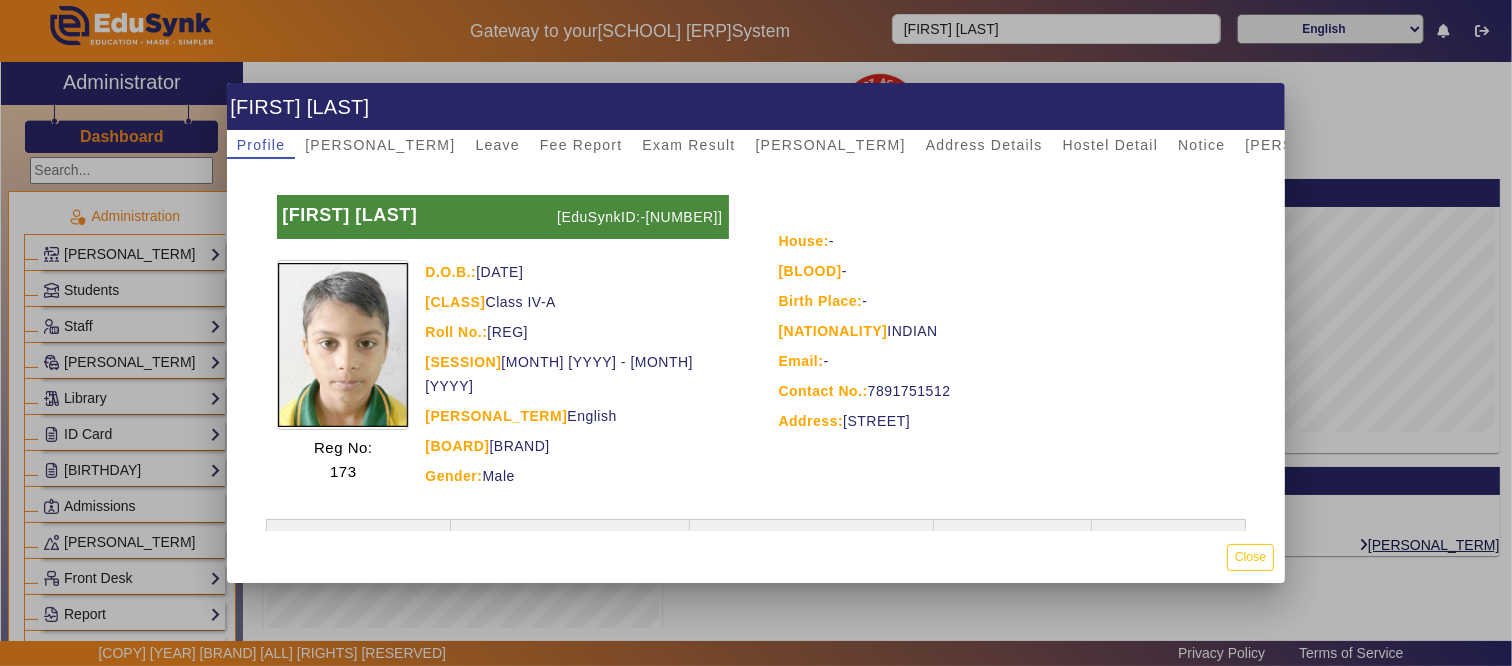 drag, startPoint x: 480, startPoint y: 268, endPoint x: 613, endPoint y: 263, distance: 133.09395 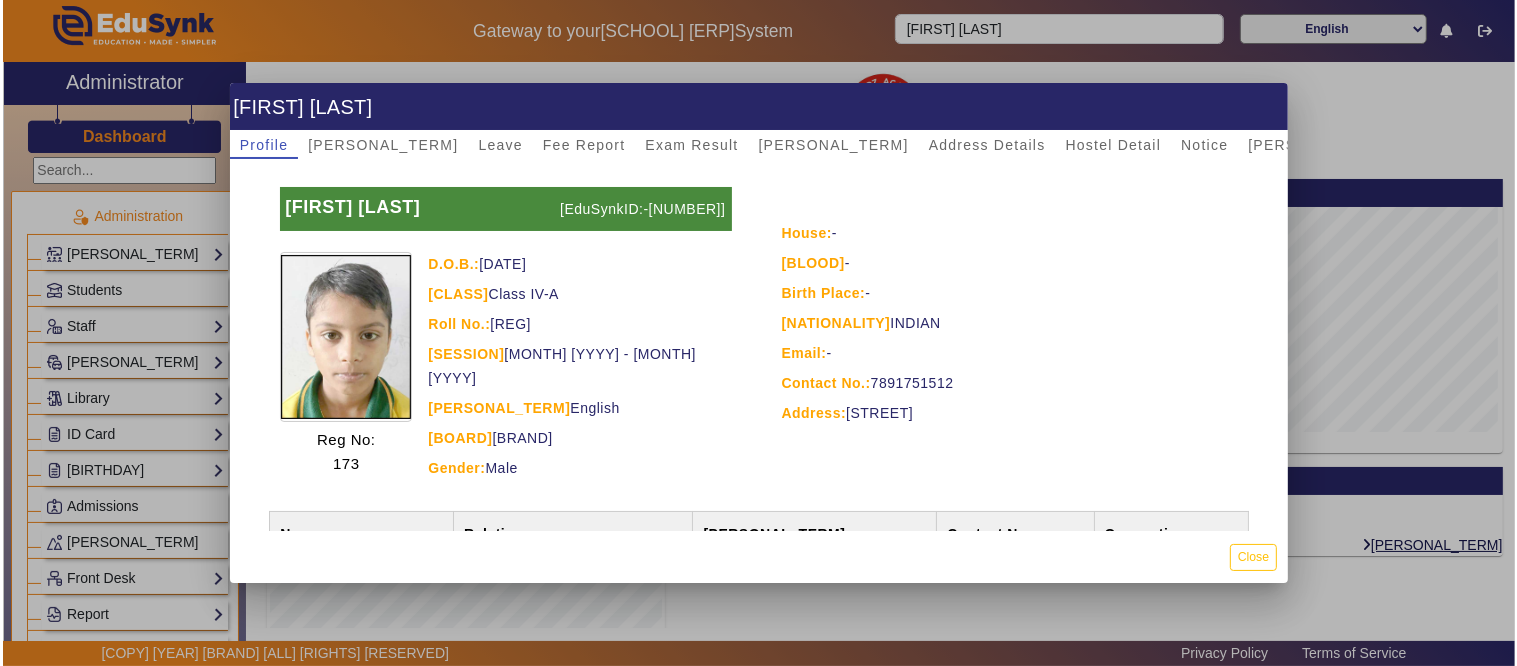 scroll, scrollTop: 0, scrollLeft: 0, axis: both 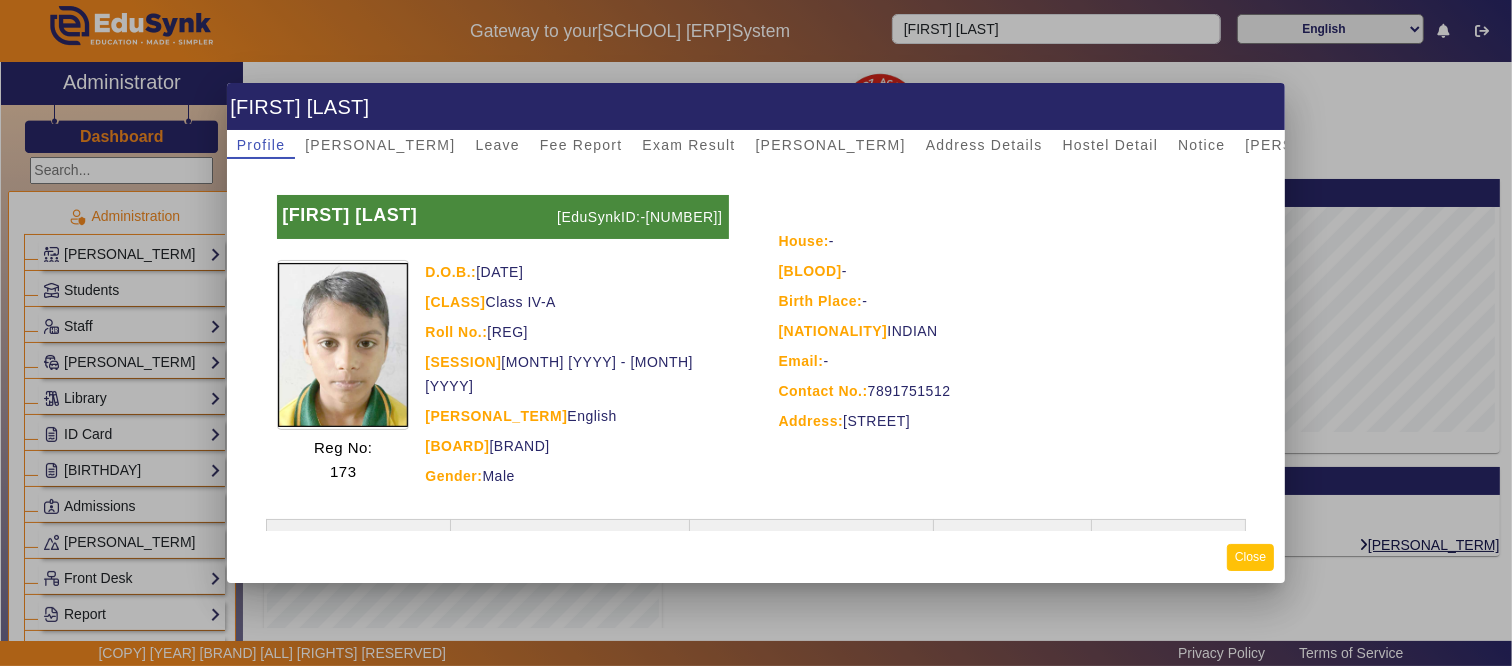click on "Close" 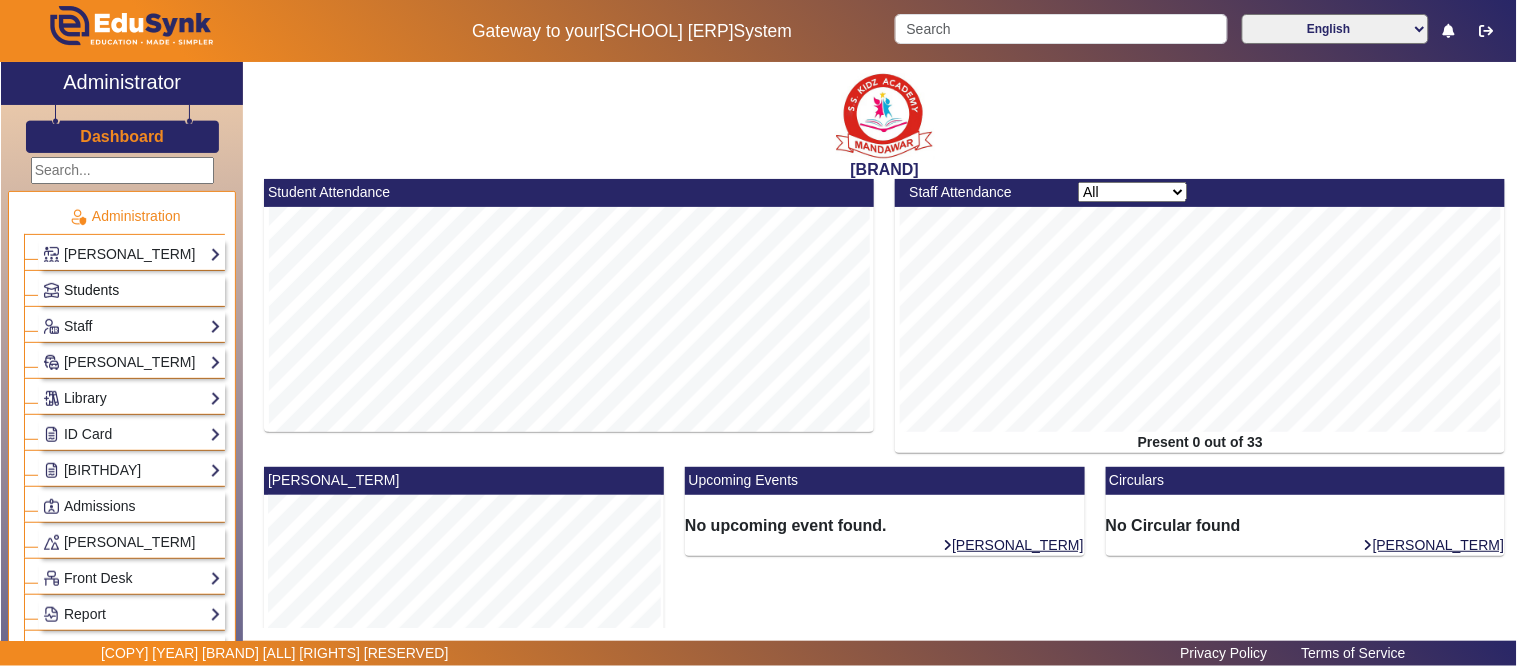 click on "Students" 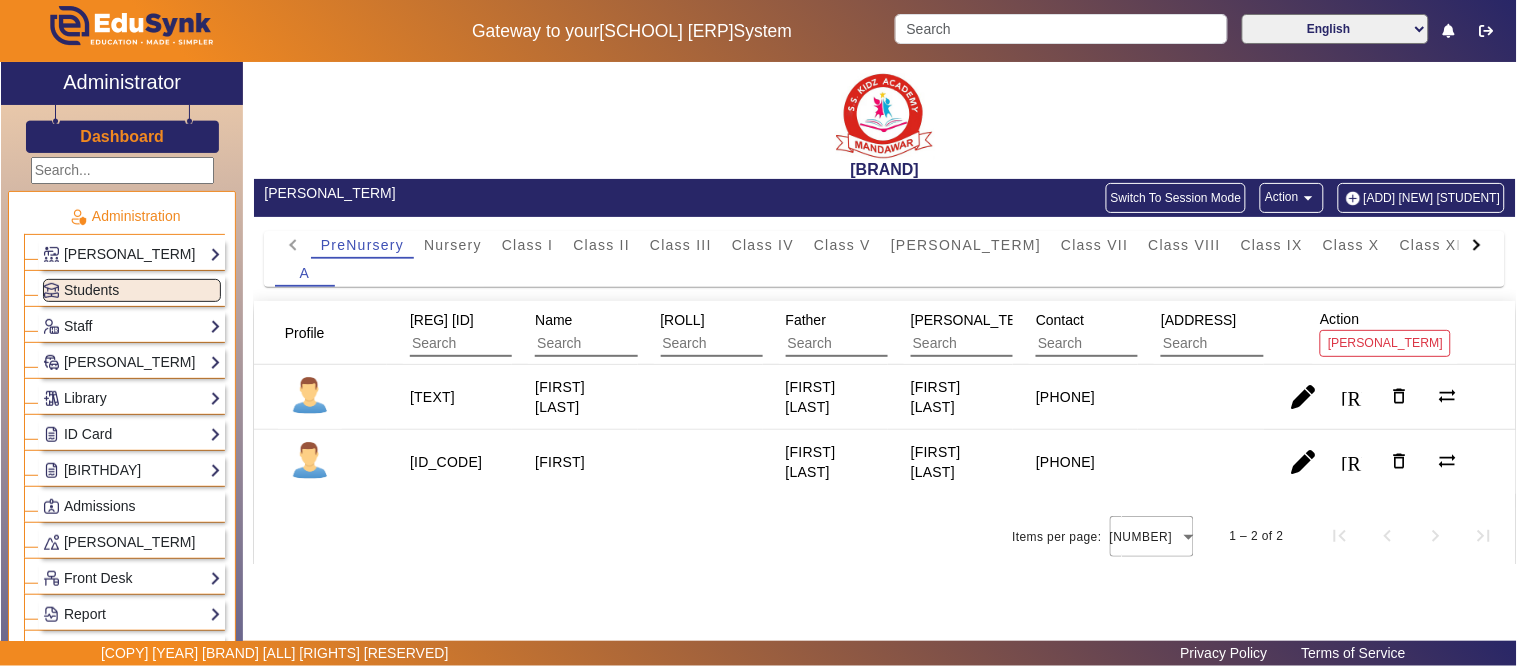 click on "Switch To Session Mode" 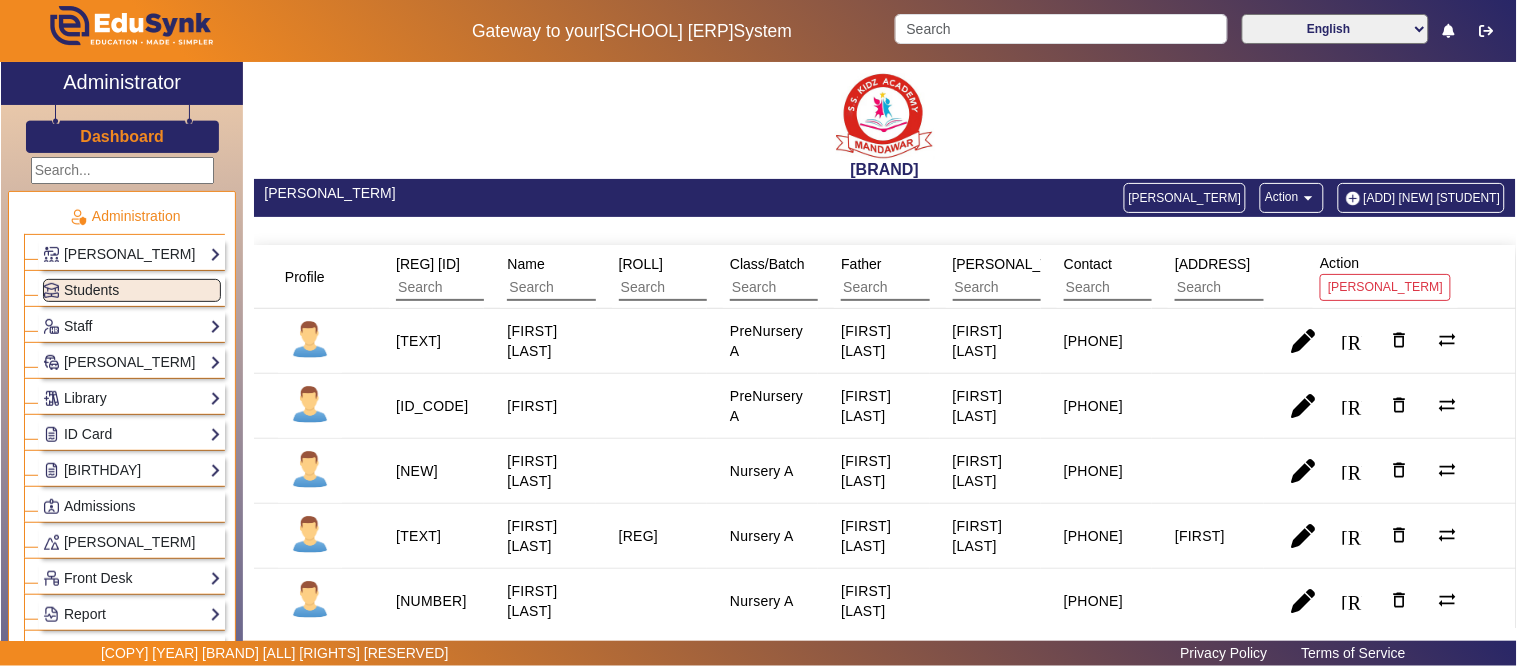 click on "Switch To Class Mode" 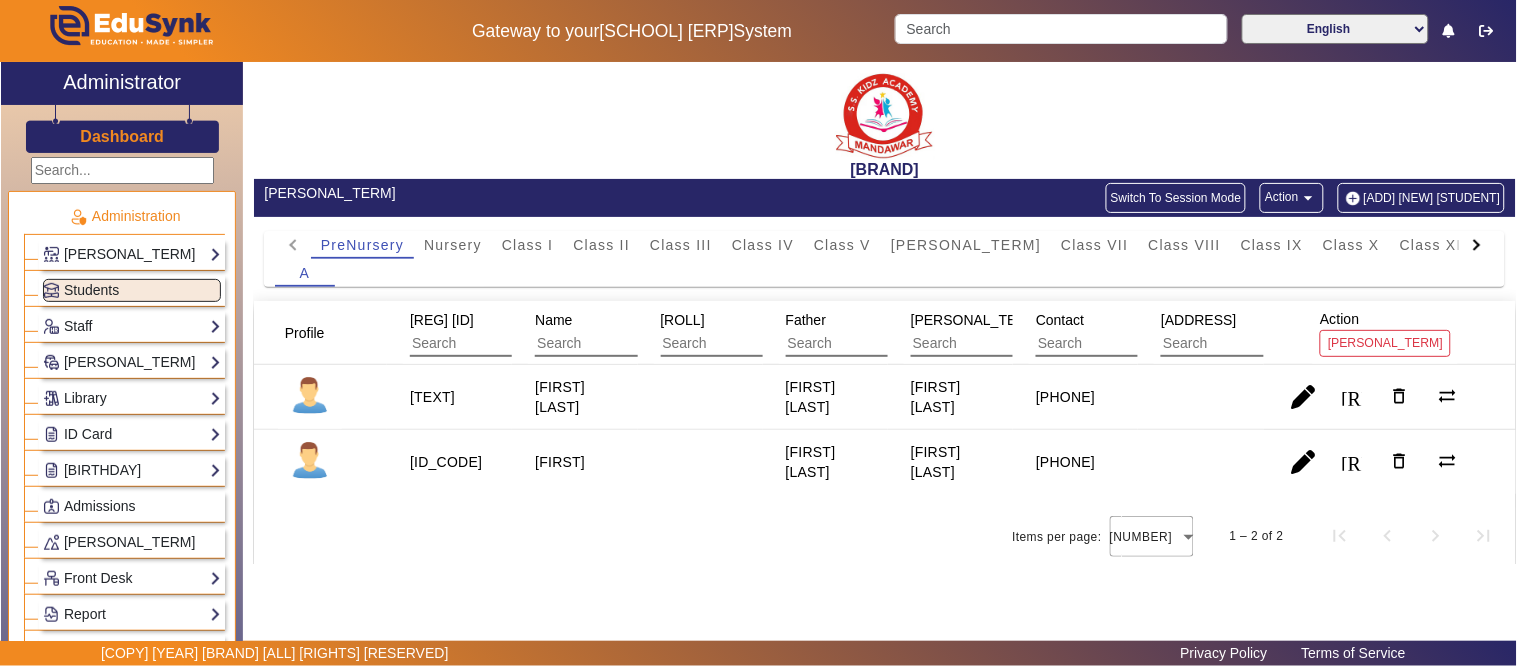 click on "Action  arrow_drop_down" 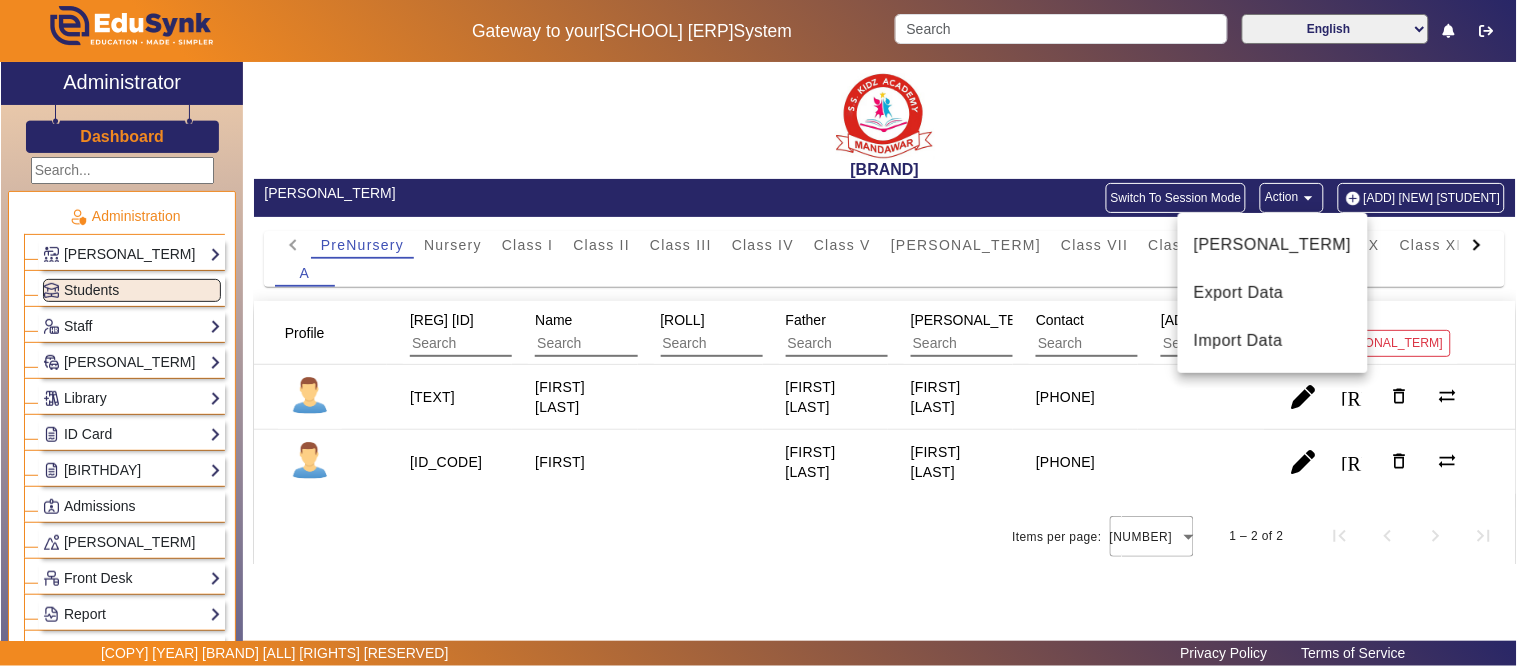 drag, startPoint x: 565, startPoint y: 584, endPoint x: 285, endPoint y: 631, distance: 283.91724 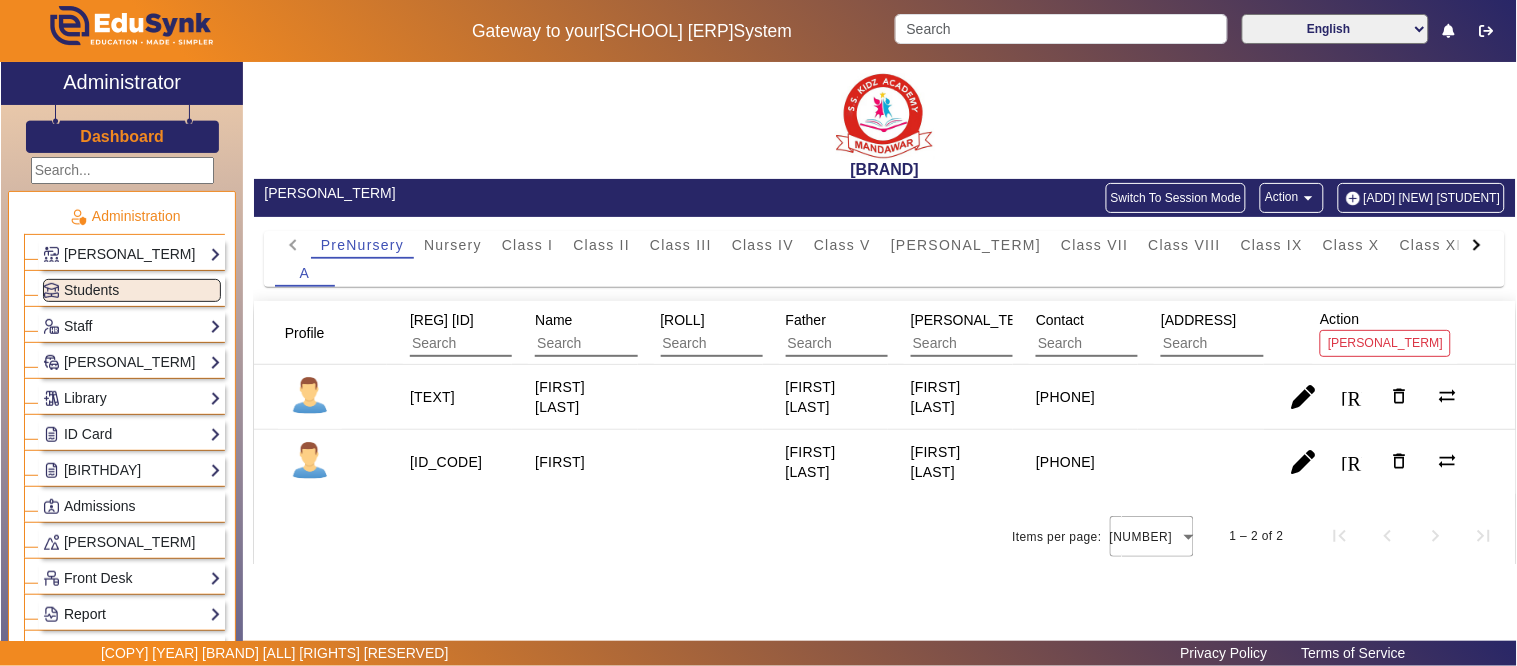 click on "Report" 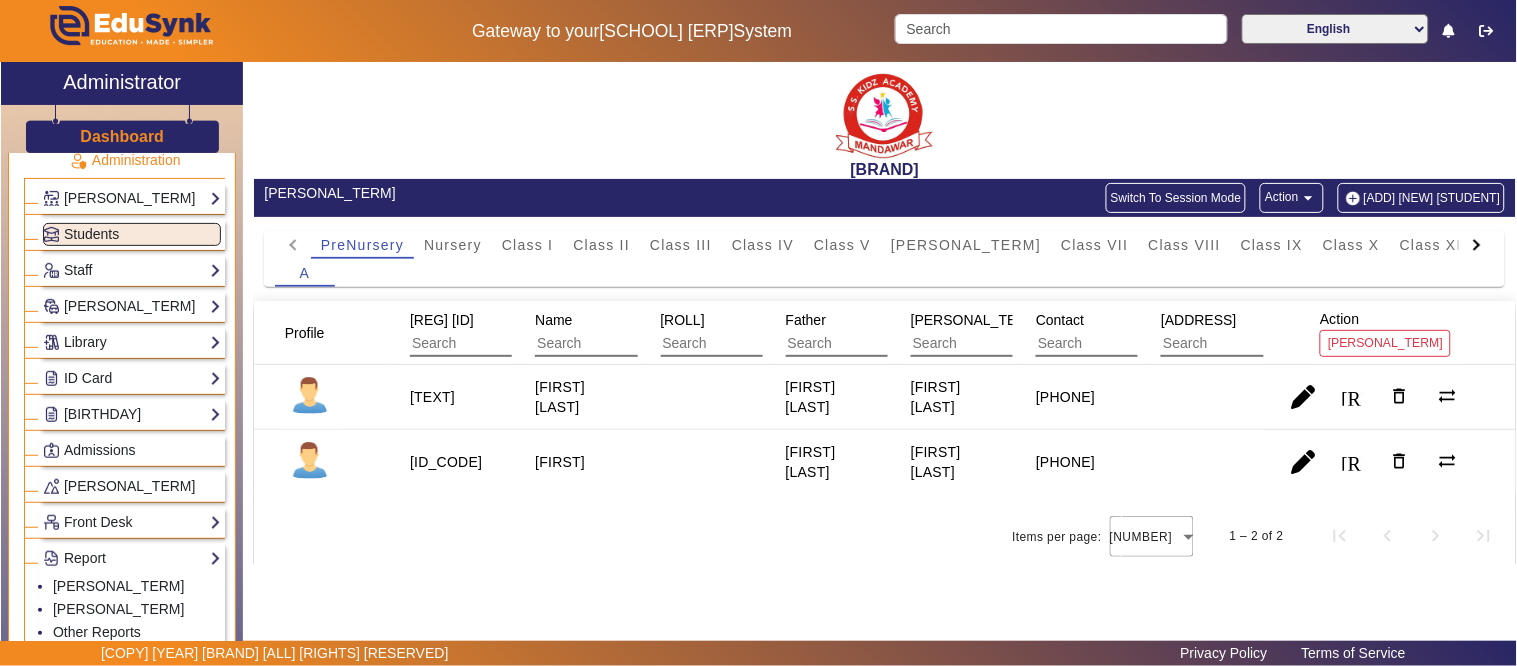 scroll, scrollTop: 111, scrollLeft: 0, axis: vertical 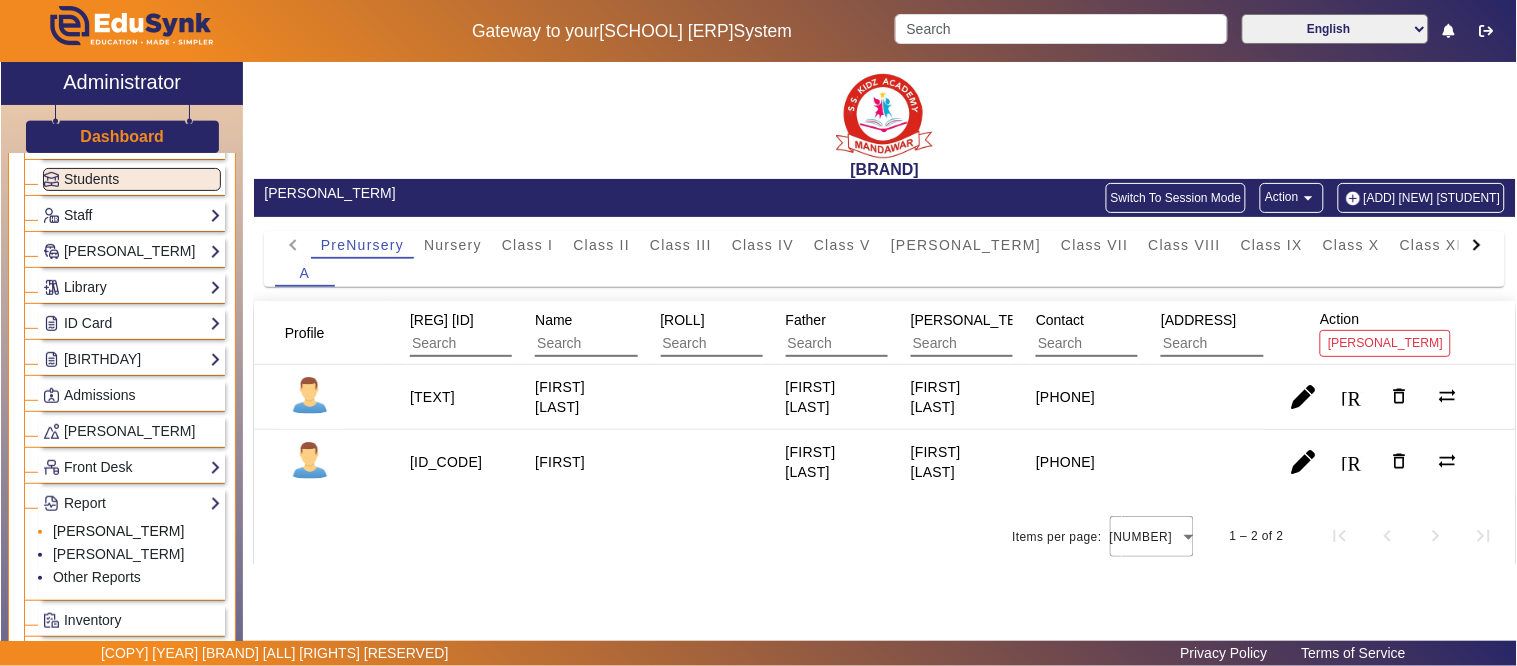 click on "Import History" 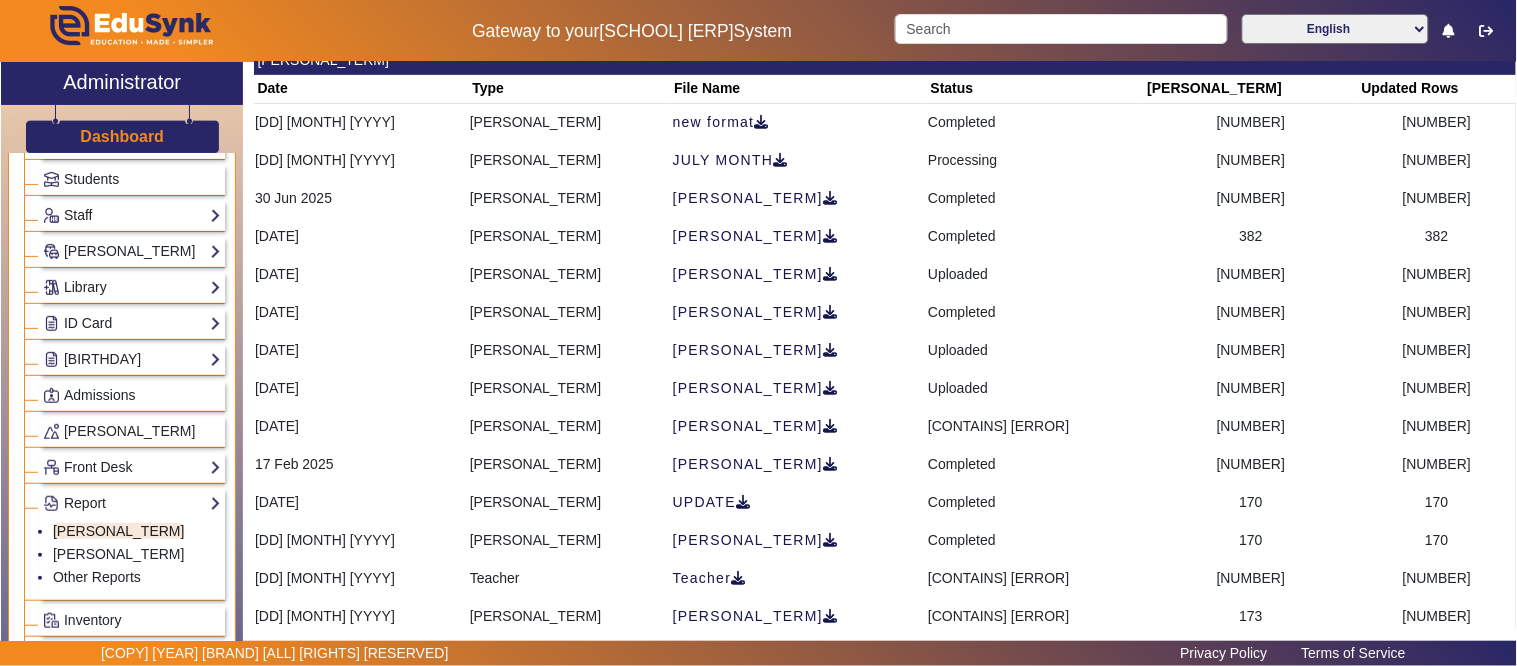 scroll, scrollTop: 152, scrollLeft: 0, axis: vertical 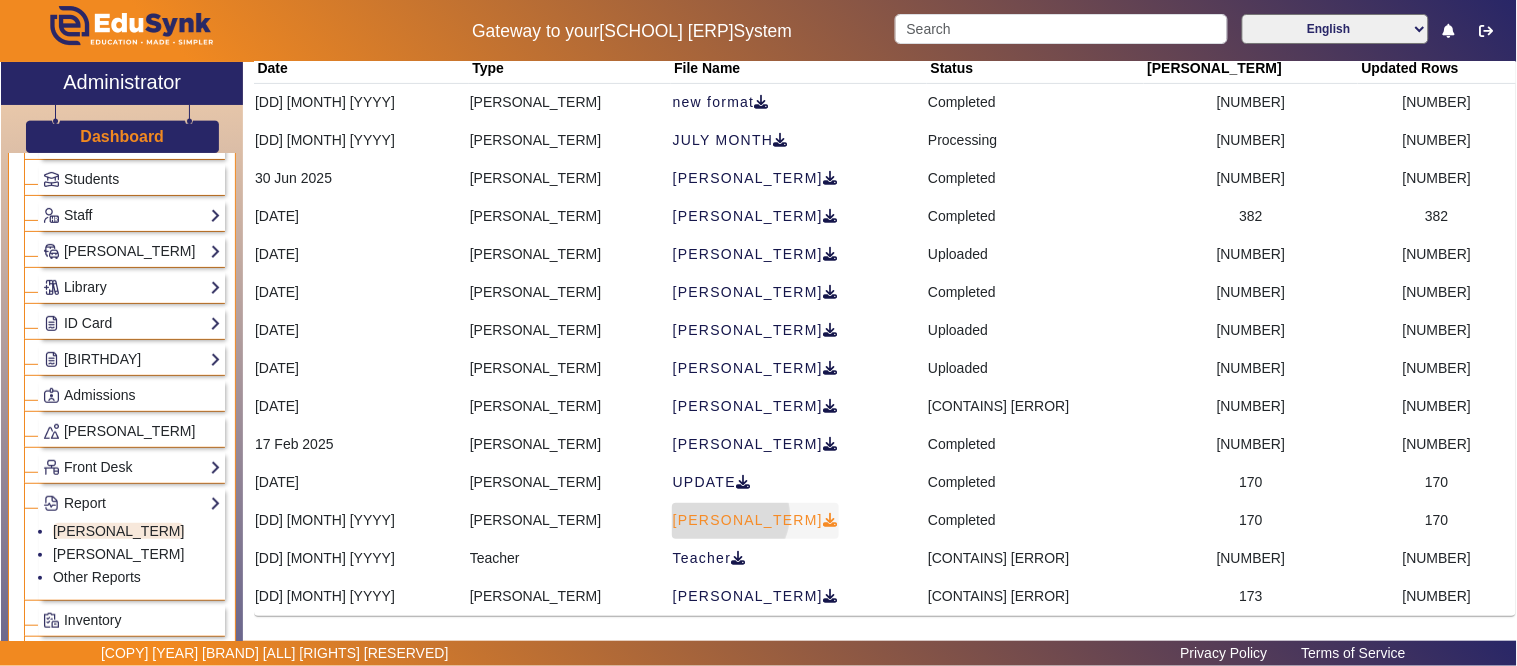 click on "Student" 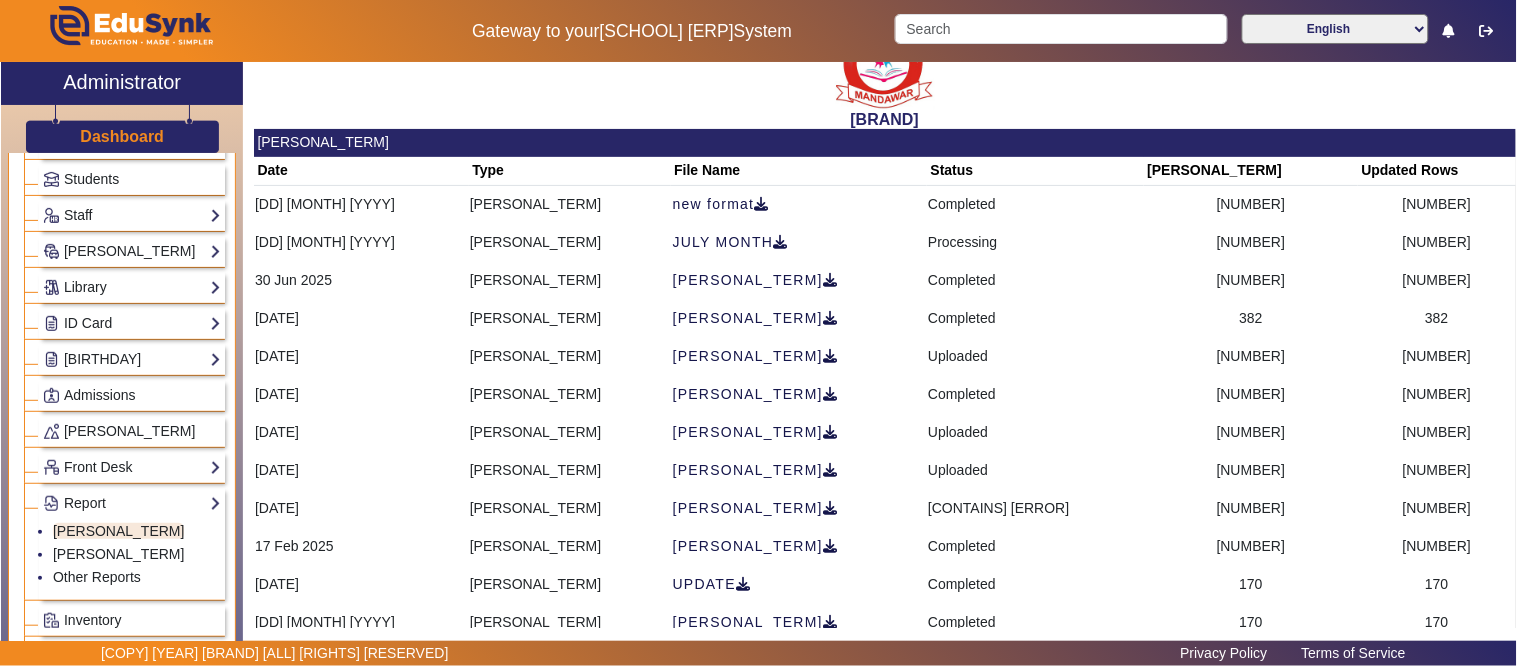 scroll, scrollTop: 0, scrollLeft: 0, axis: both 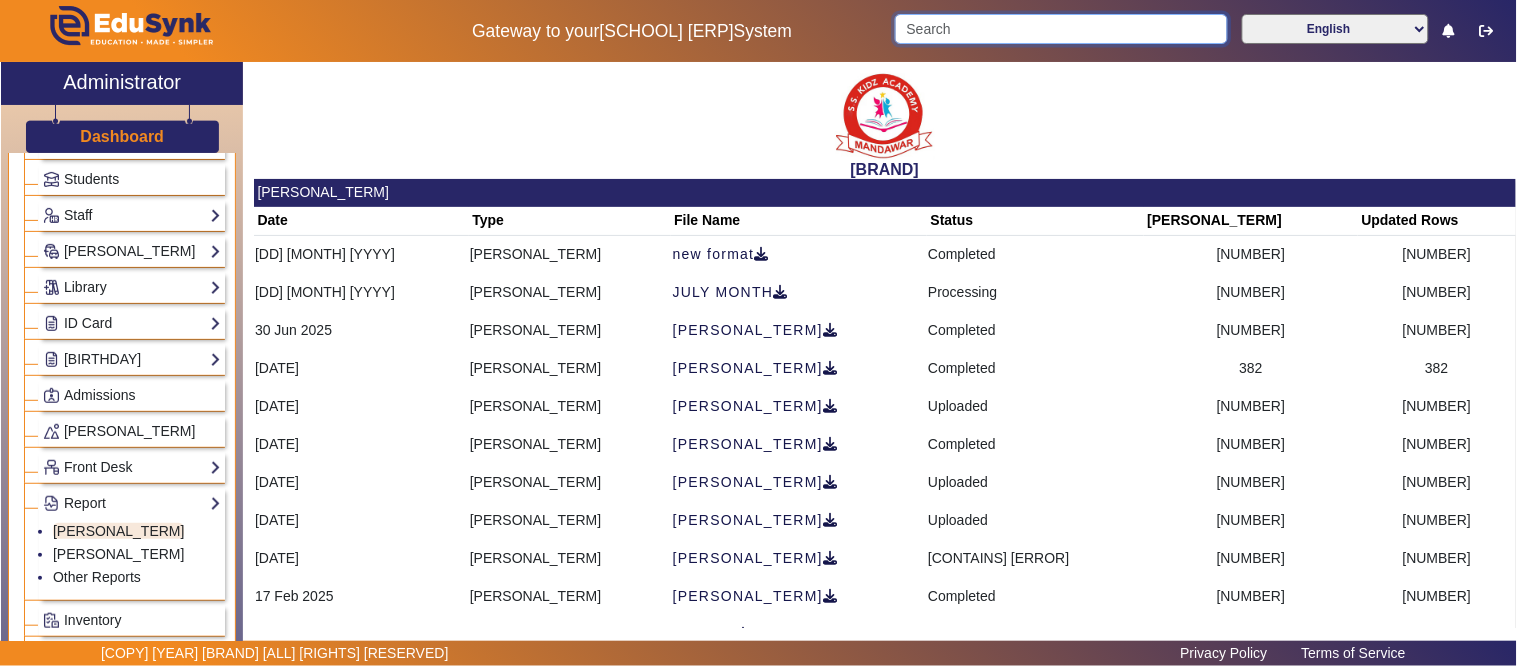 click at bounding box center [1061, 29] 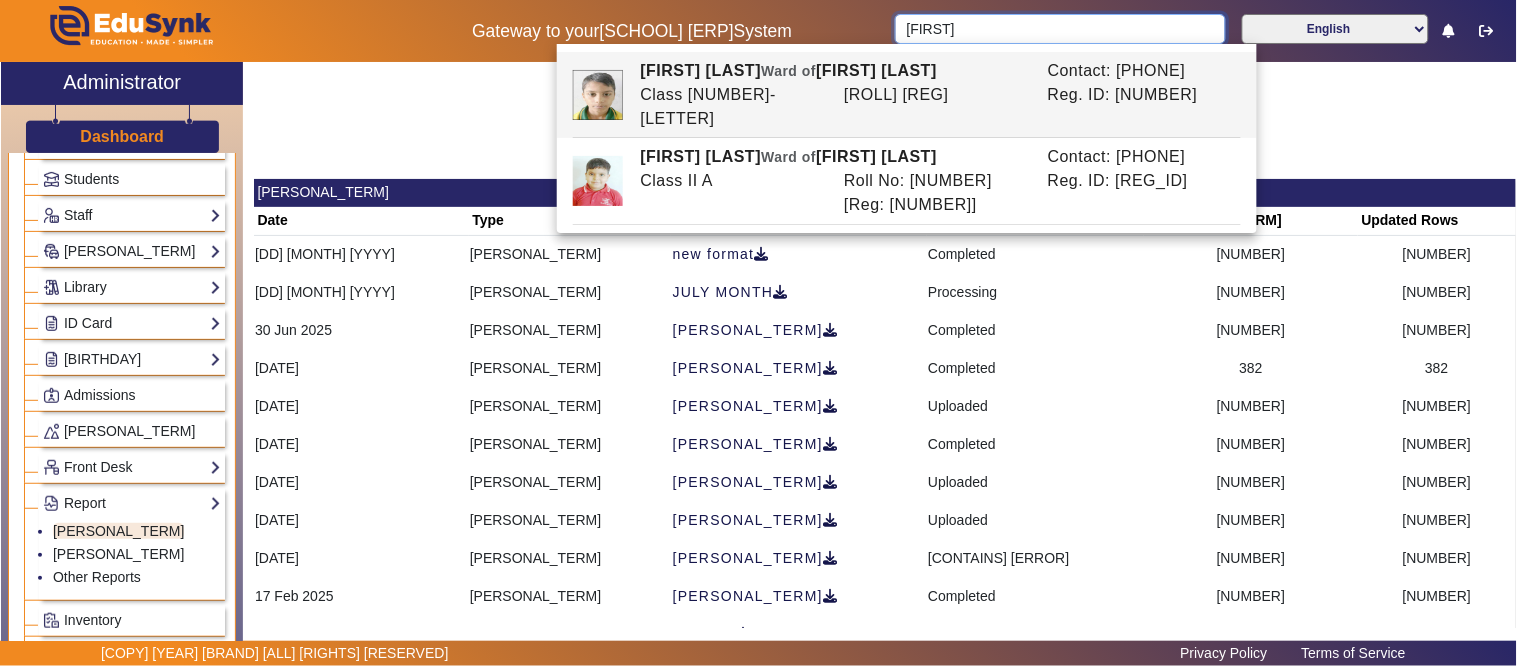 type on "bhupendra" 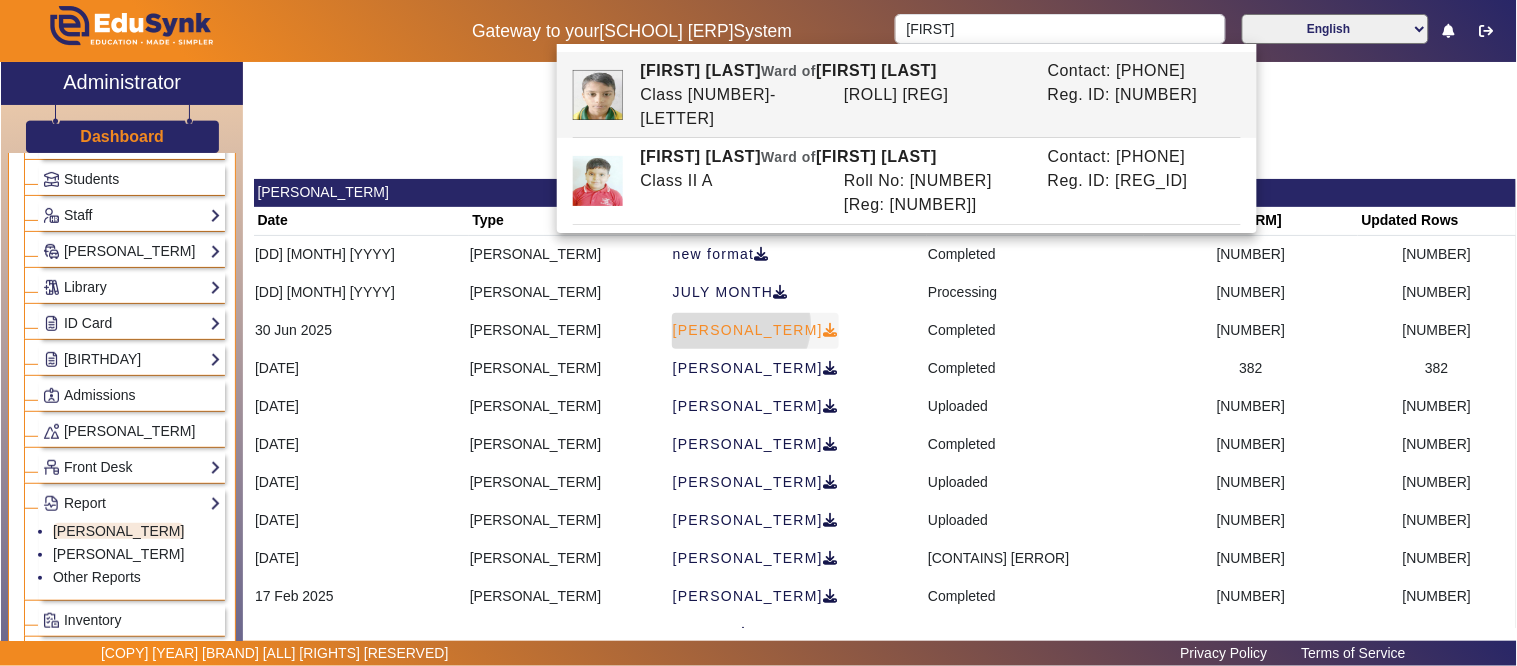 click 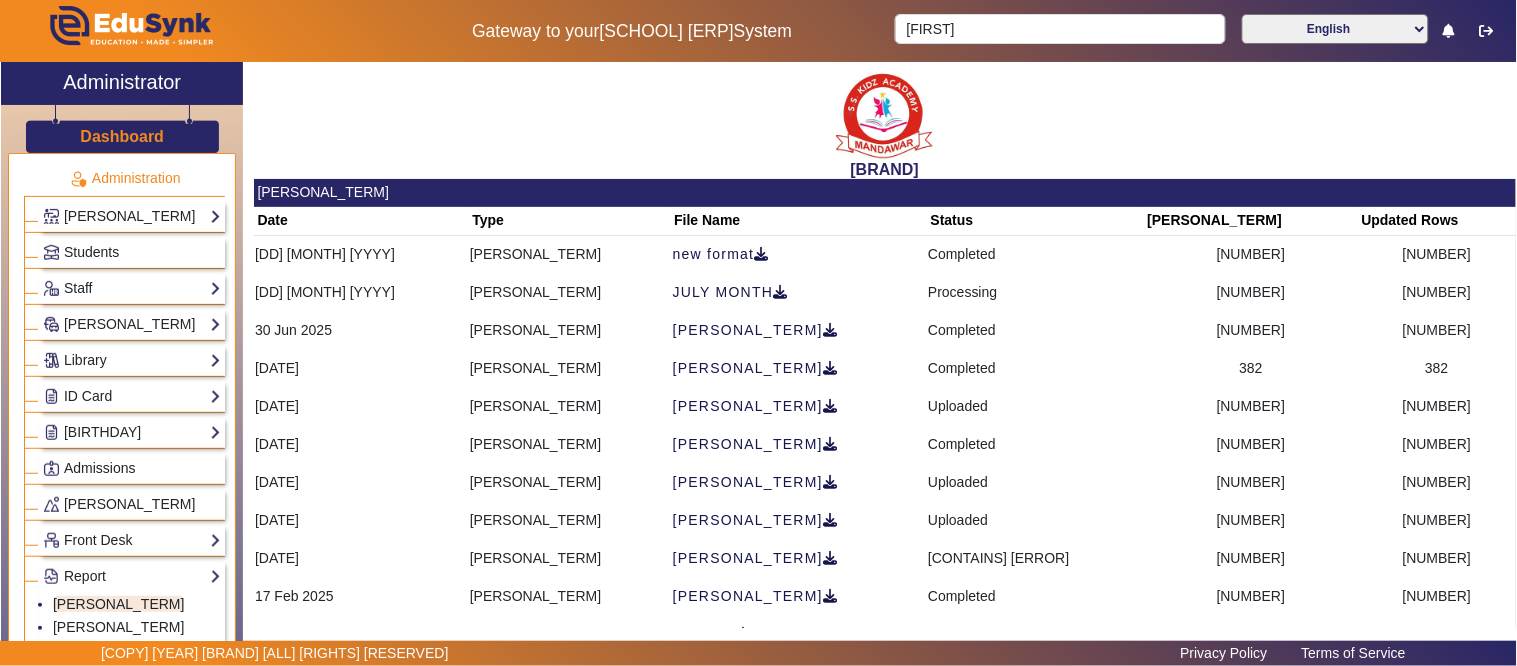 scroll, scrollTop: 0, scrollLeft: 0, axis: both 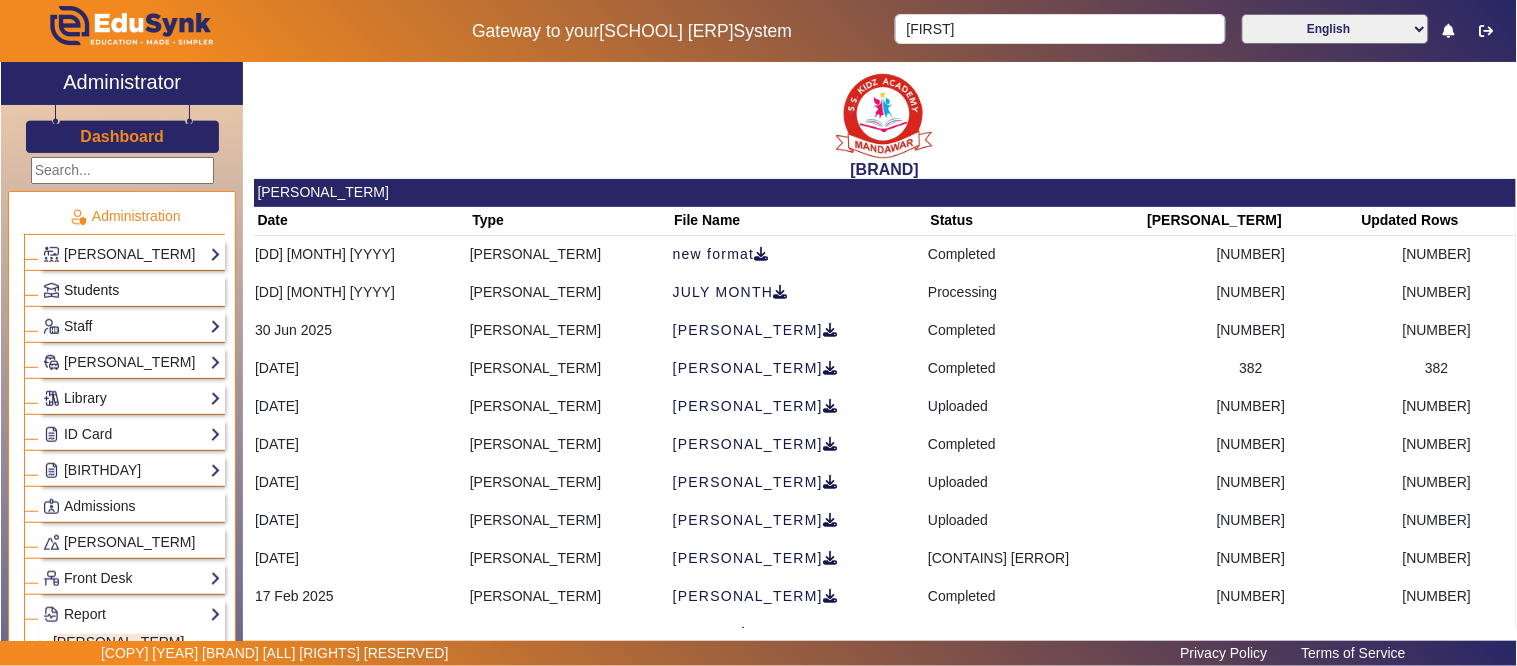 click on "Students" 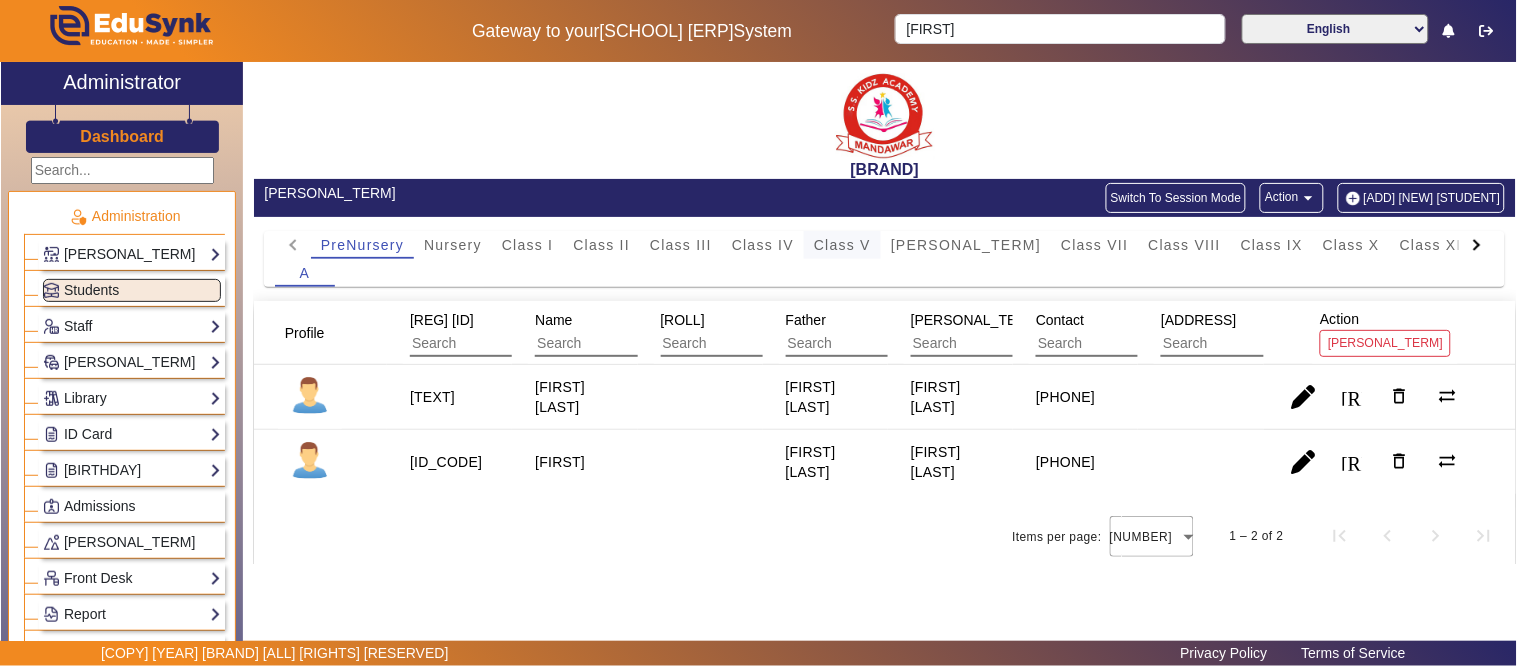 click on "Class V" at bounding box center [842, 245] 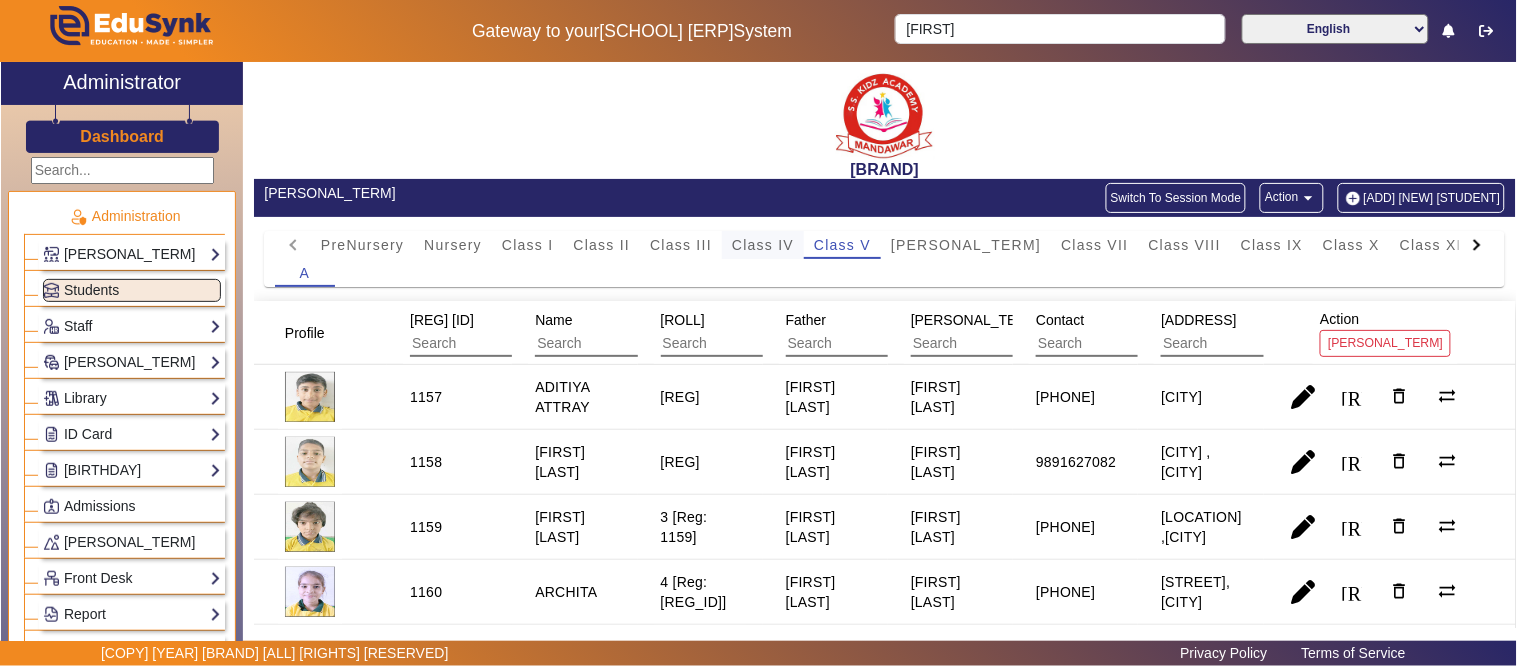 click on "Class IV" at bounding box center [763, 245] 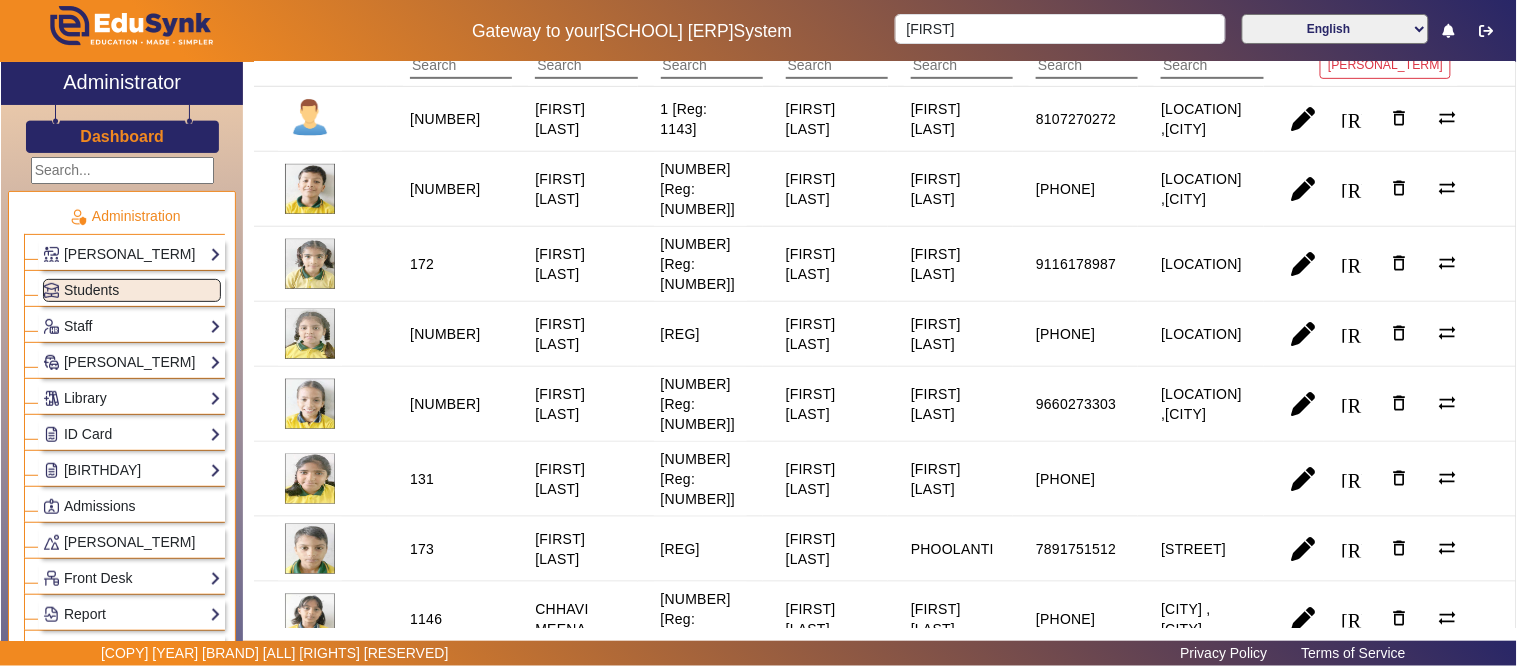 scroll, scrollTop: 333, scrollLeft: 0, axis: vertical 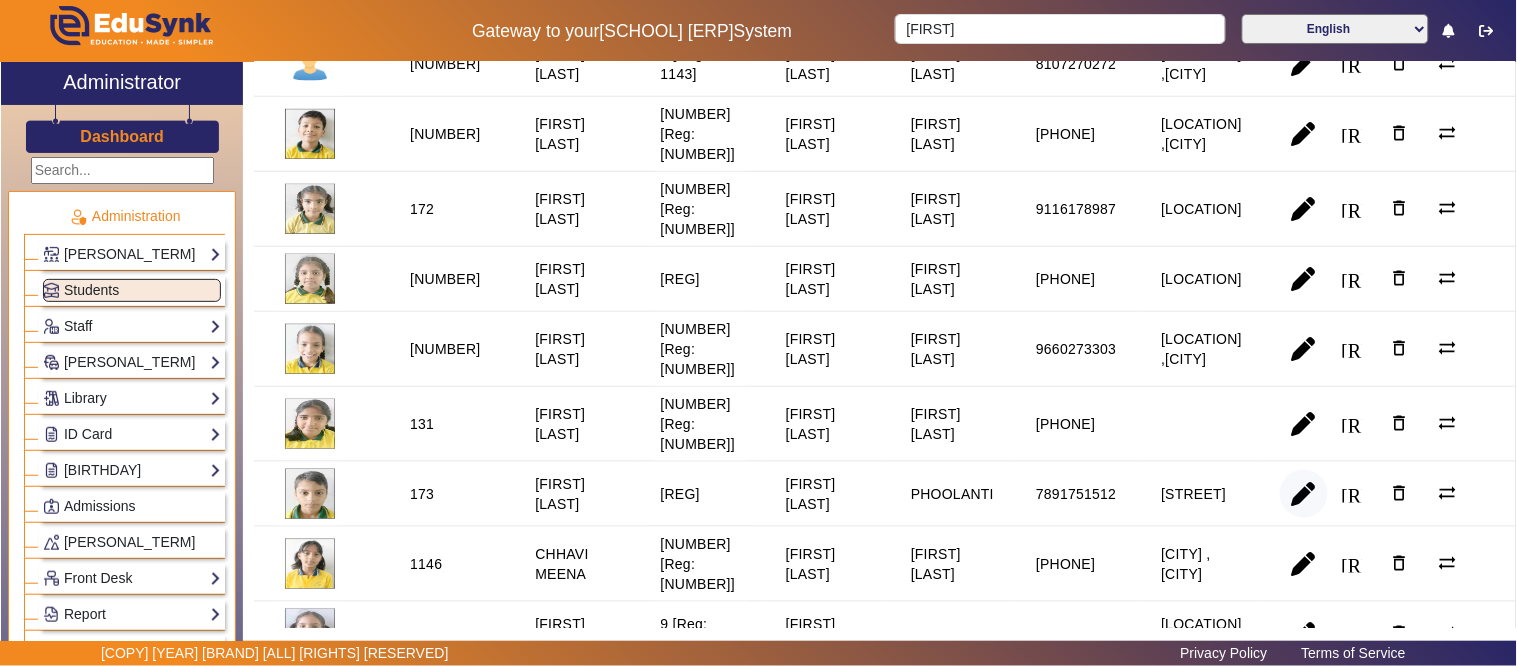 click at bounding box center [1304, 564] 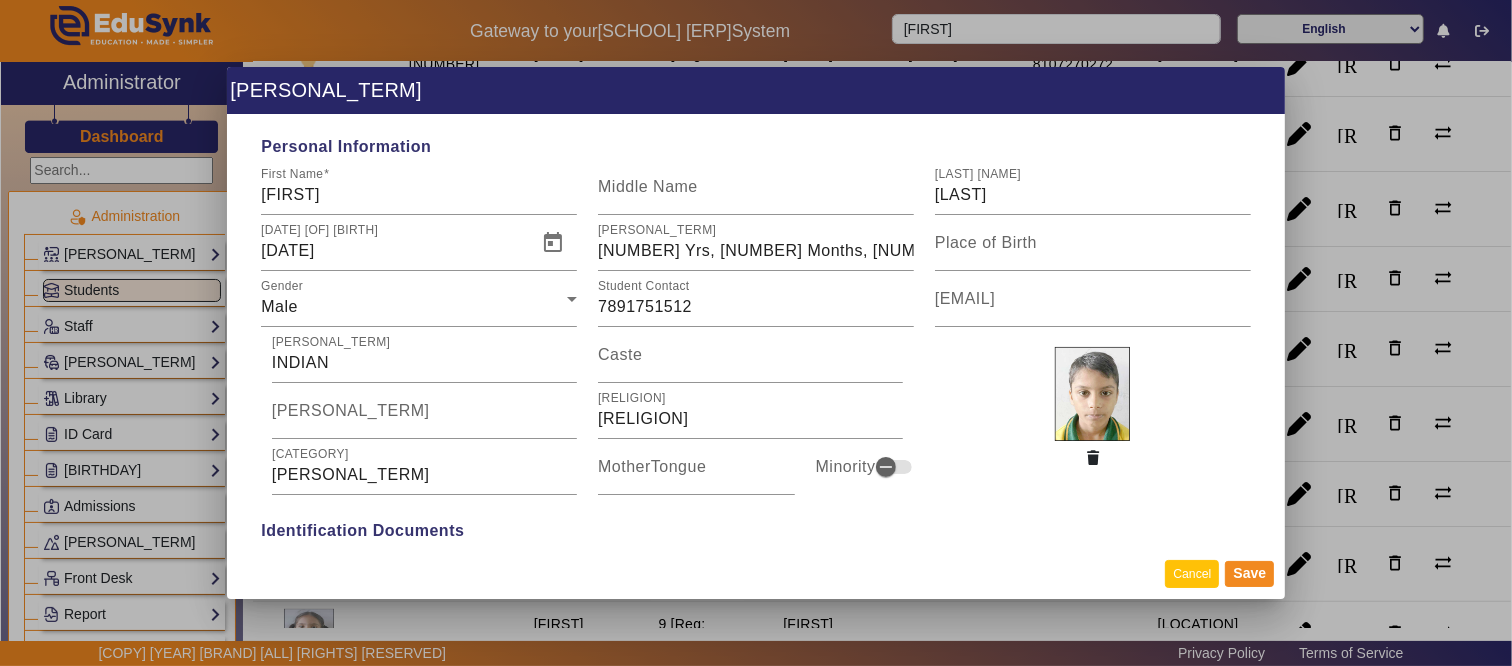 click on "Cancel" at bounding box center (1192, 573) 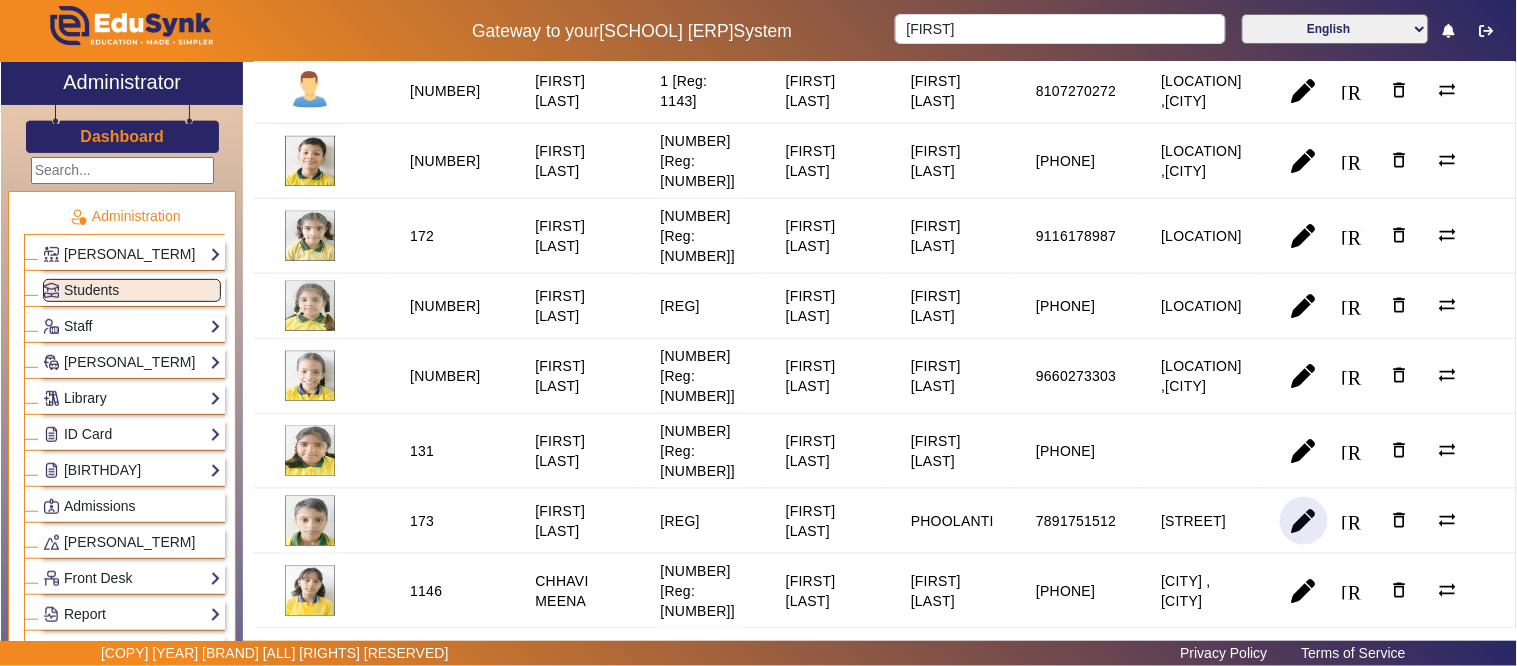 scroll, scrollTop: 333, scrollLeft: 0, axis: vertical 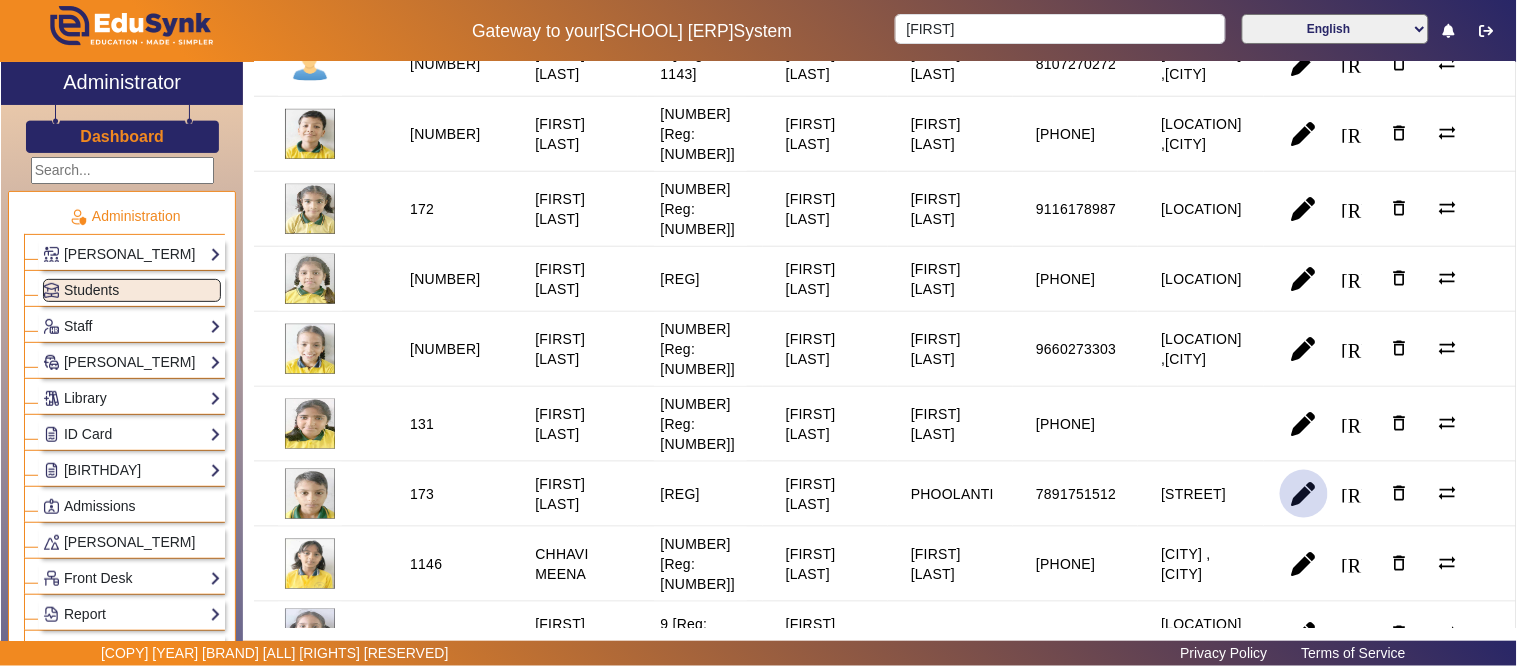 click 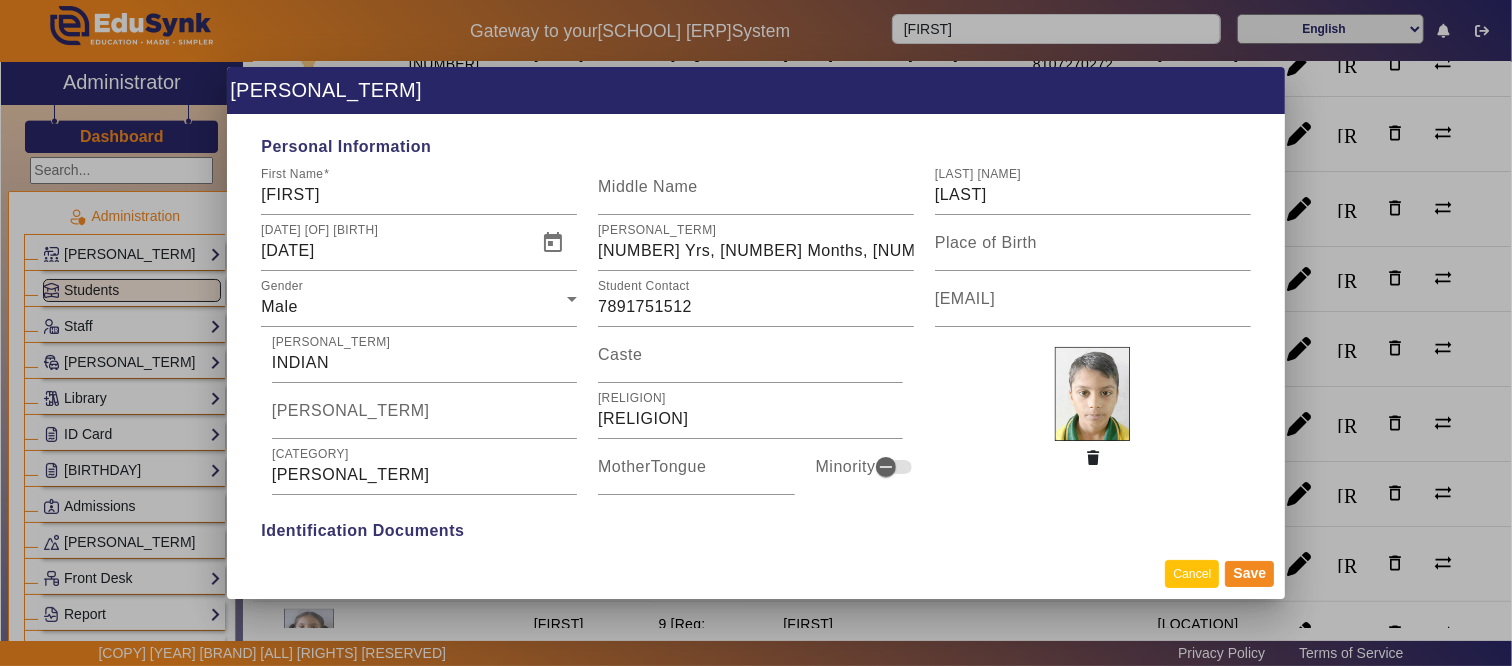 click on "Cancel" at bounding box center (1192, 573) 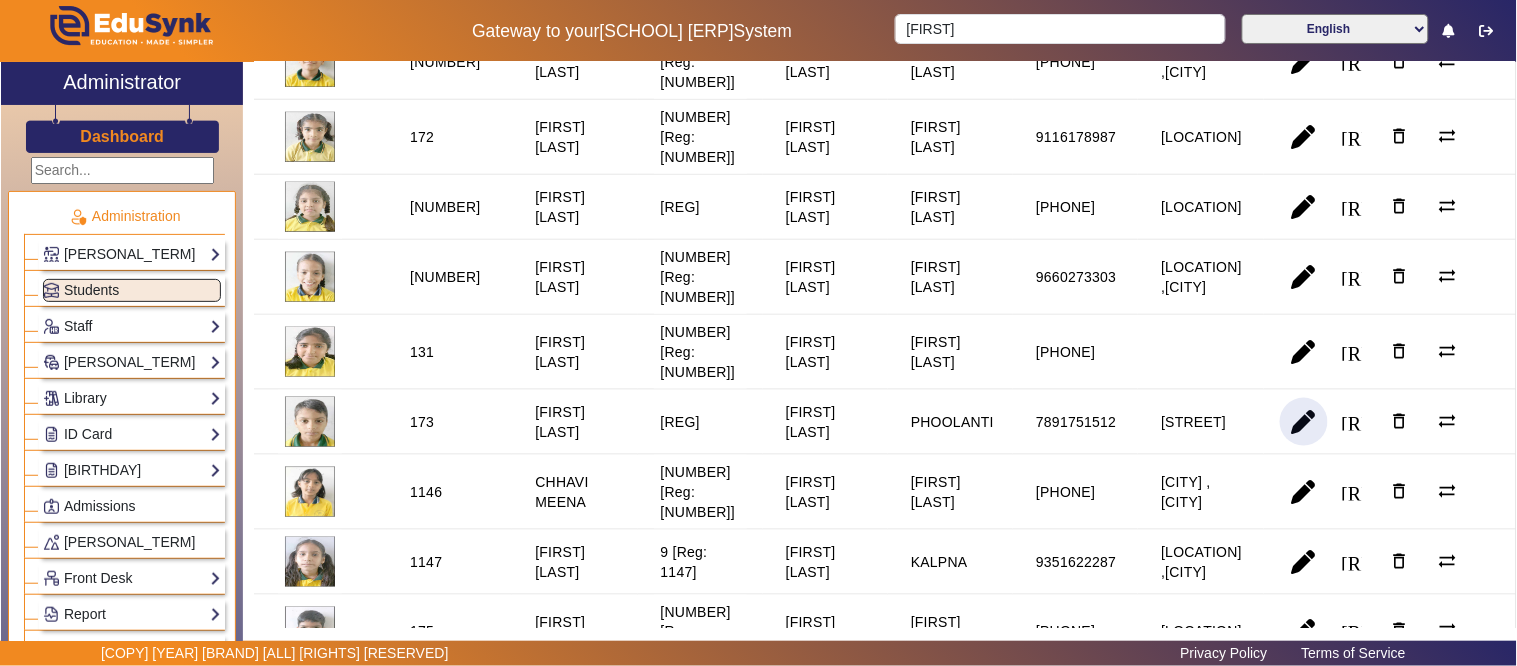 scroll, scrollTop: 444, scrollLeft: 0, axis: vertical 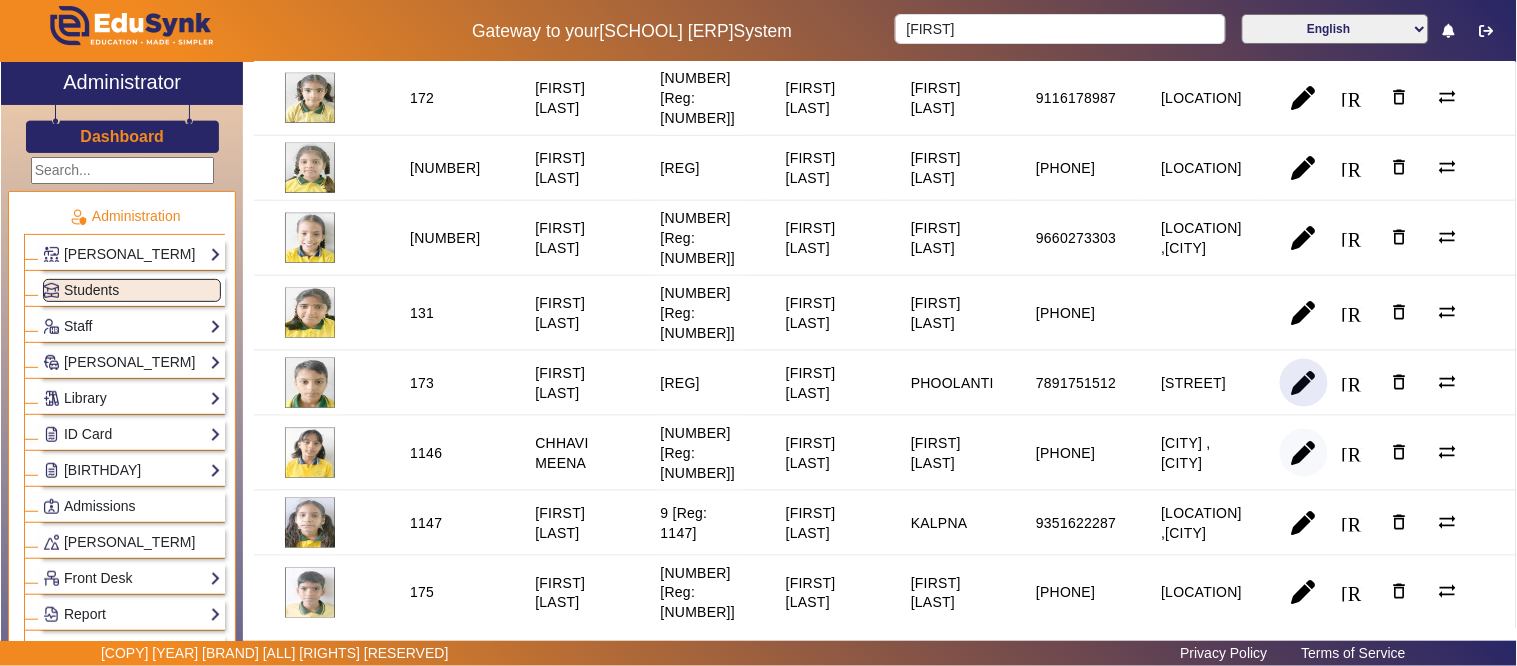 click at bounding box center (1304, 523) 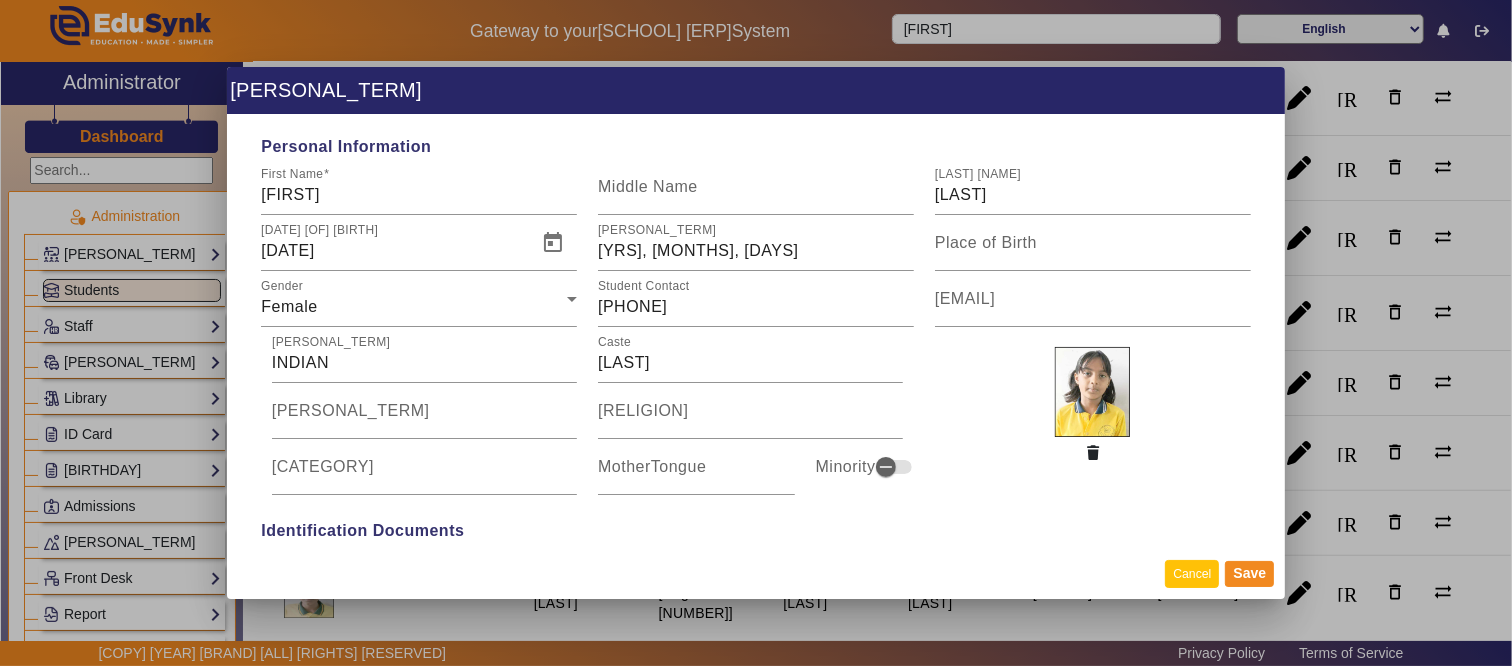 click on "Cancel" at bounding box center (1192, 573) 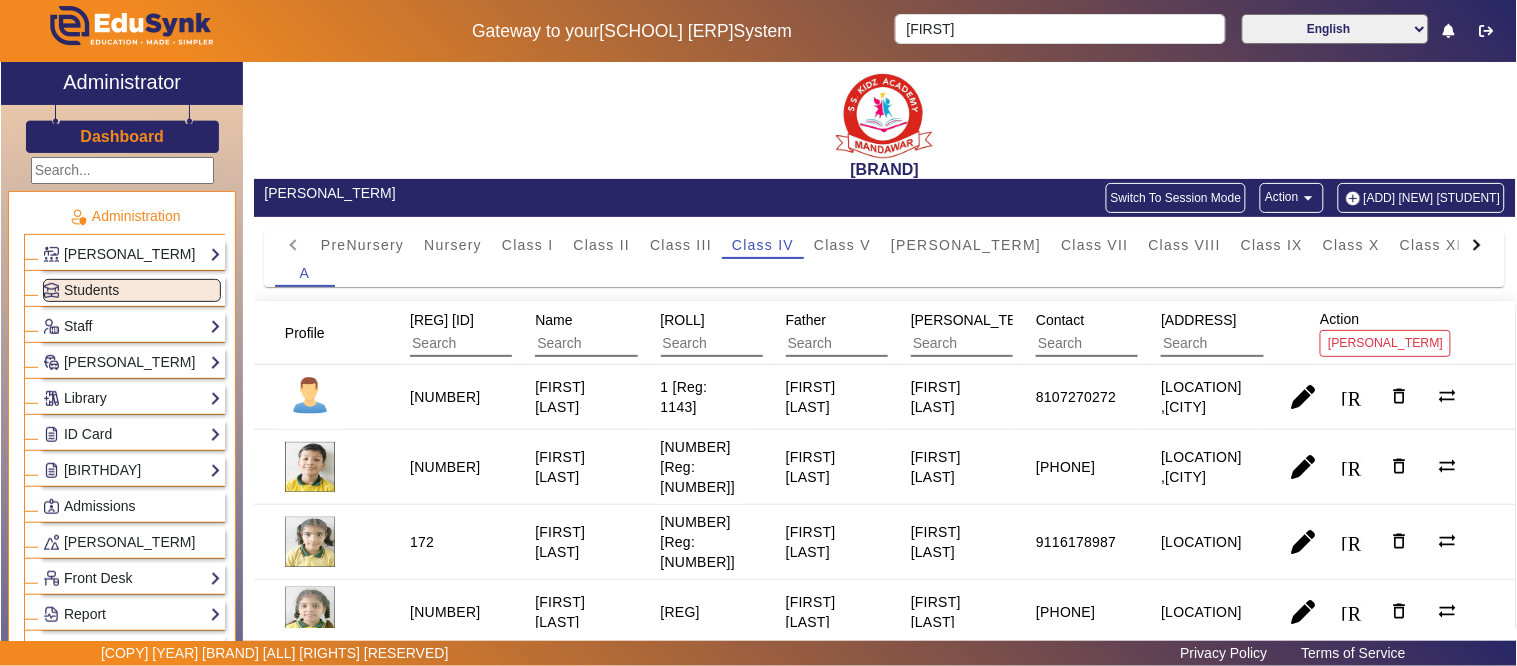 scroll, scrollTop: 111, scrollLeft: 0, axis: vertical 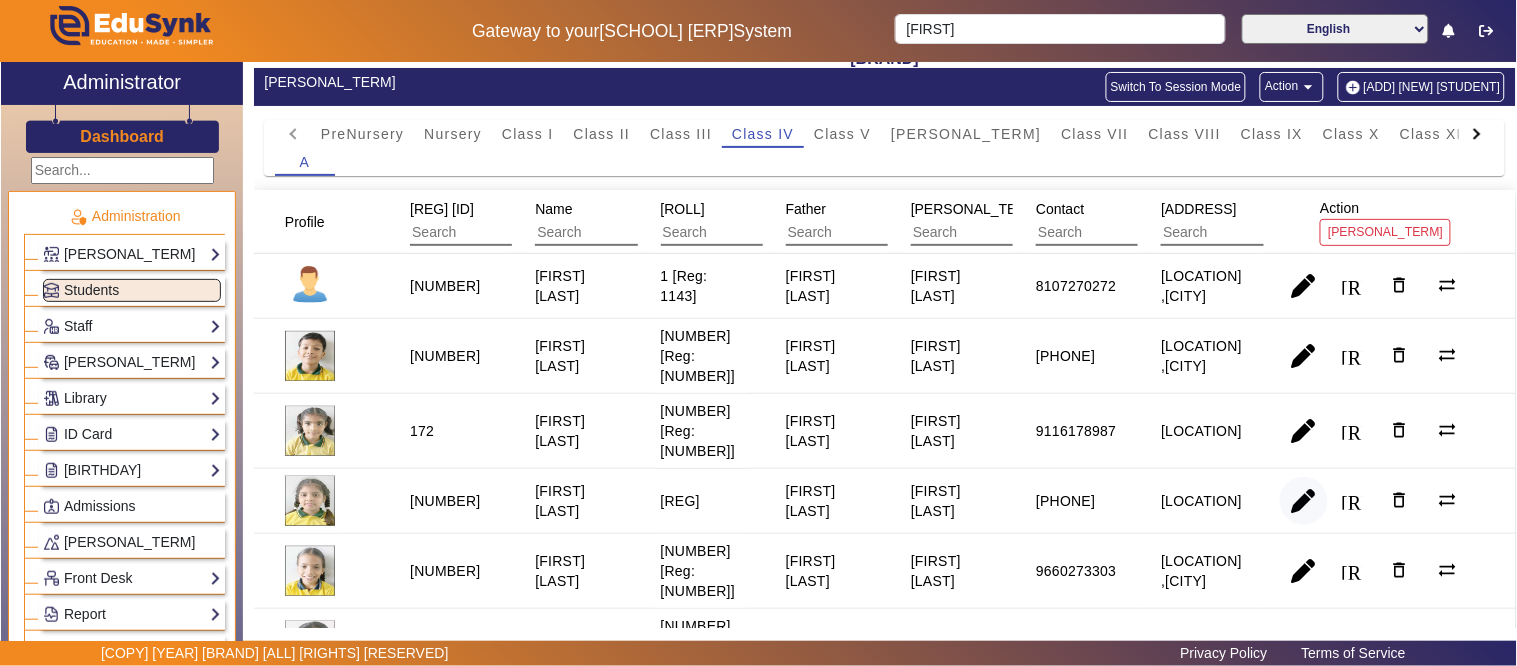 click at bounding box center (1304, 571) 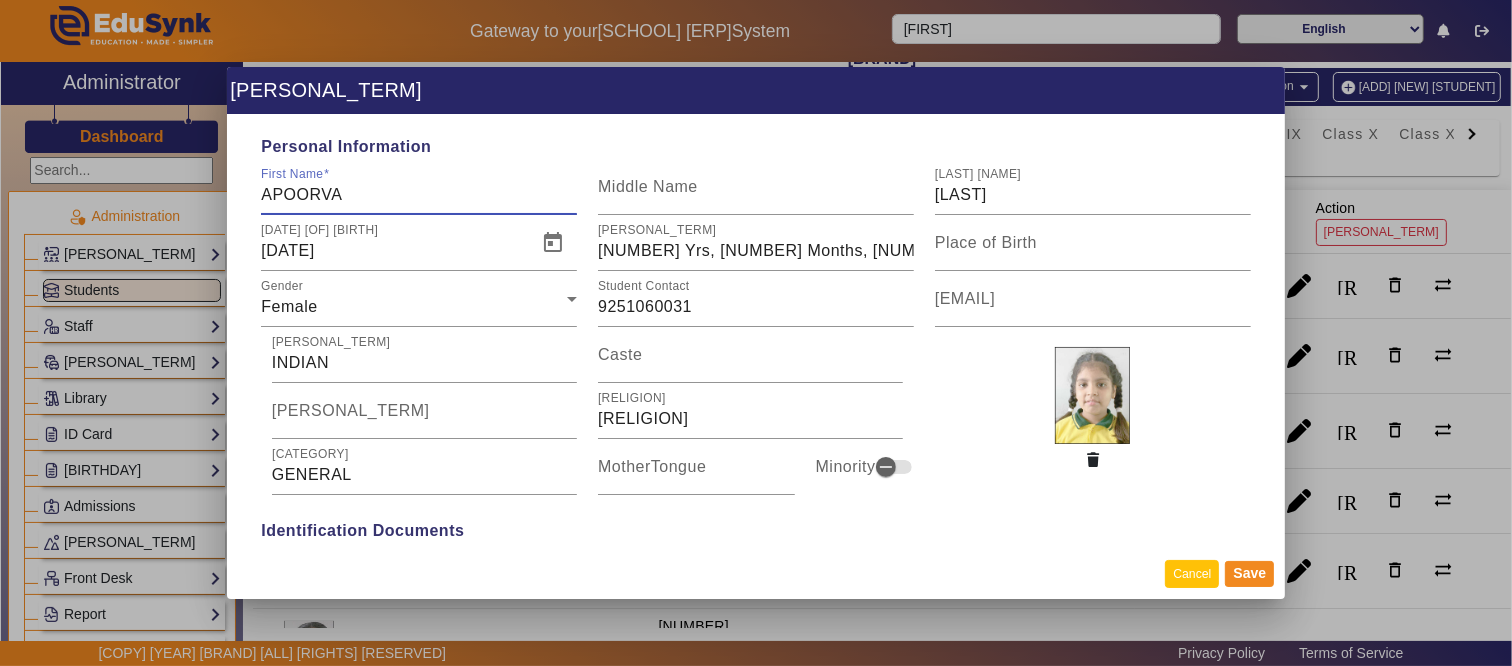 click on "Cancel" at bounding box center [1192, 573] 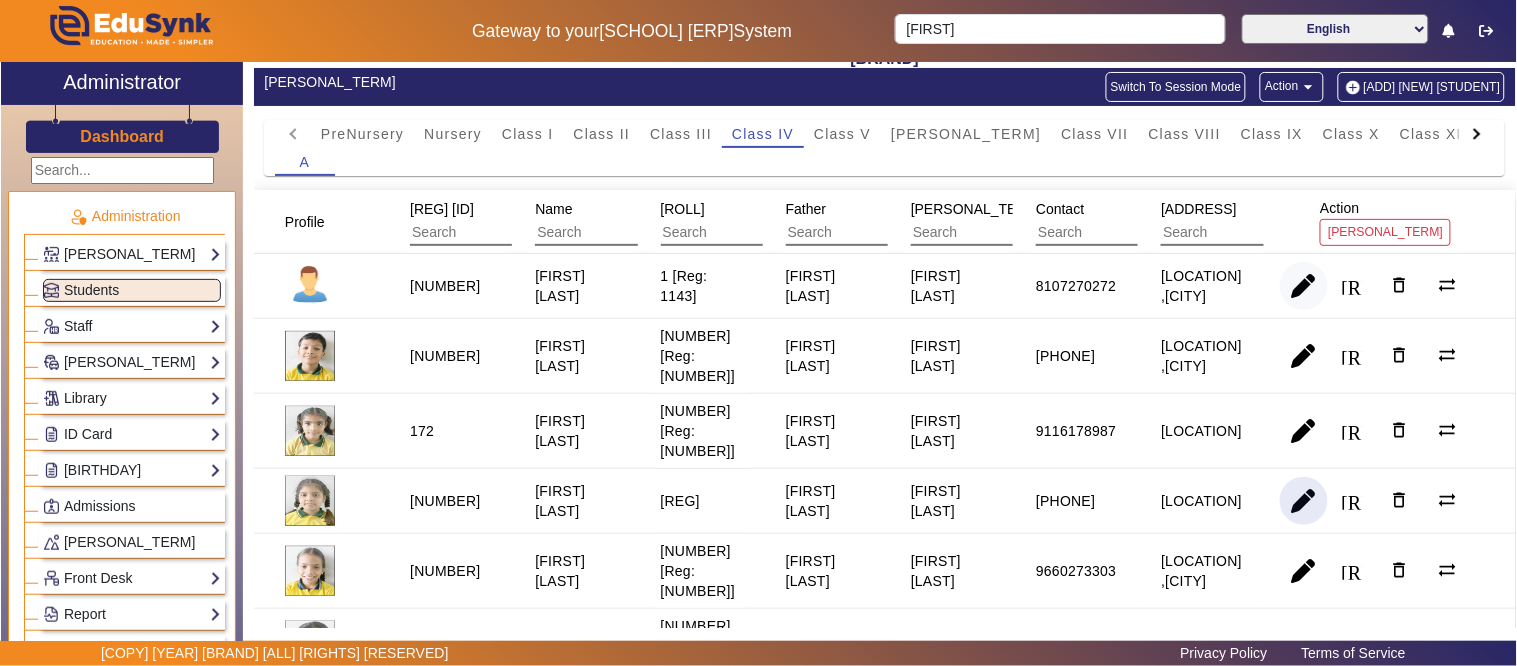 click at bounding box center (1304, 356) 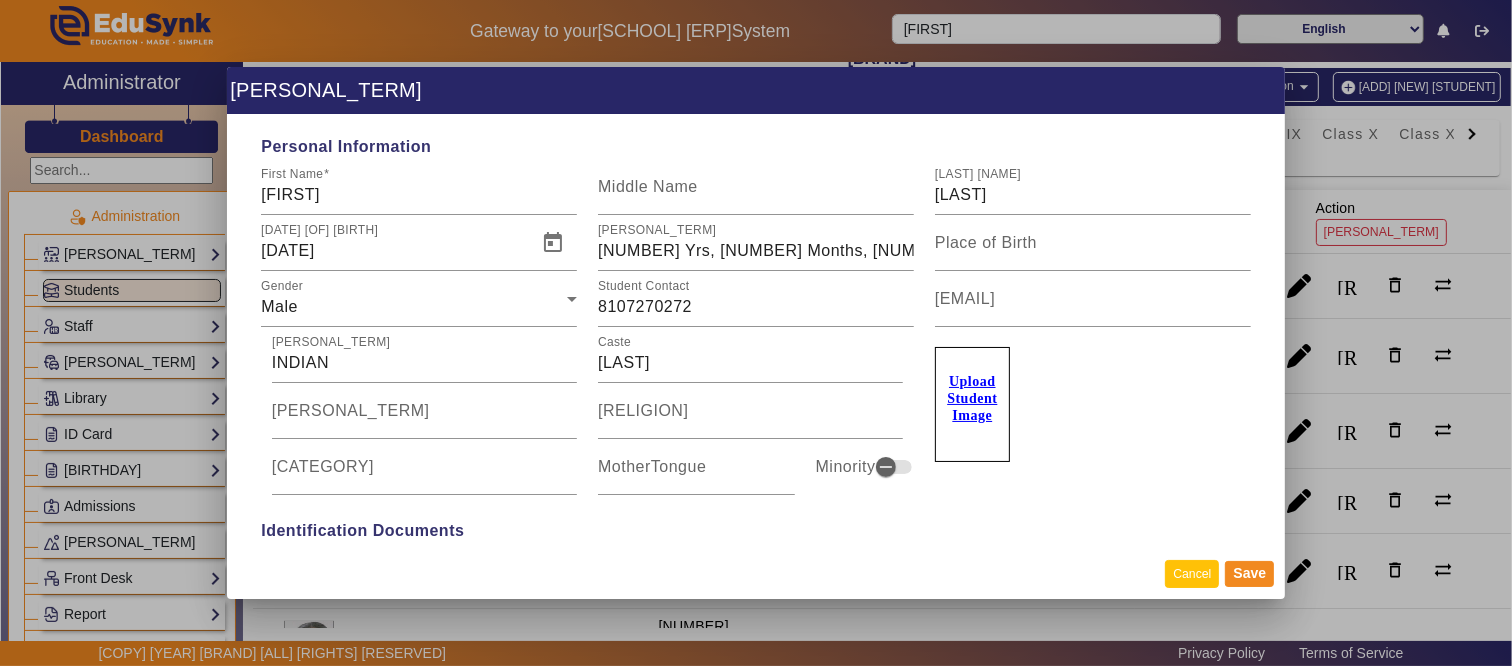 click on "Cancel" at bounding box center [1192, 573] 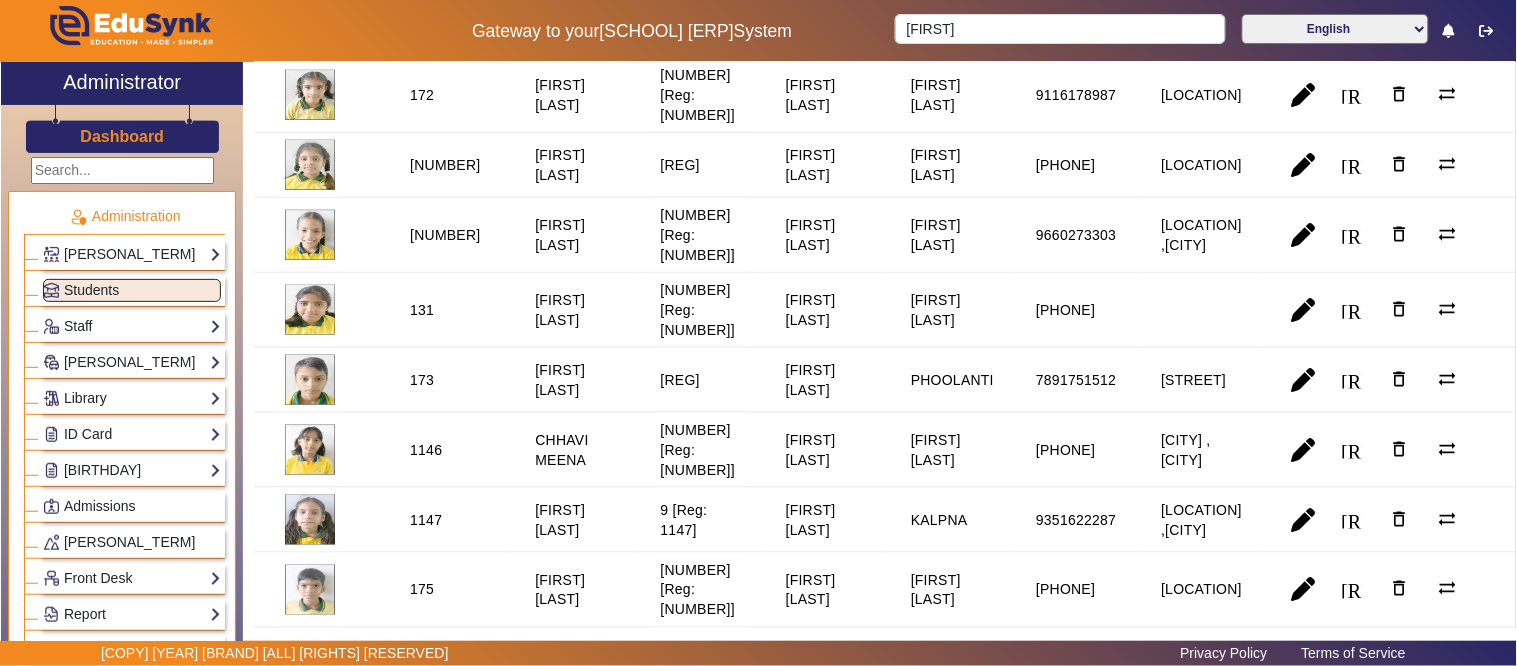 scroll, scrollTop: 0, scrollLeft: 0, axis: both 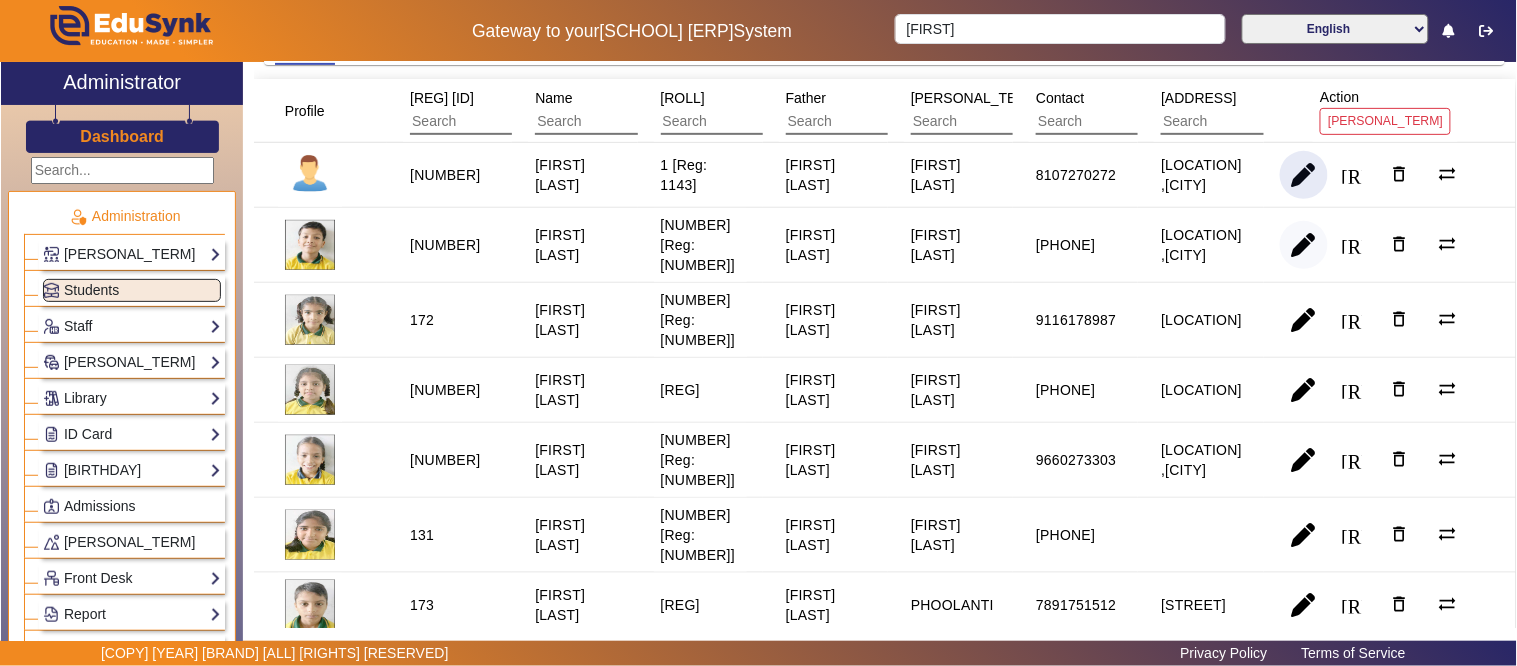 drag, startPoint x: 1287, startPoint y: 266, endPoint x: 1293, endPoint y: 276, distance: 11.661903 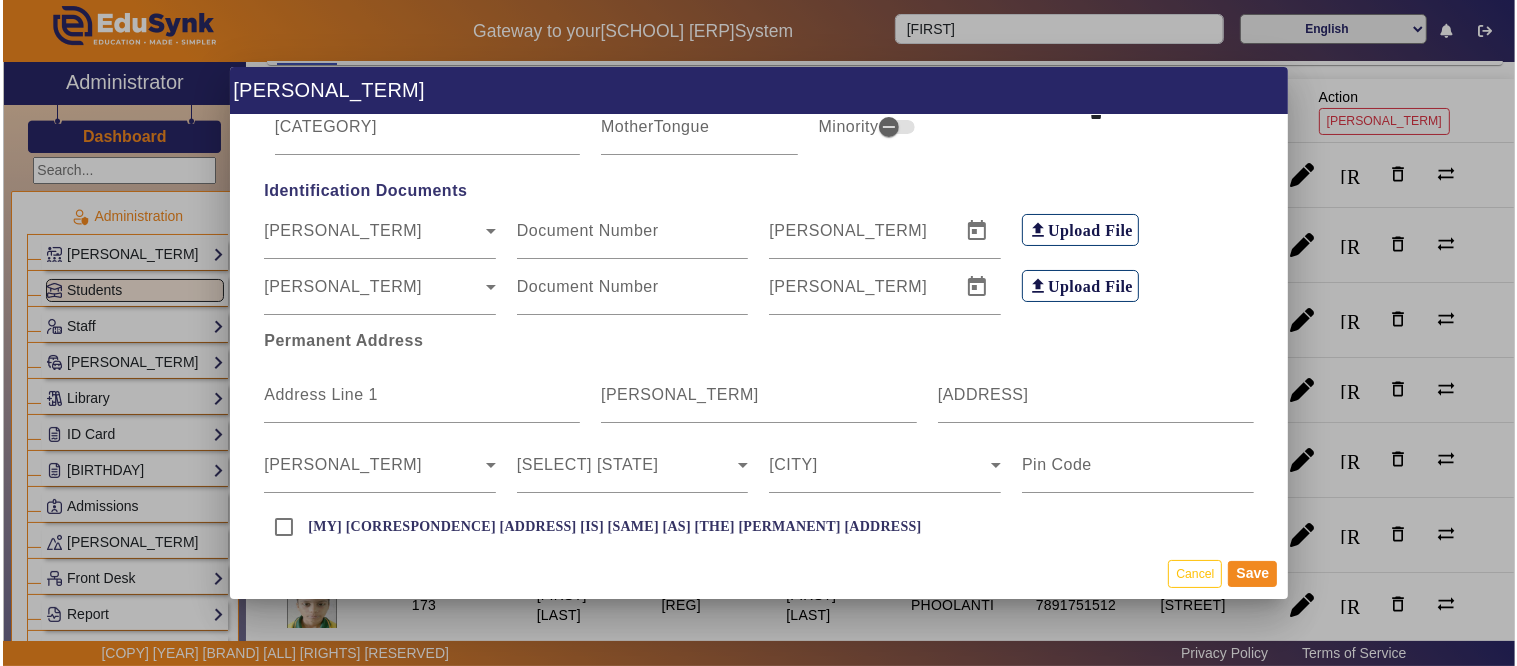 scroll, scrollTop: 0, scrollLeft: 0, axis: both 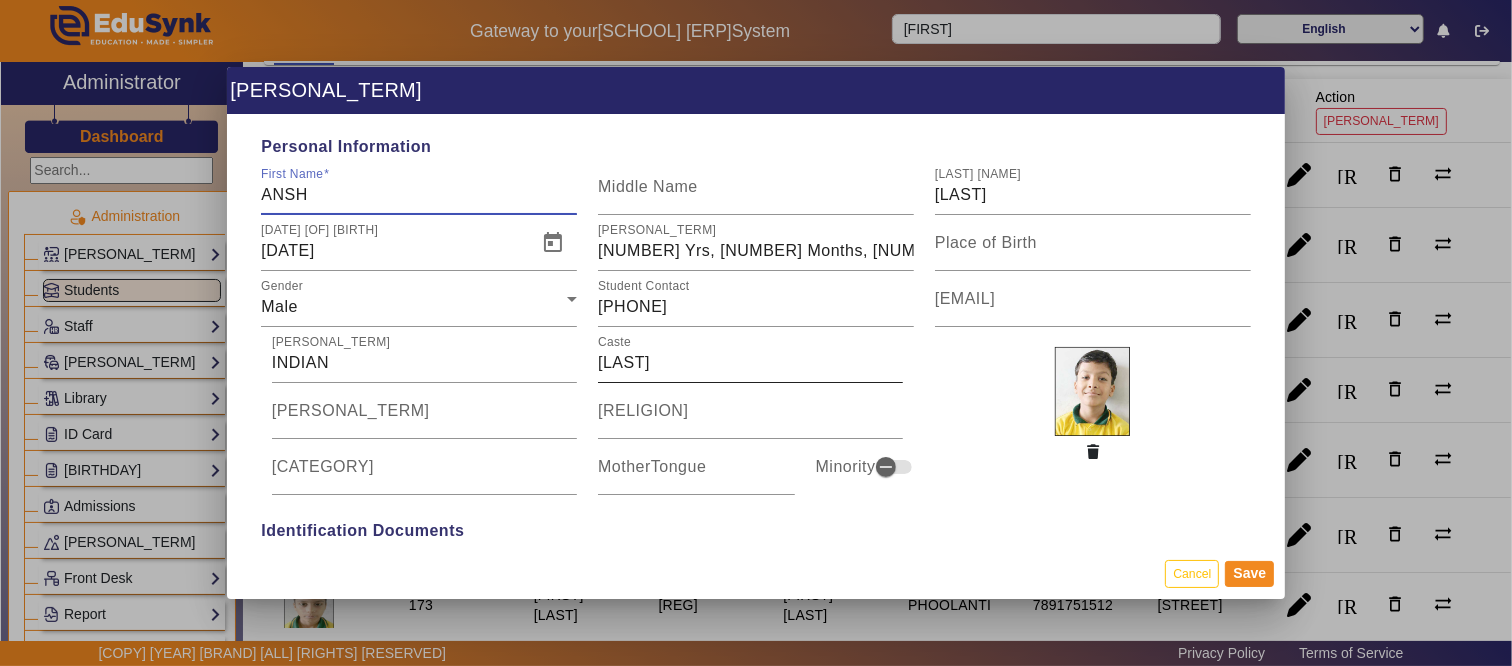 click on "SHARMA" at bounding box center (750, 363) 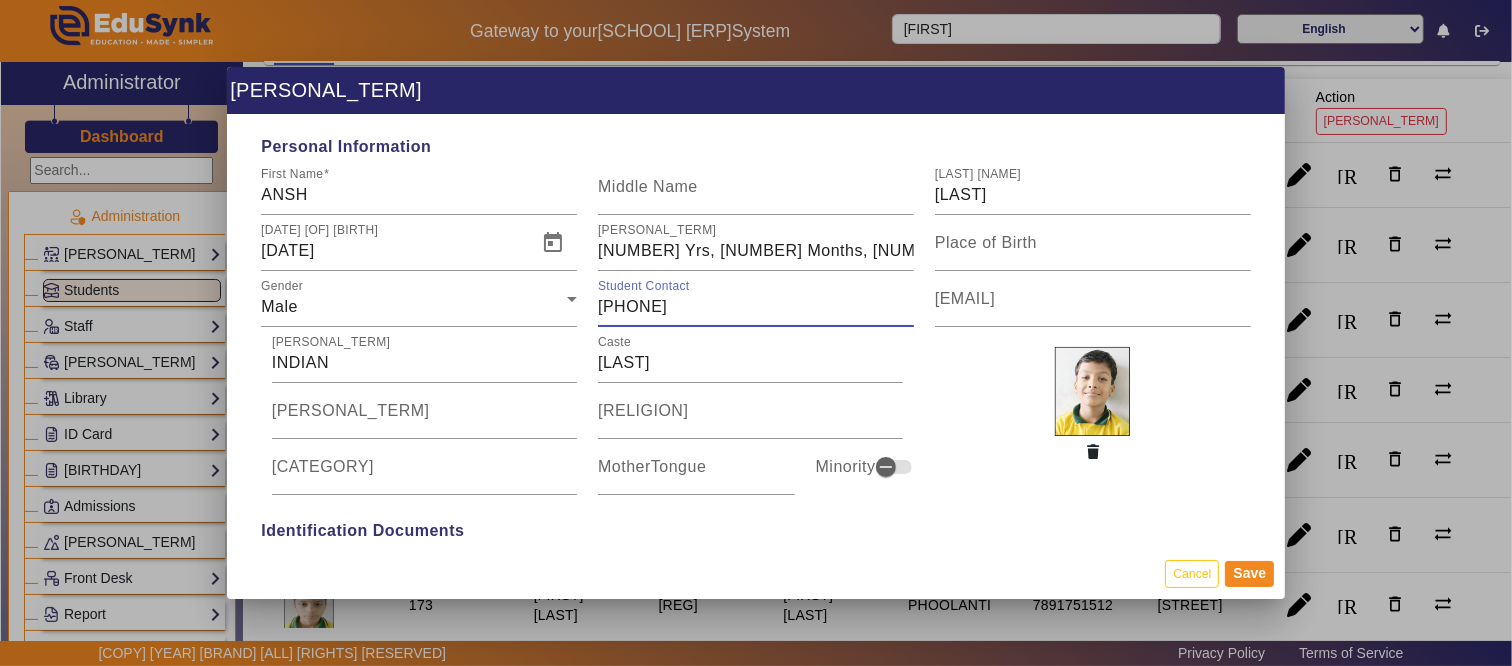 click on "6377102646" at bounding box center (756, 307) 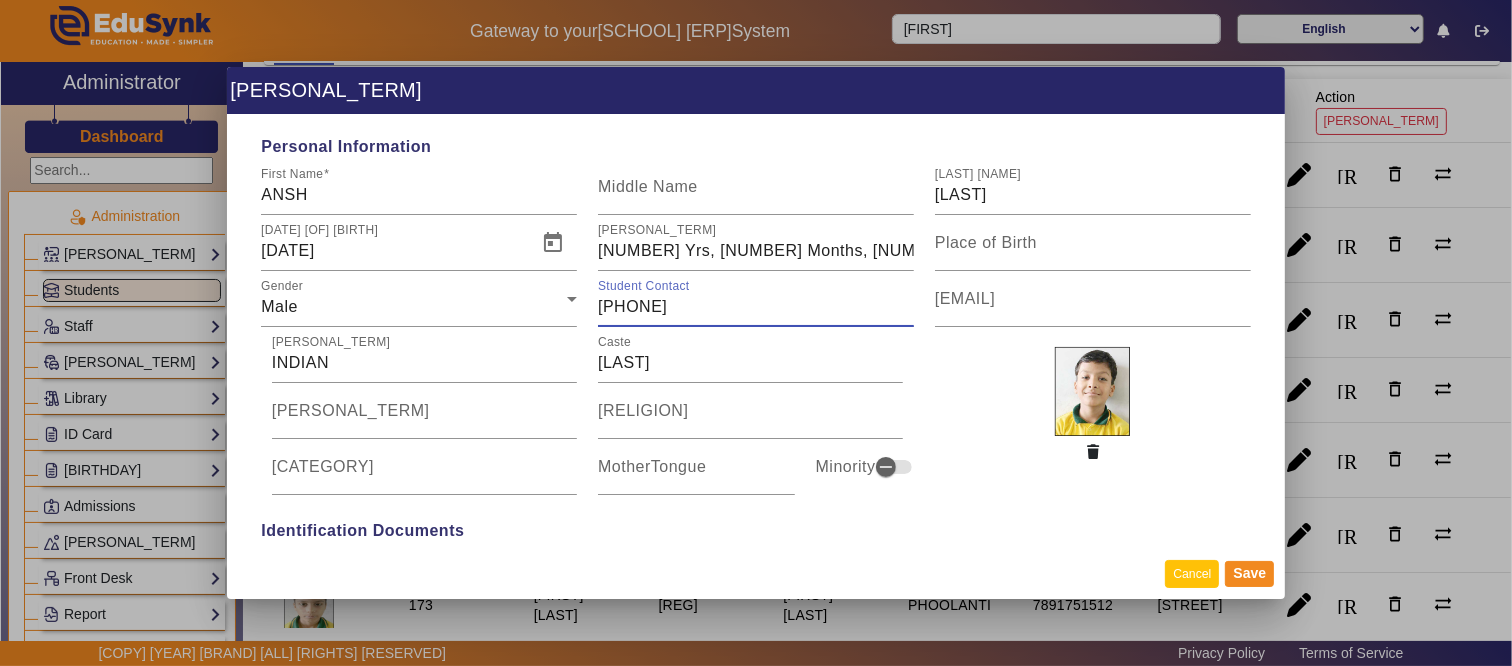 click on "Cancel" at bounding box center (1192, 573) 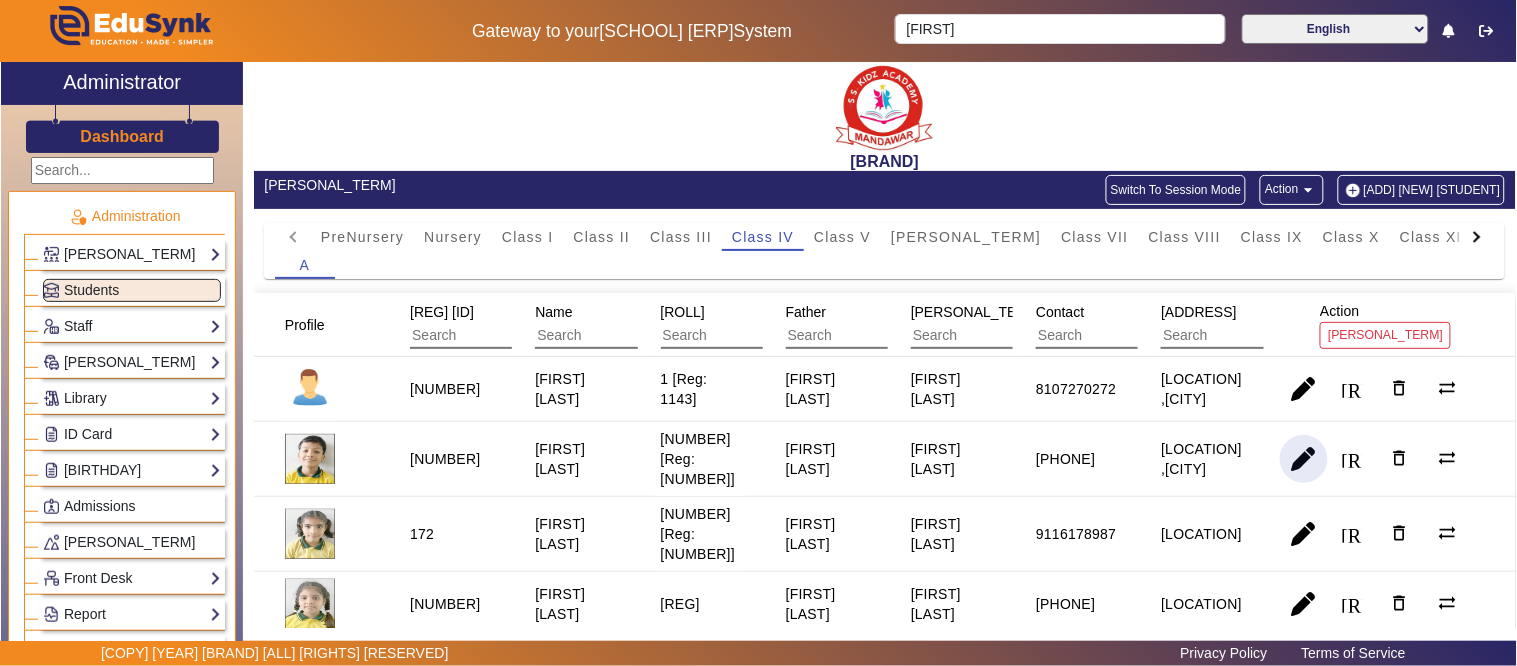 scroll, scrollTop: 0, scrollLeft: 0, axis: both 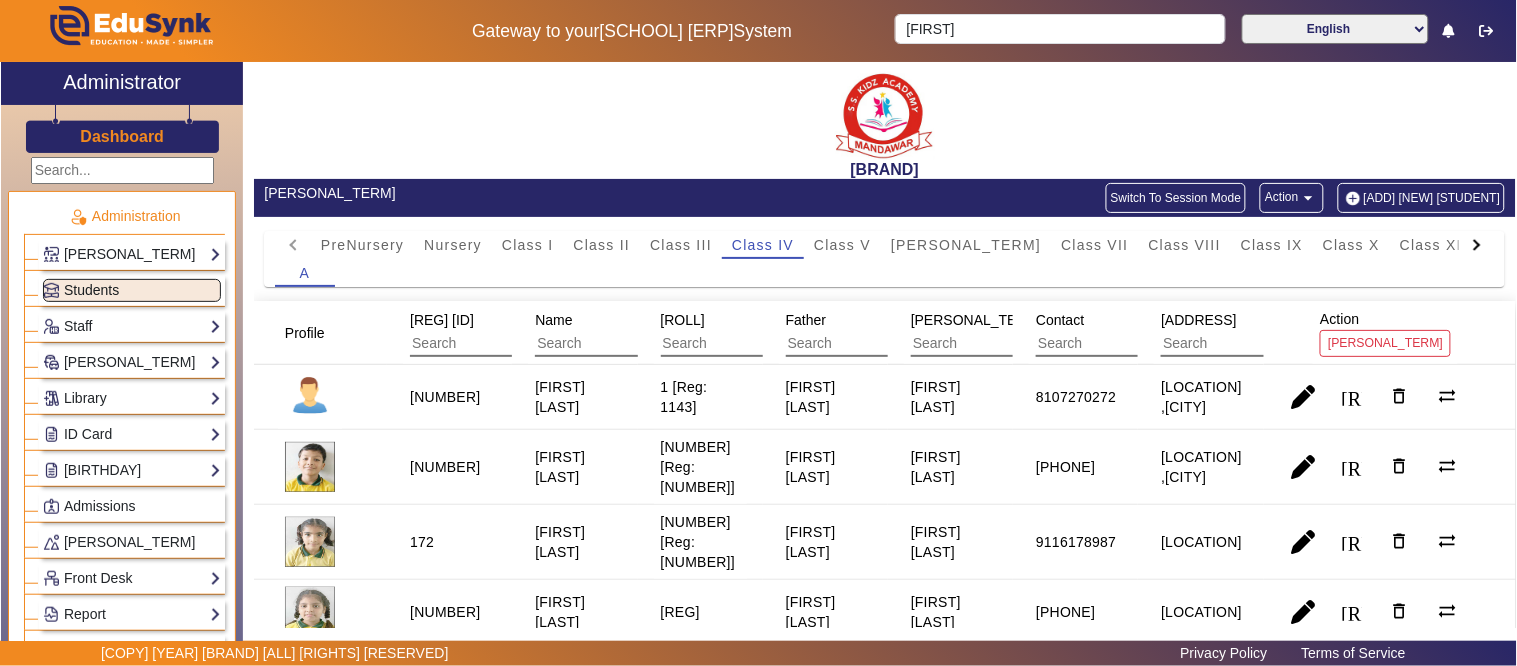 click on "Students" 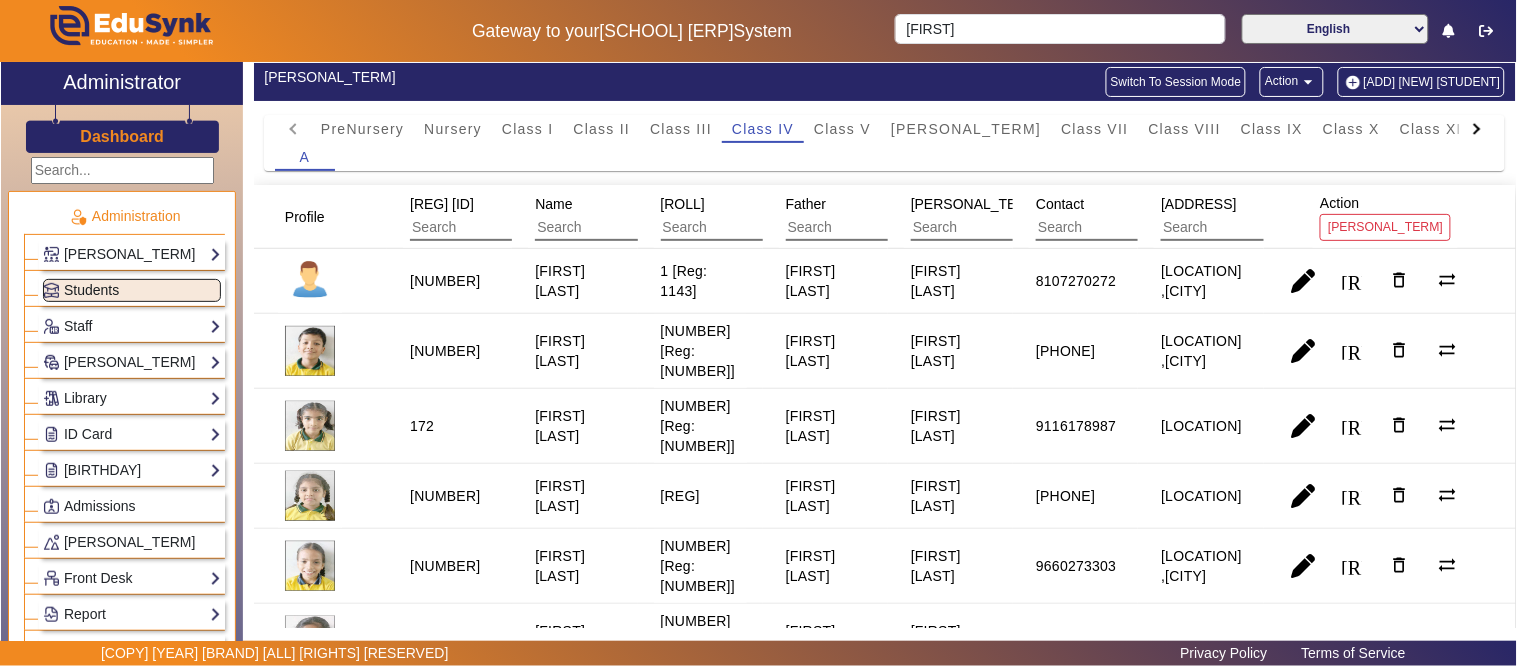 scroll, scrollTop: 222, scrollLeft: 0, axis: vertical 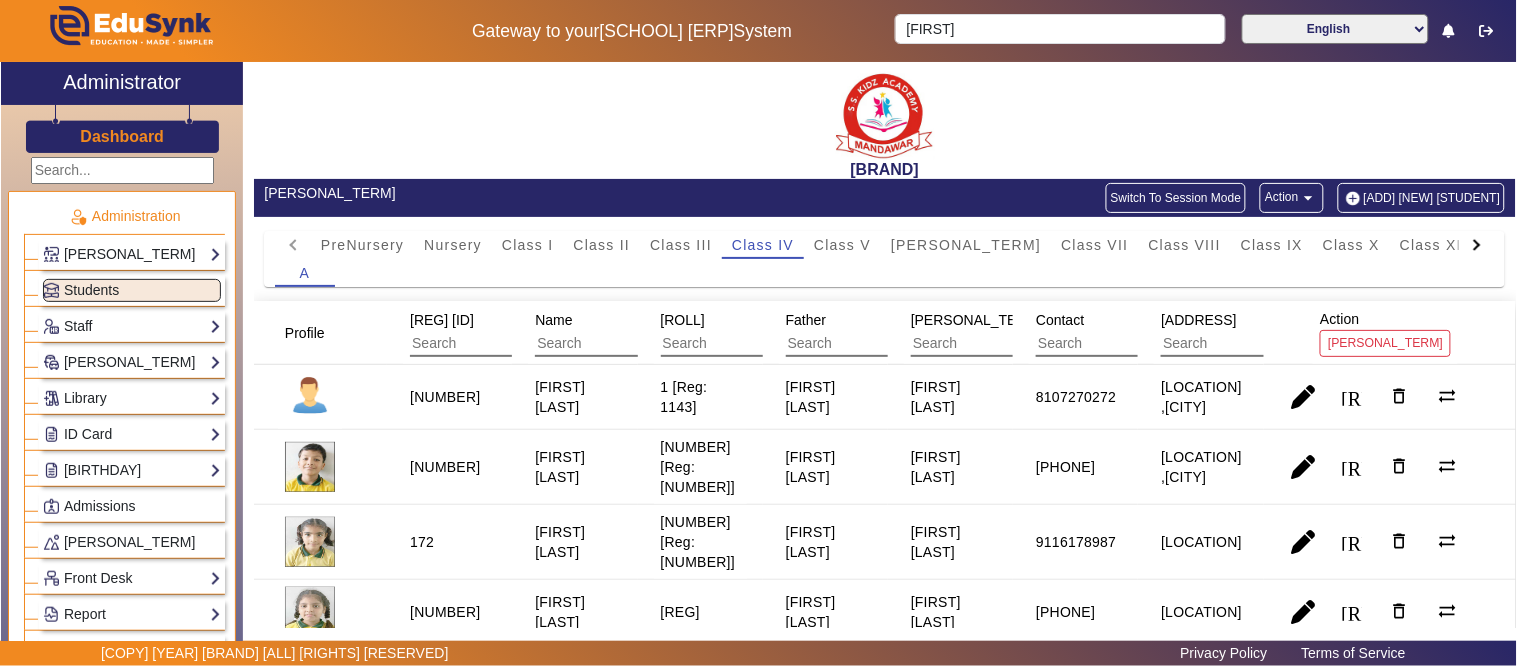 click on "[FIELD]" 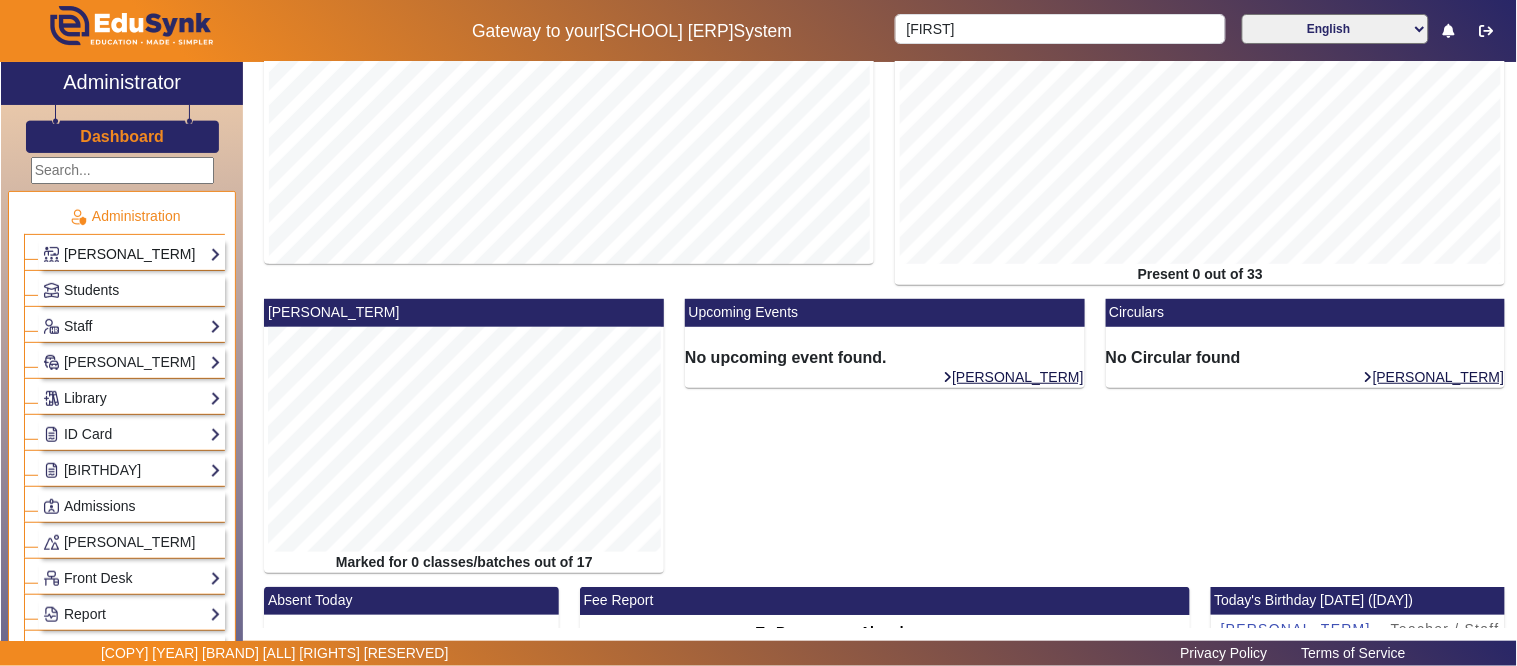scroll, scrollTop: 0, scrollLeft: 0, axis: both 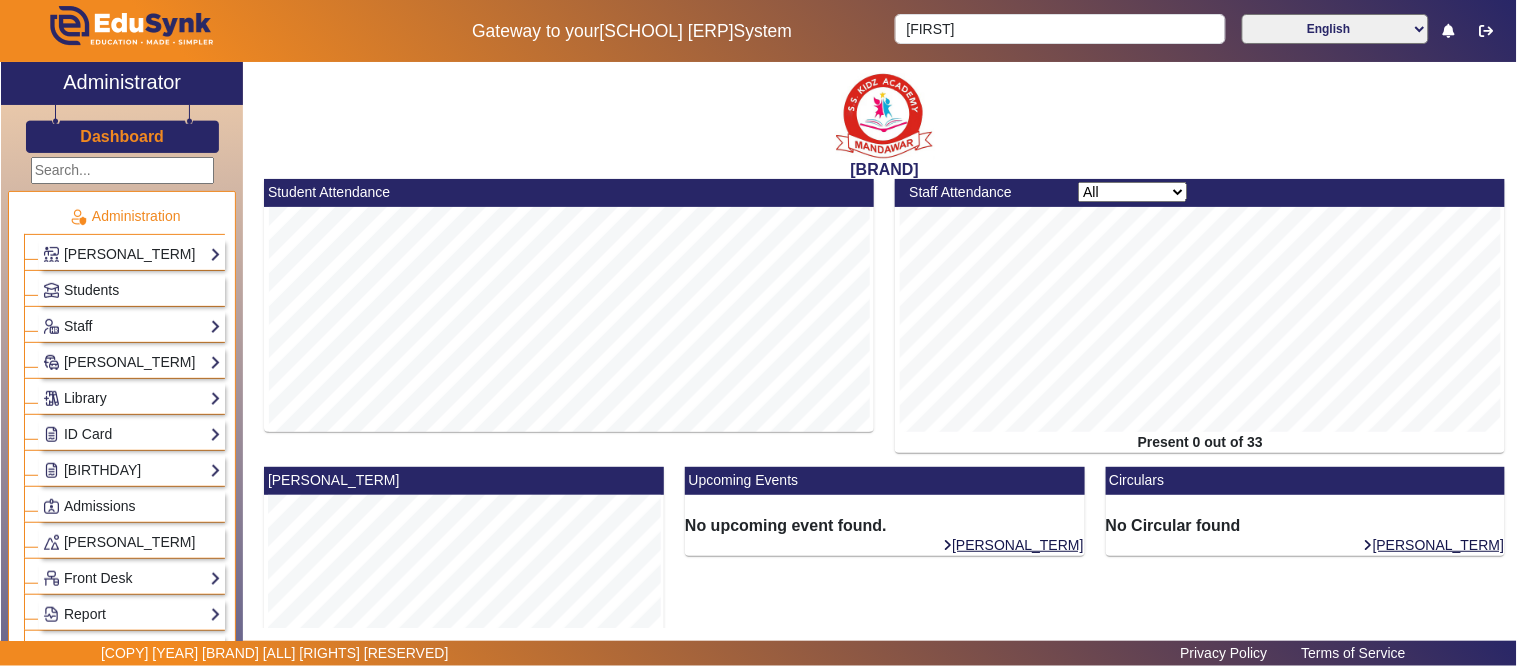 click on "[FIELD]" 